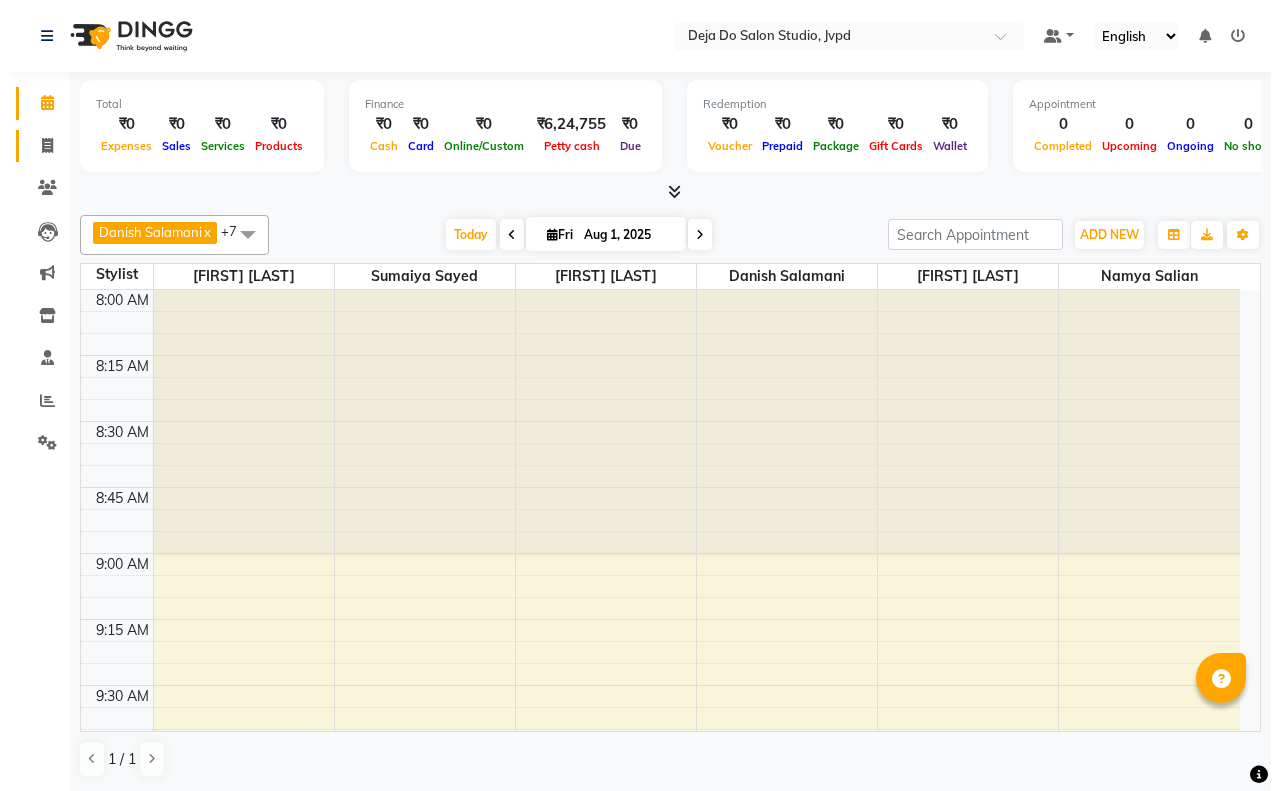 scroll, scrollTop: 0, scrollLeft: 0, axis: both 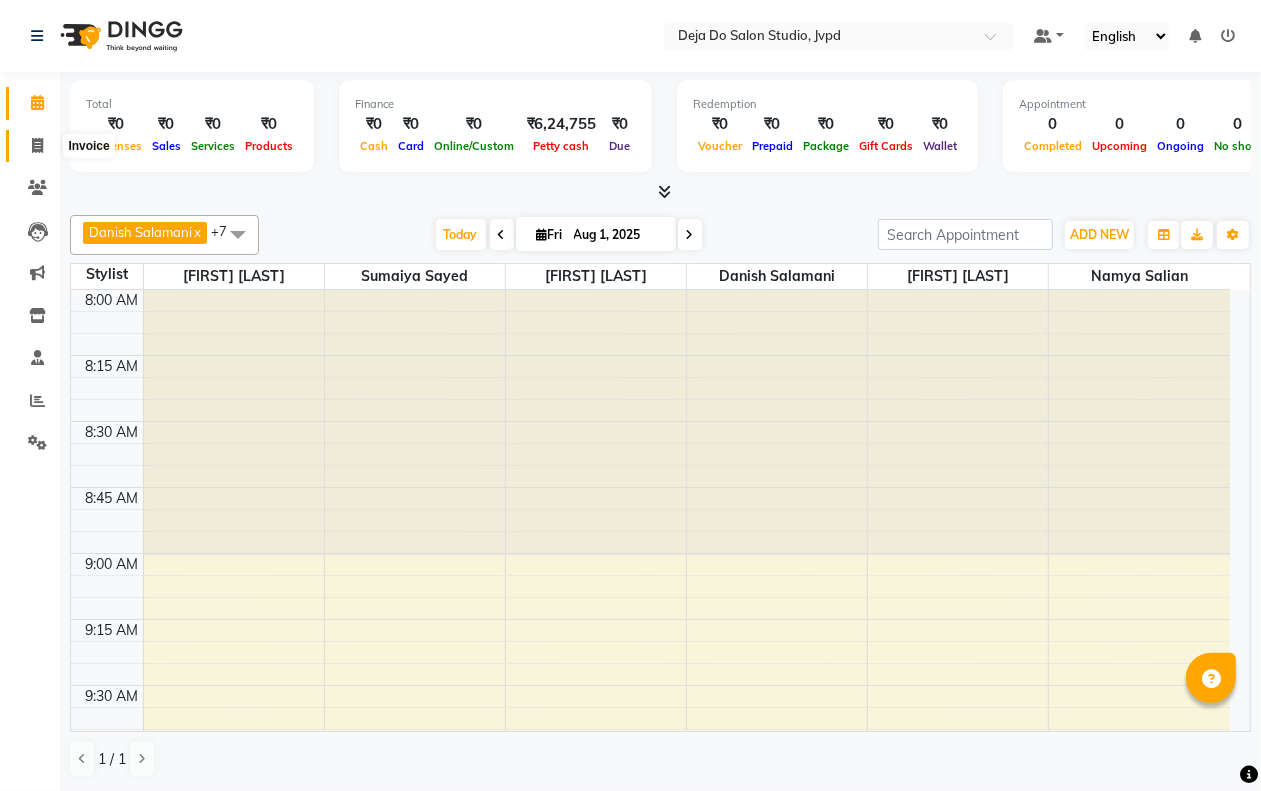 click 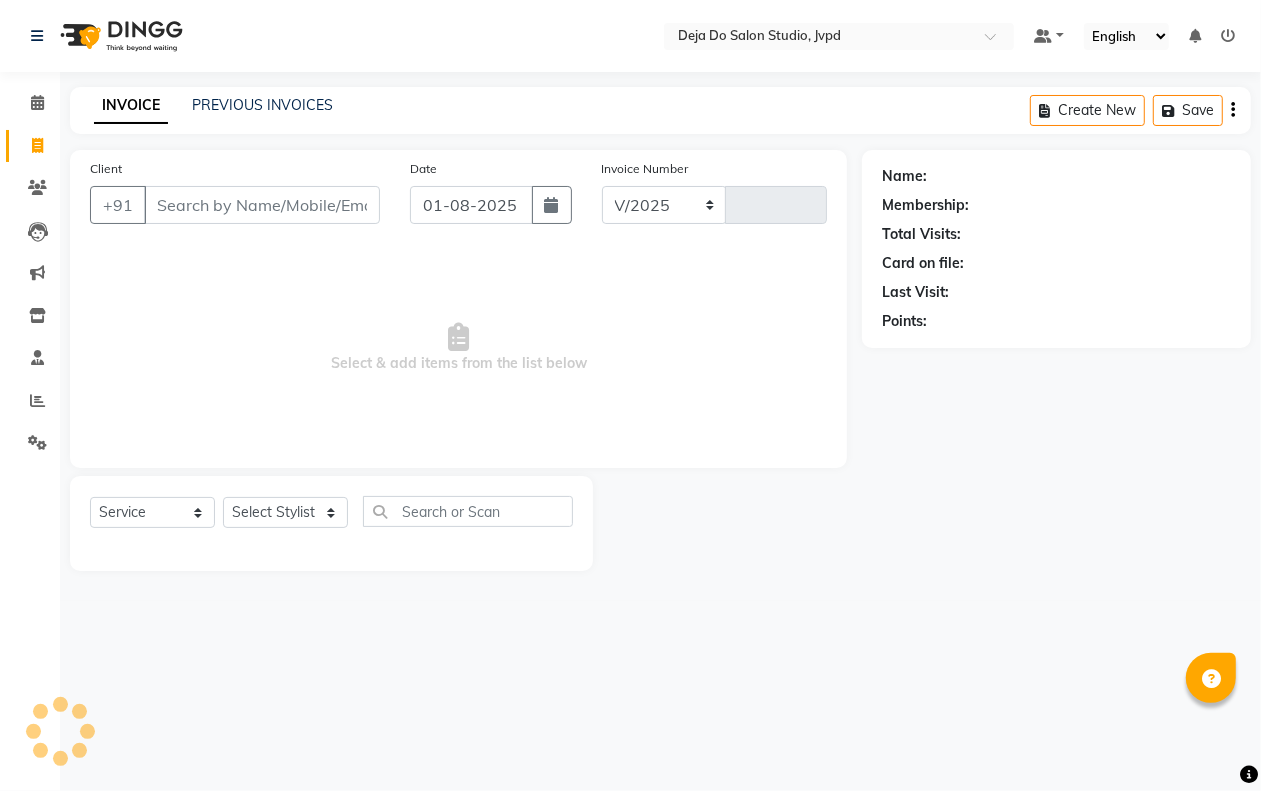 select on "7295" 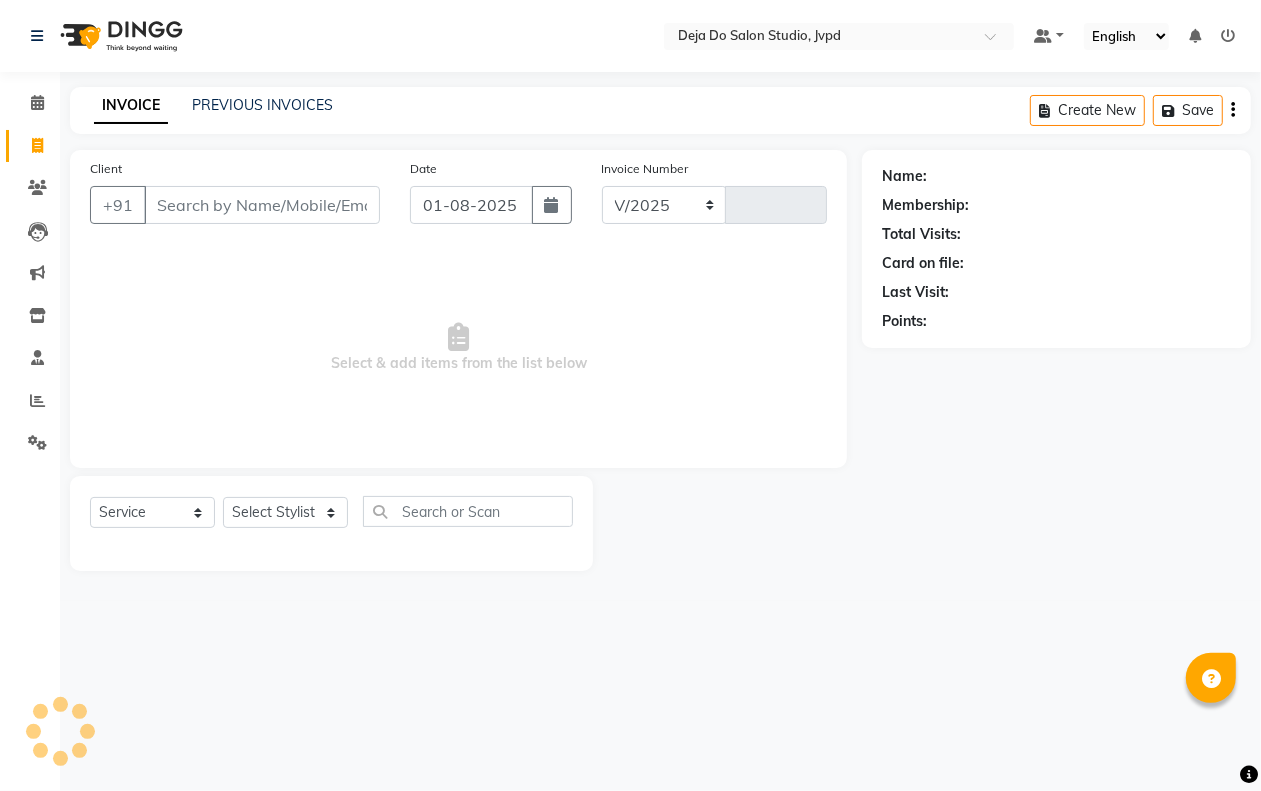type on "1110" 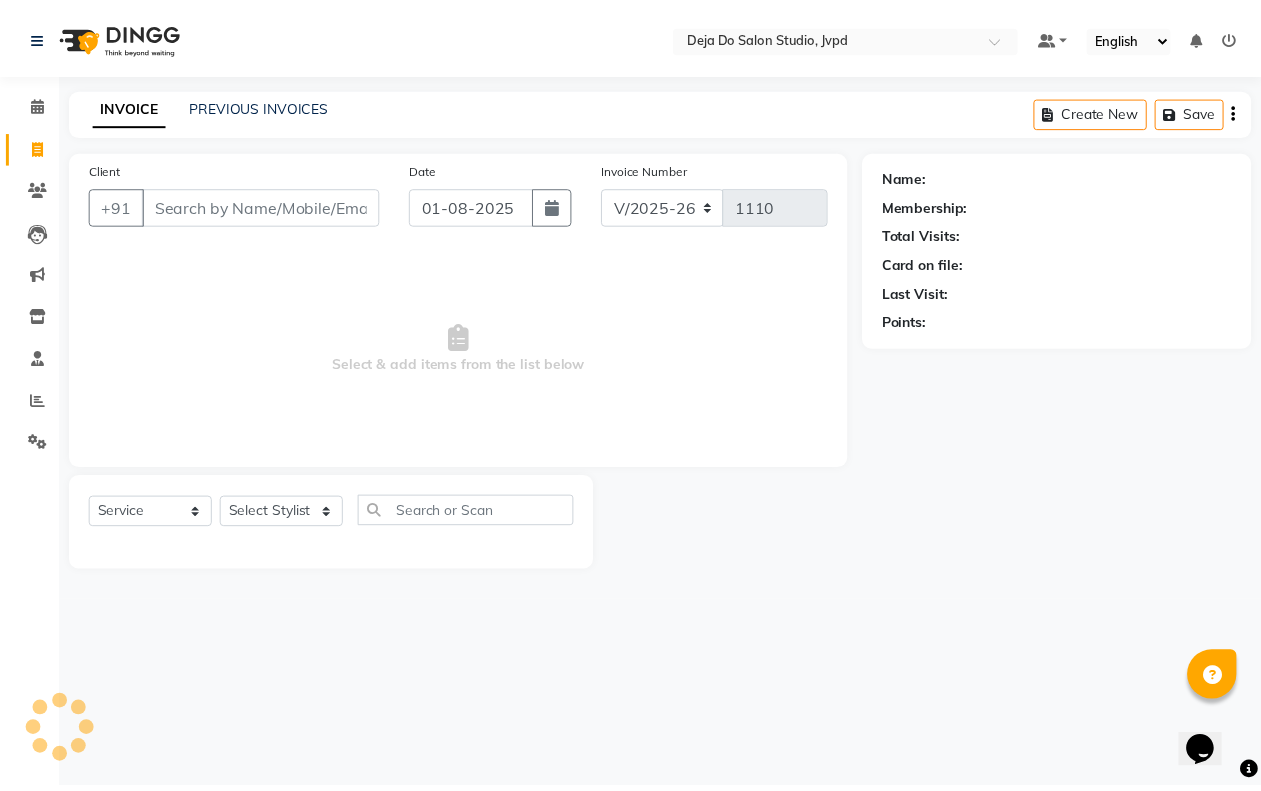 scroll, scrollTop: 0, scrollLeft: 0, axis: both 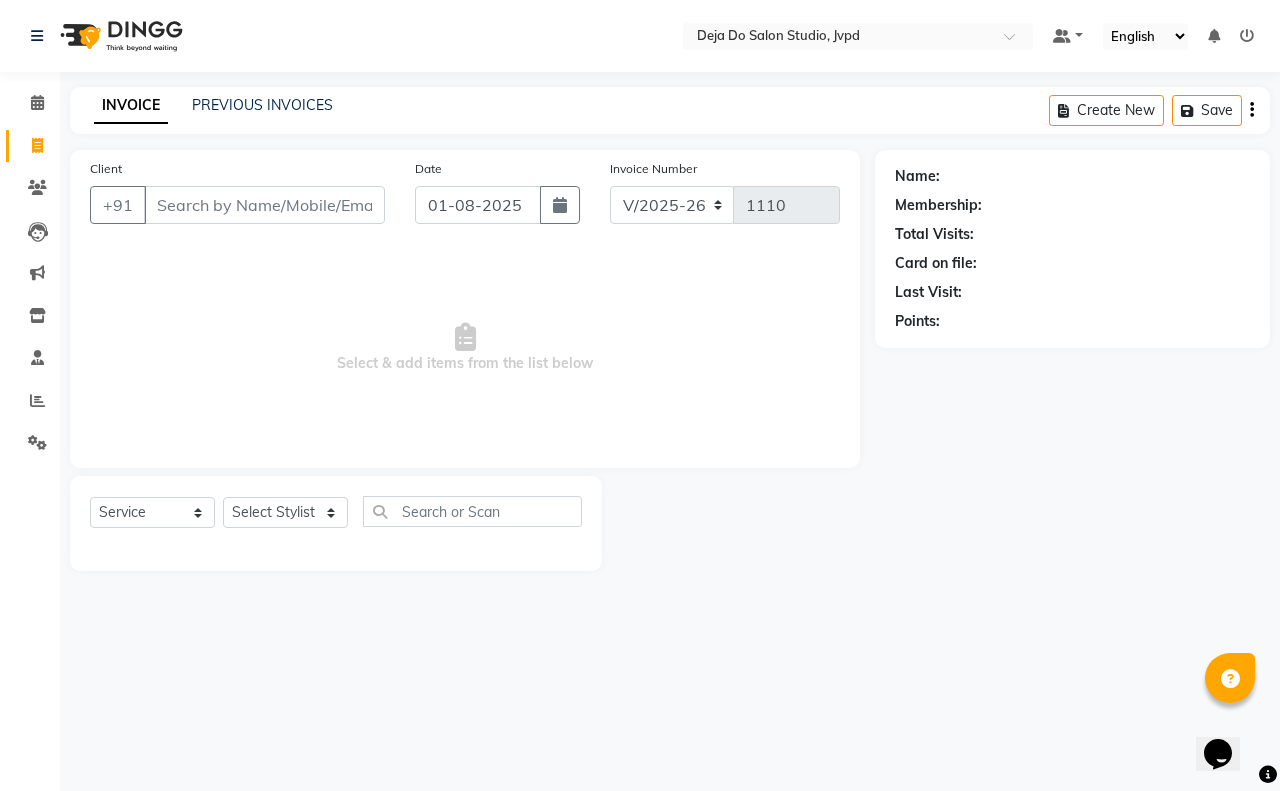click on "Client" at bounding box center [264, 205] 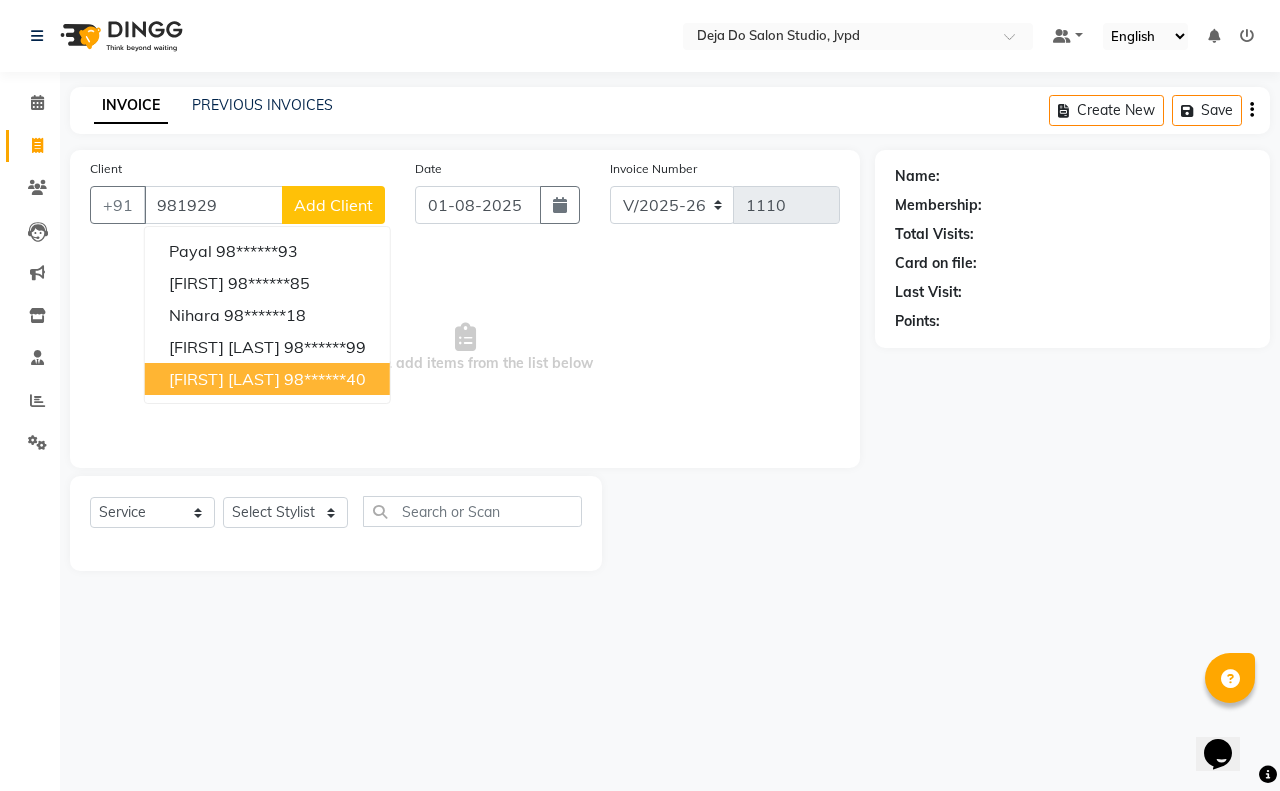 click on "Payal [PHONE] varsha [PHONE] Nihara [PHONE] Vandana Induja [PHONE] Priyanka Gupta [PHONE]" at bounding box center [267, 315] 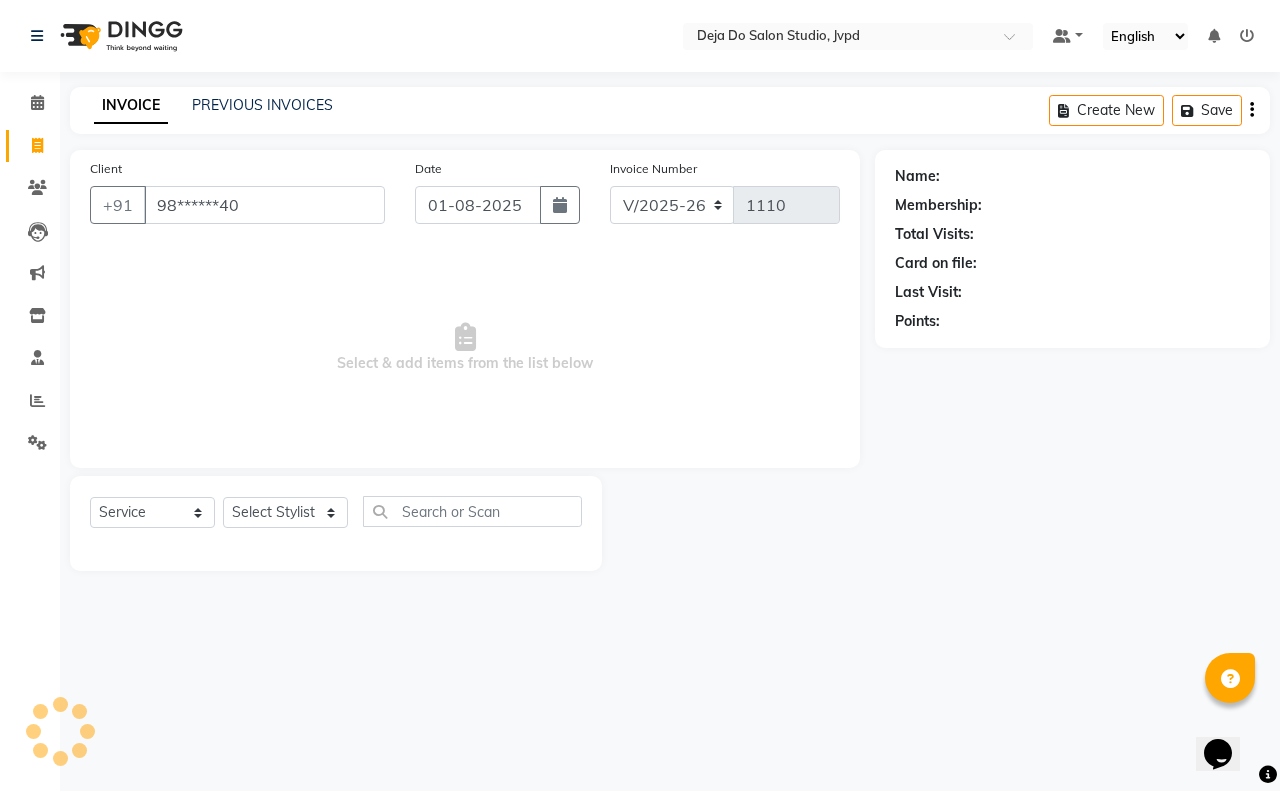 type on "98******40" 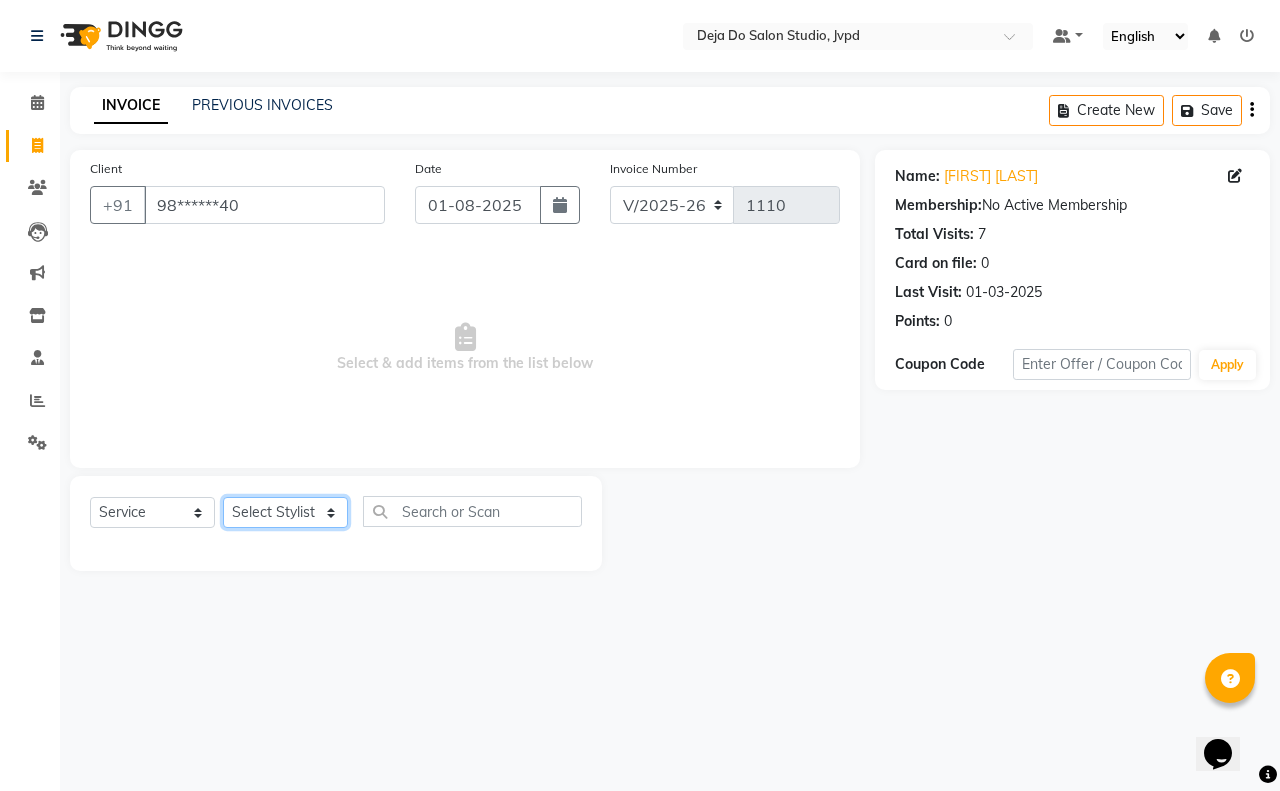 click on "Select Stylist Aditi Admin Anam  Sheikh  Arifa Shaikh Danish  Salamani Farida Fatima Kasbe Namya salian Rashi Mayur Sakina Rupani Shefali  shetty Shuaib Salamani Sumaiya sayed Sushma Pelage" 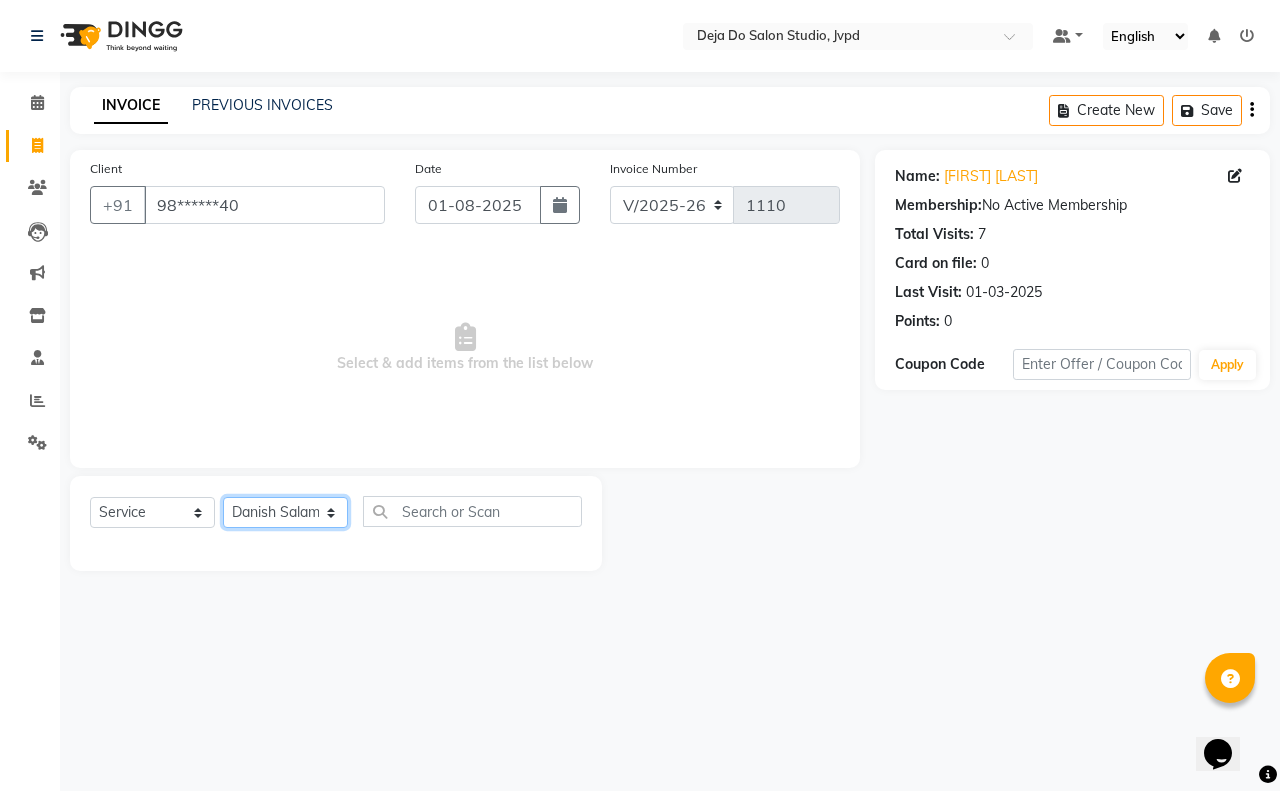click on "Select Stylist Aditi Admin Anam  Sheikh  Arifa Shaikh Danish  Salamani Farida Fatima Kasbe Namya salian Rashi Mayur Sakina Rupani Shefali  shetty Shuaib Salamani Sumaiya sayed Sushma Pelage" 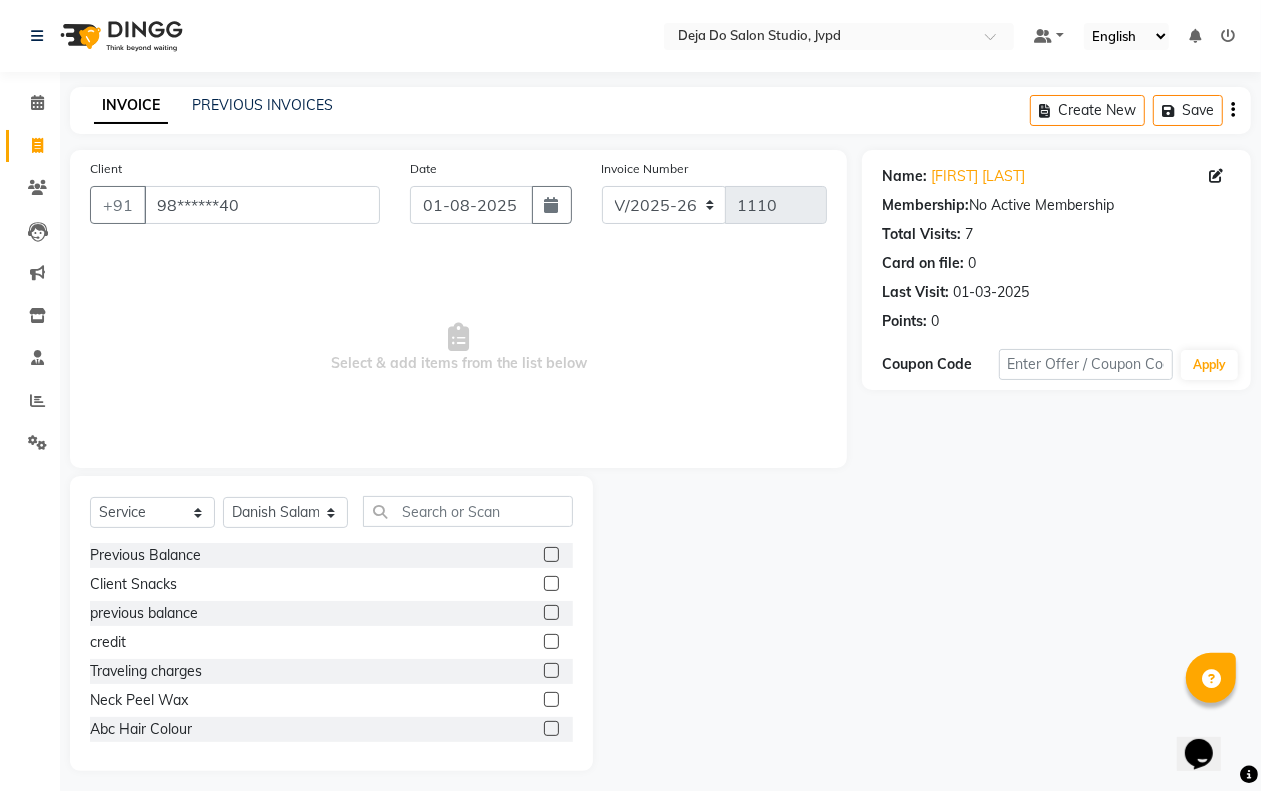 click on "Aditi Admin Anam Sheikh Arifa Shaikh Danish Salamani Farida Fatima Kasbe Namya salian Rashi Mayur Sakina Rupani Shefali shetty Shuaib Salamani Sumaiya sayed Sushma Pelage" 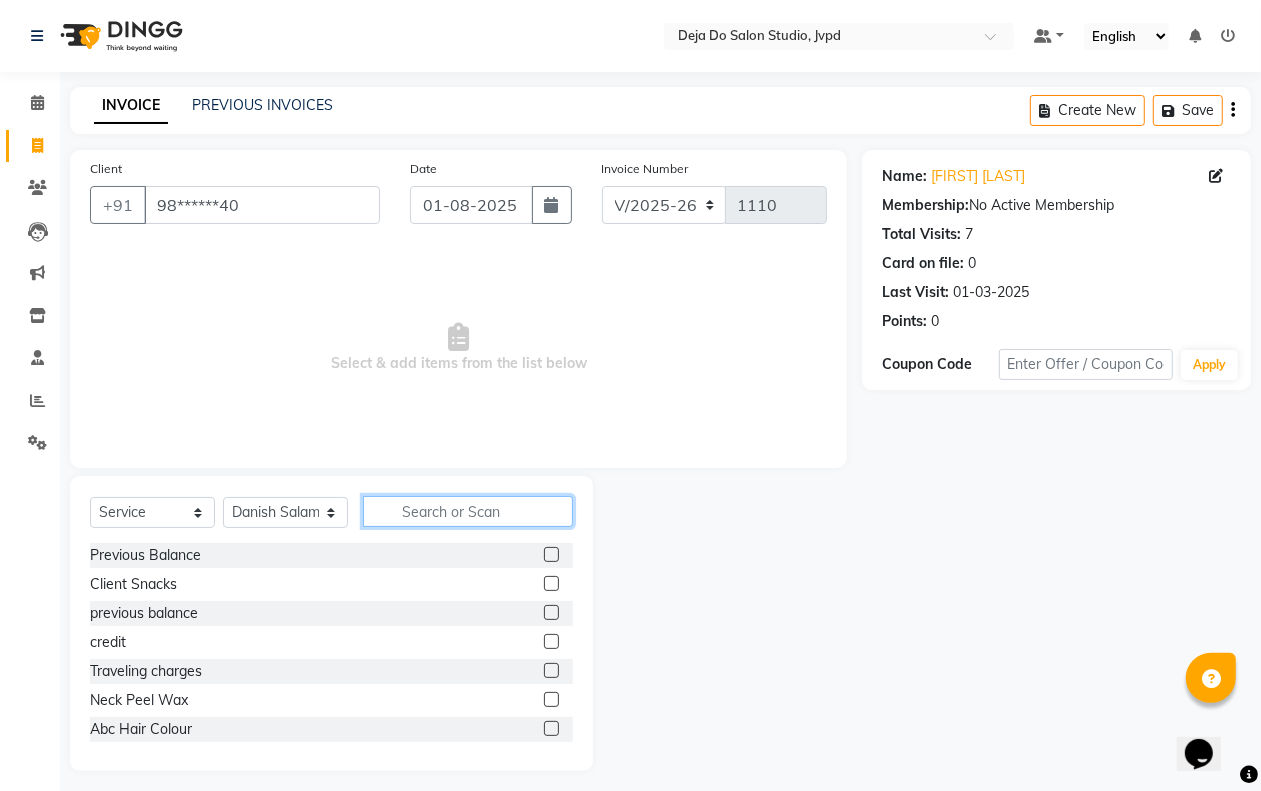 click 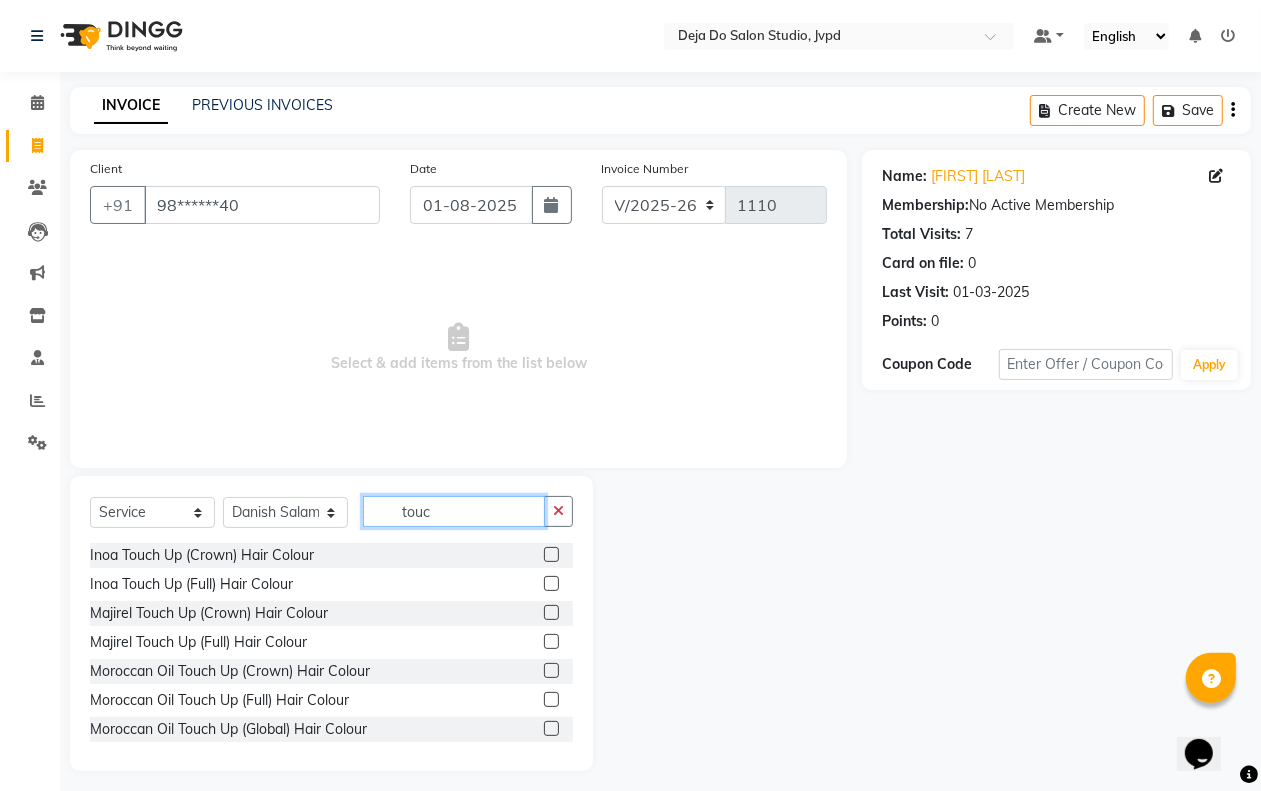 type on "touc" 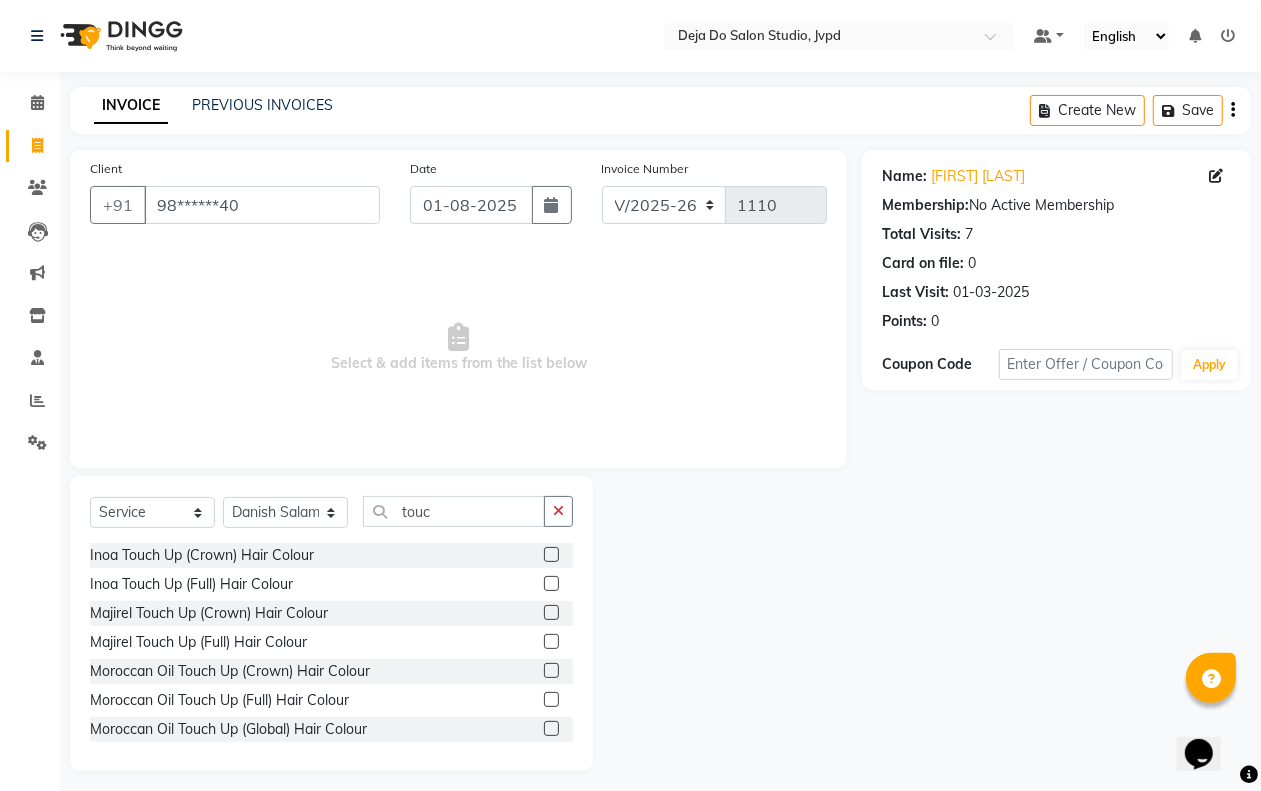 click on "Moroccan Oil Touch Up (Full) Hair Colour" 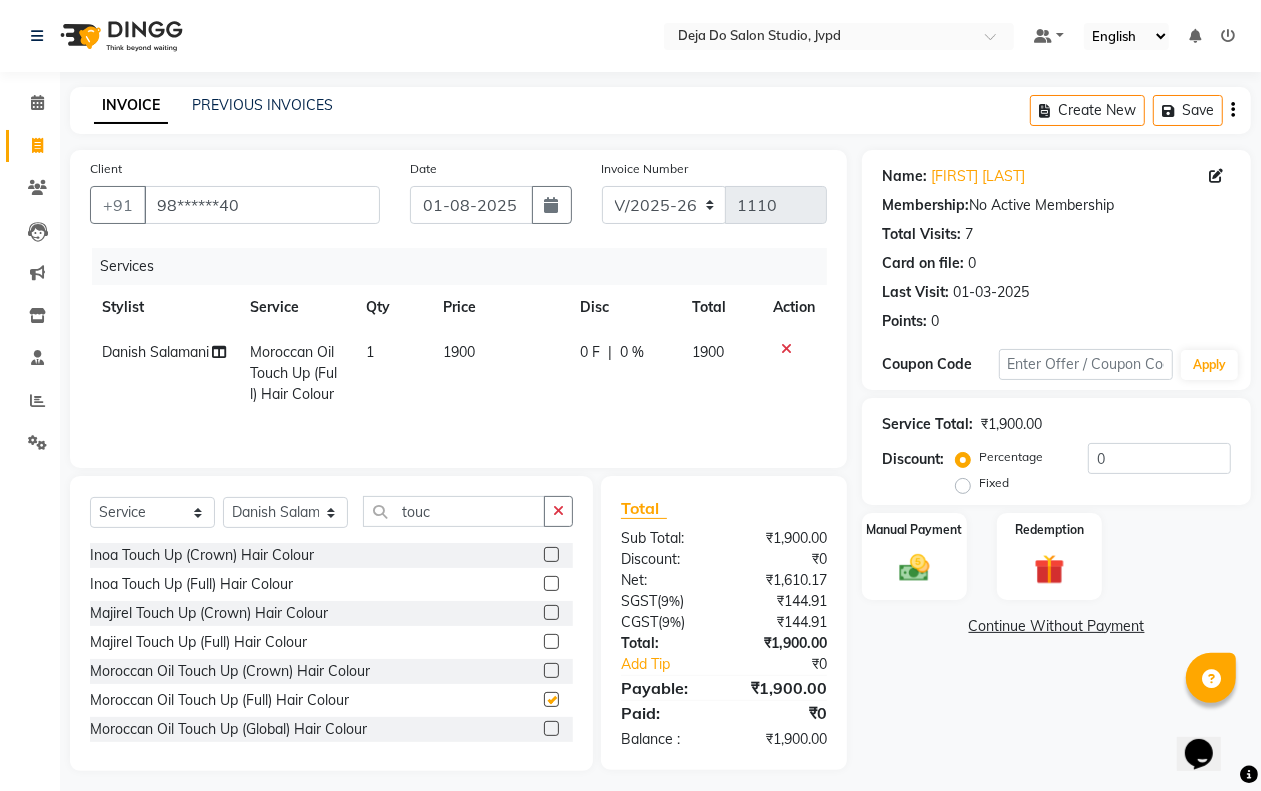 checkbox on "false" 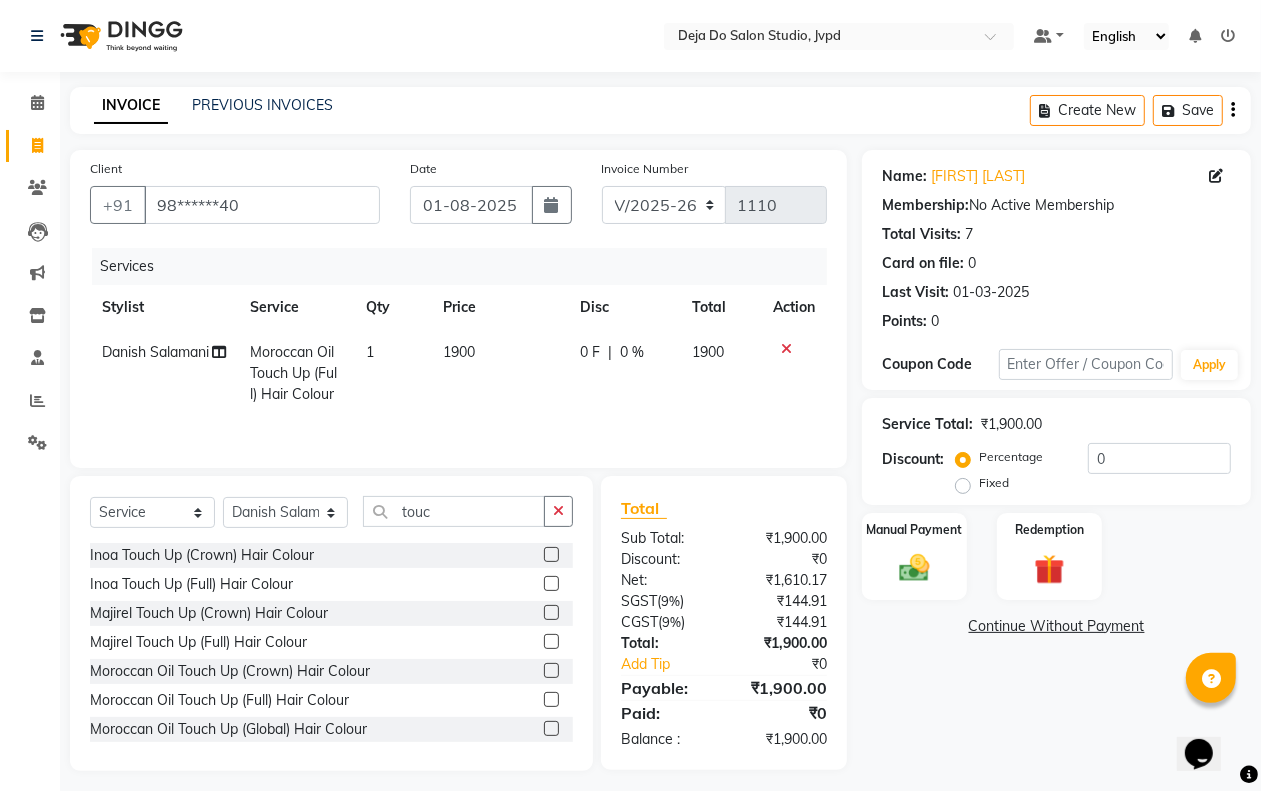 click on "1900" 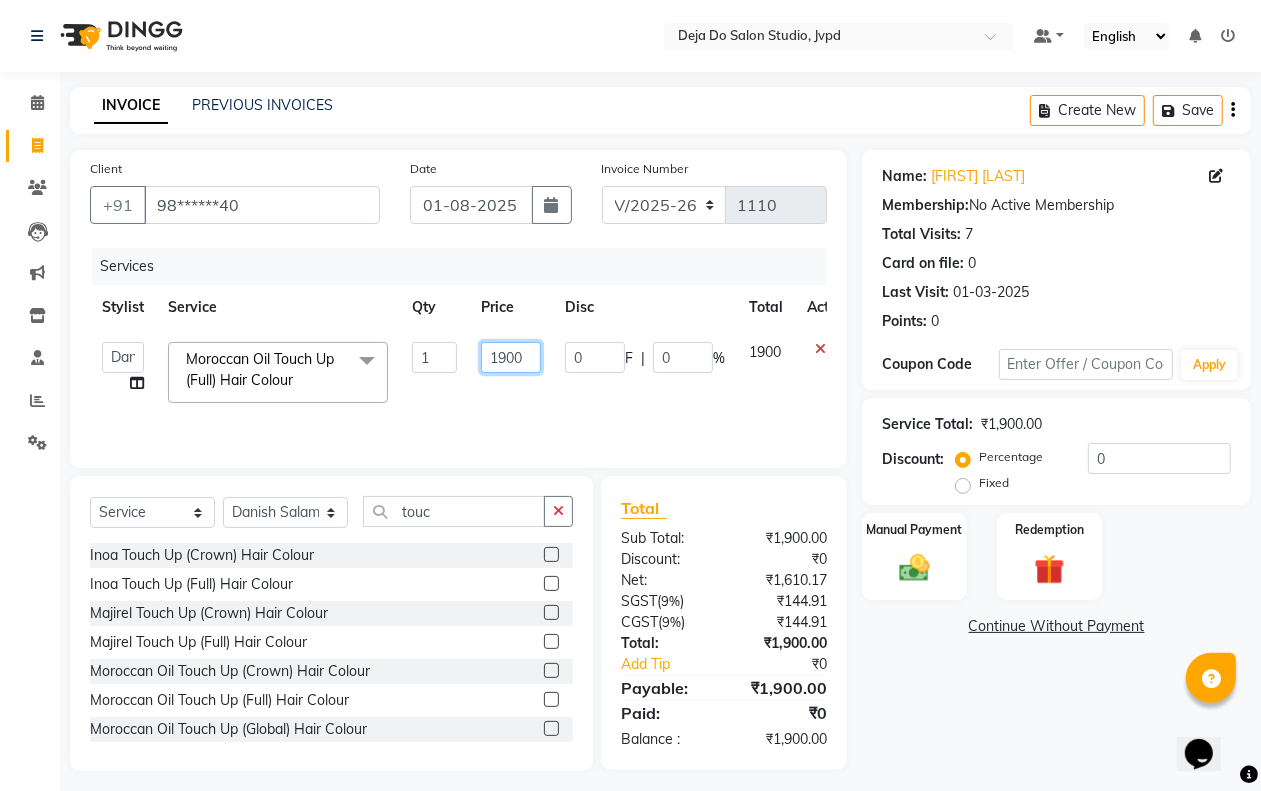 click on "1900" 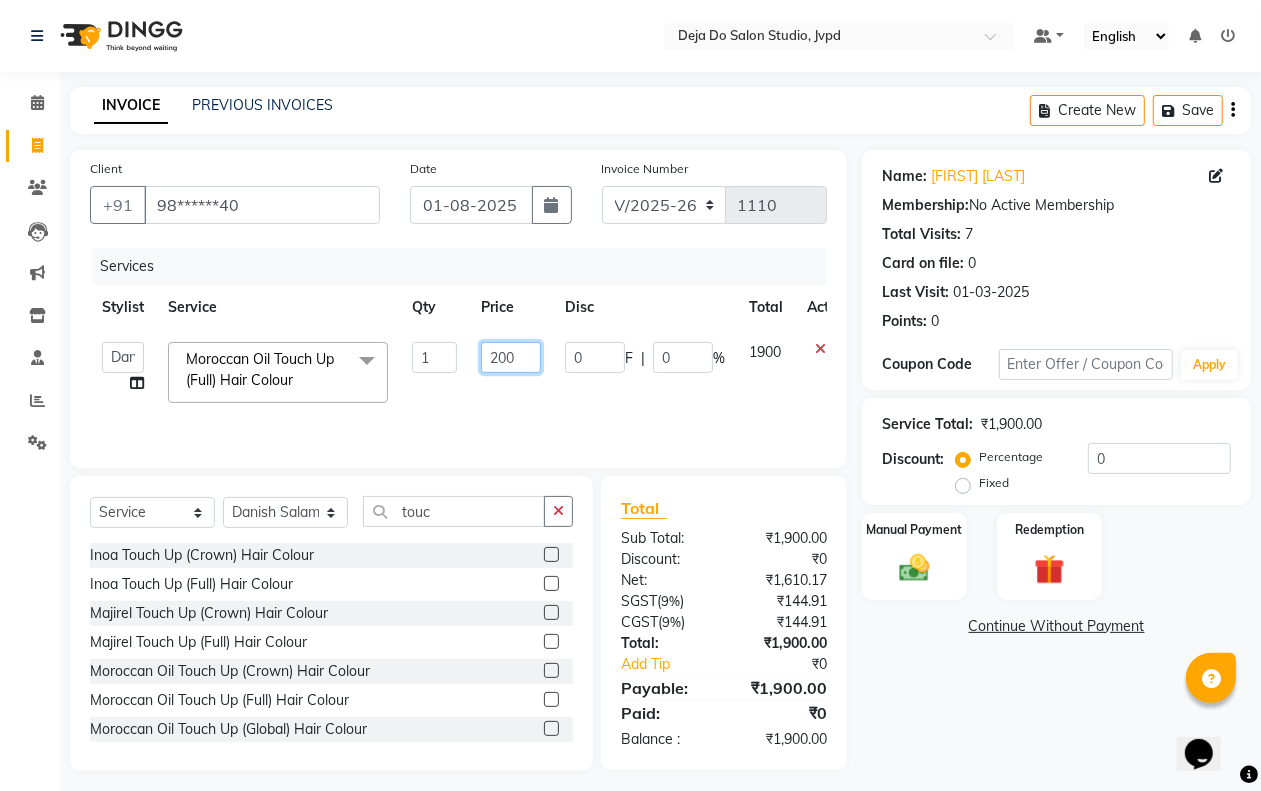 type on "2200" 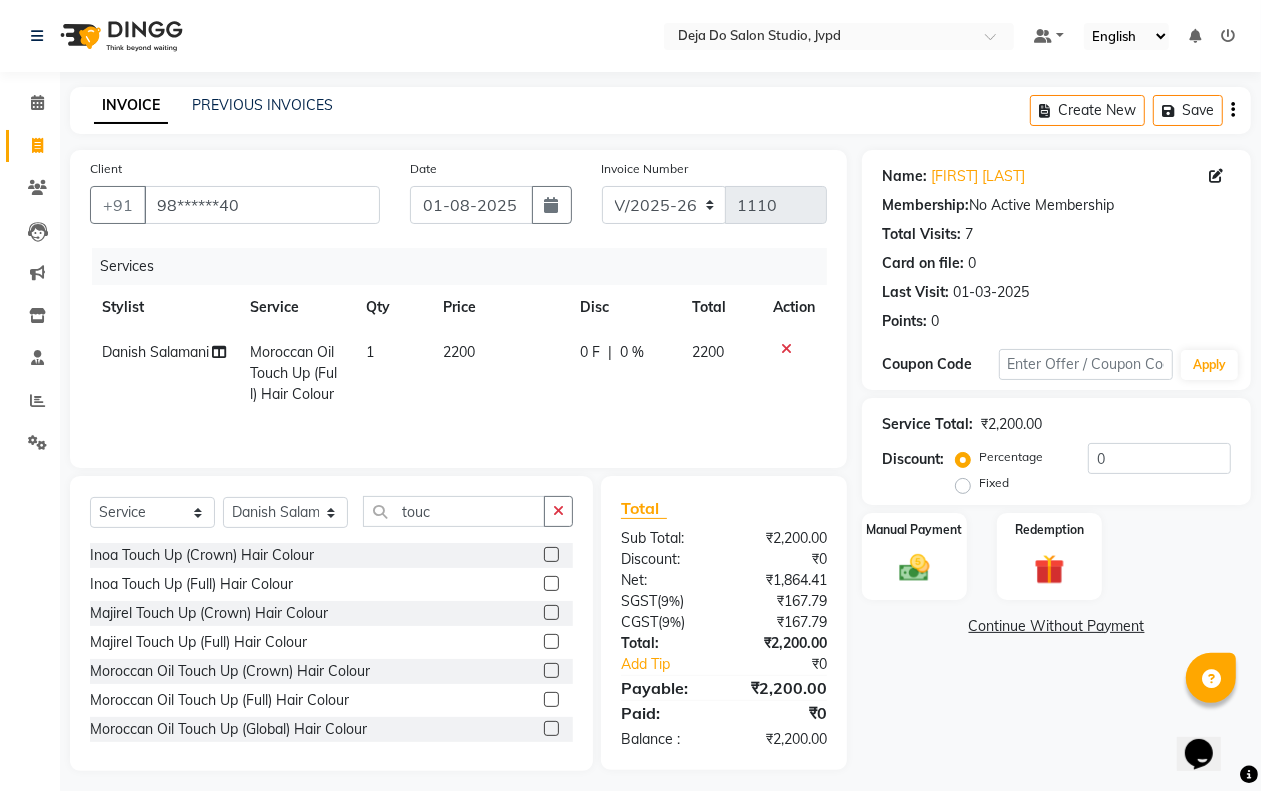 click on "0 F | 0 %" 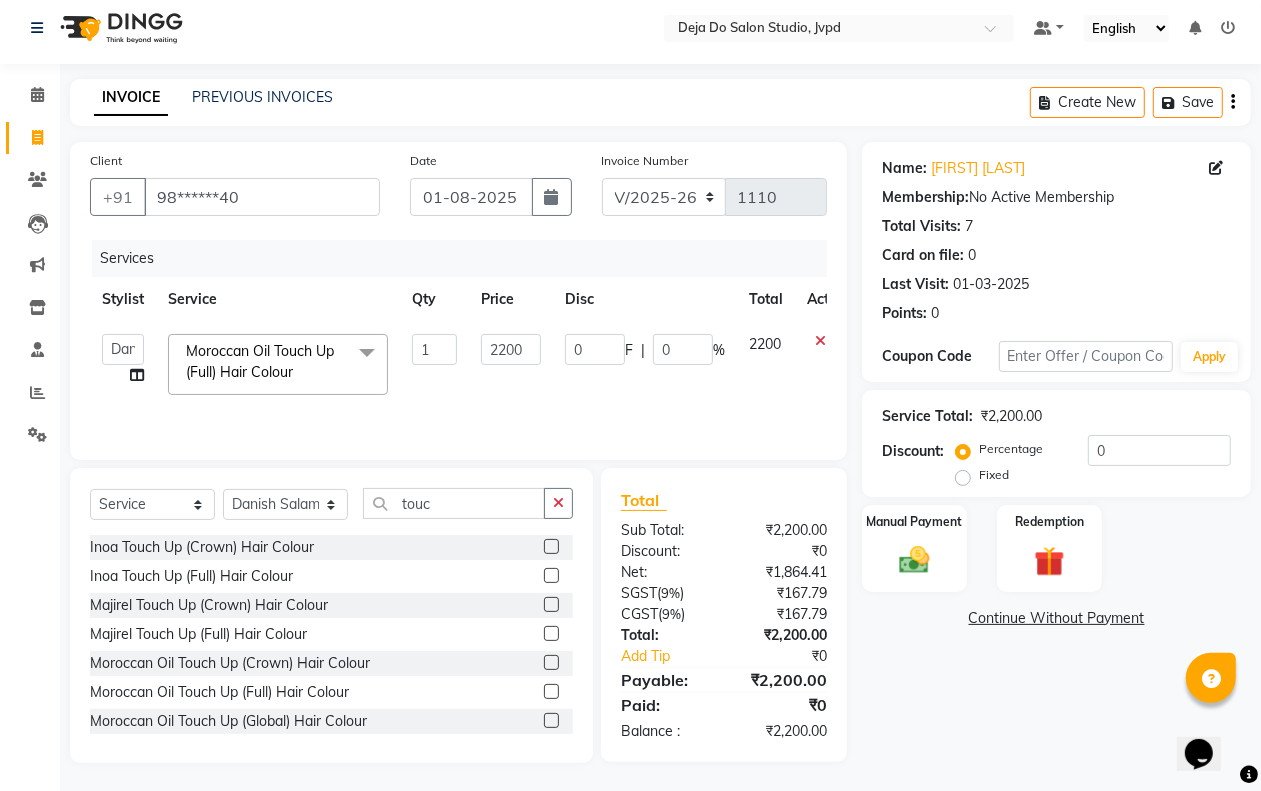 scroll, scrollTop: 11, scrollLeft: 0, axis: vertical 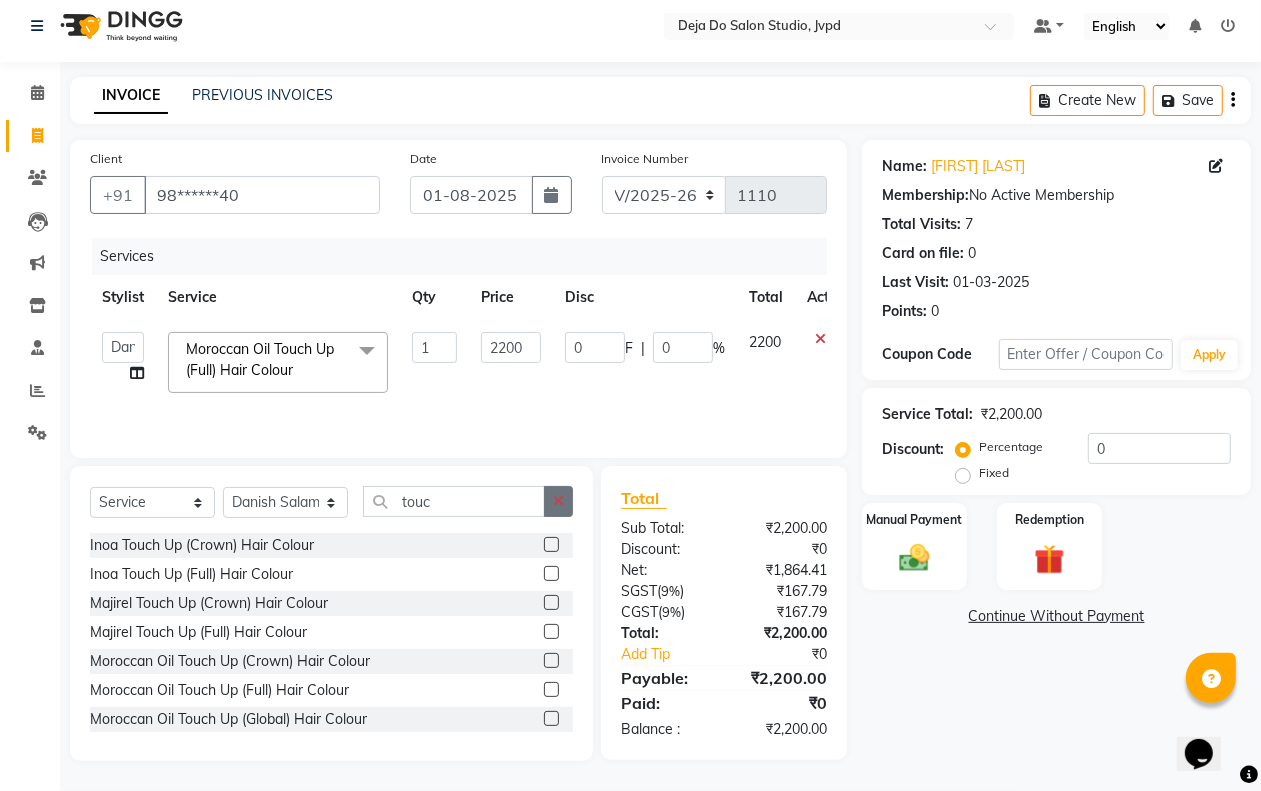 click 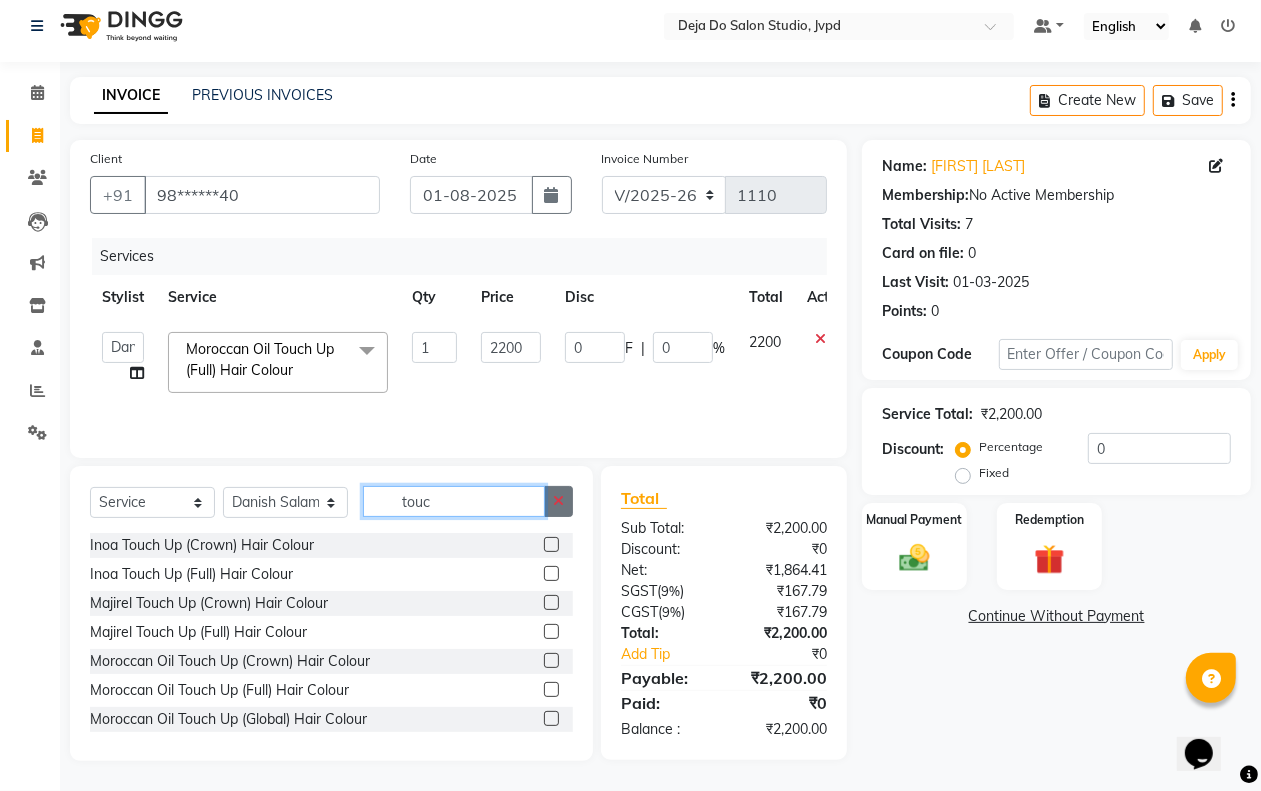 type 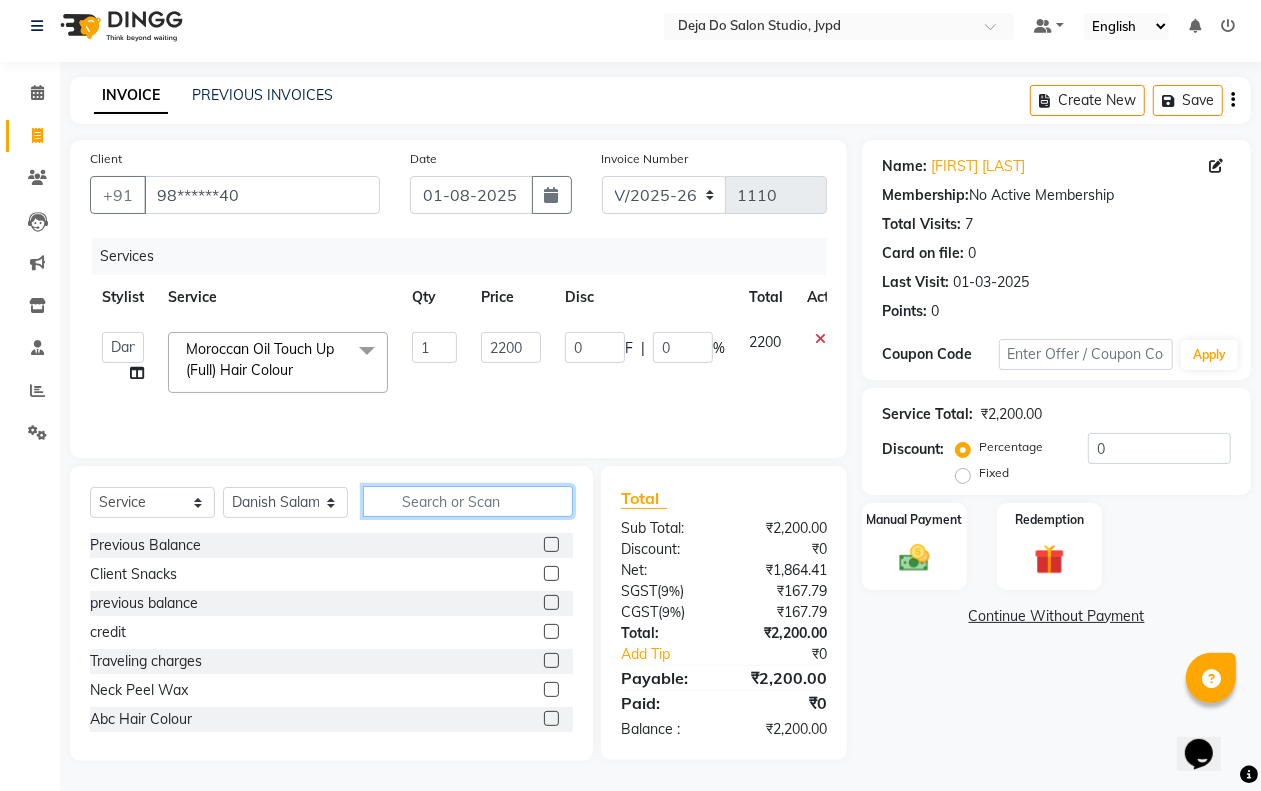 click 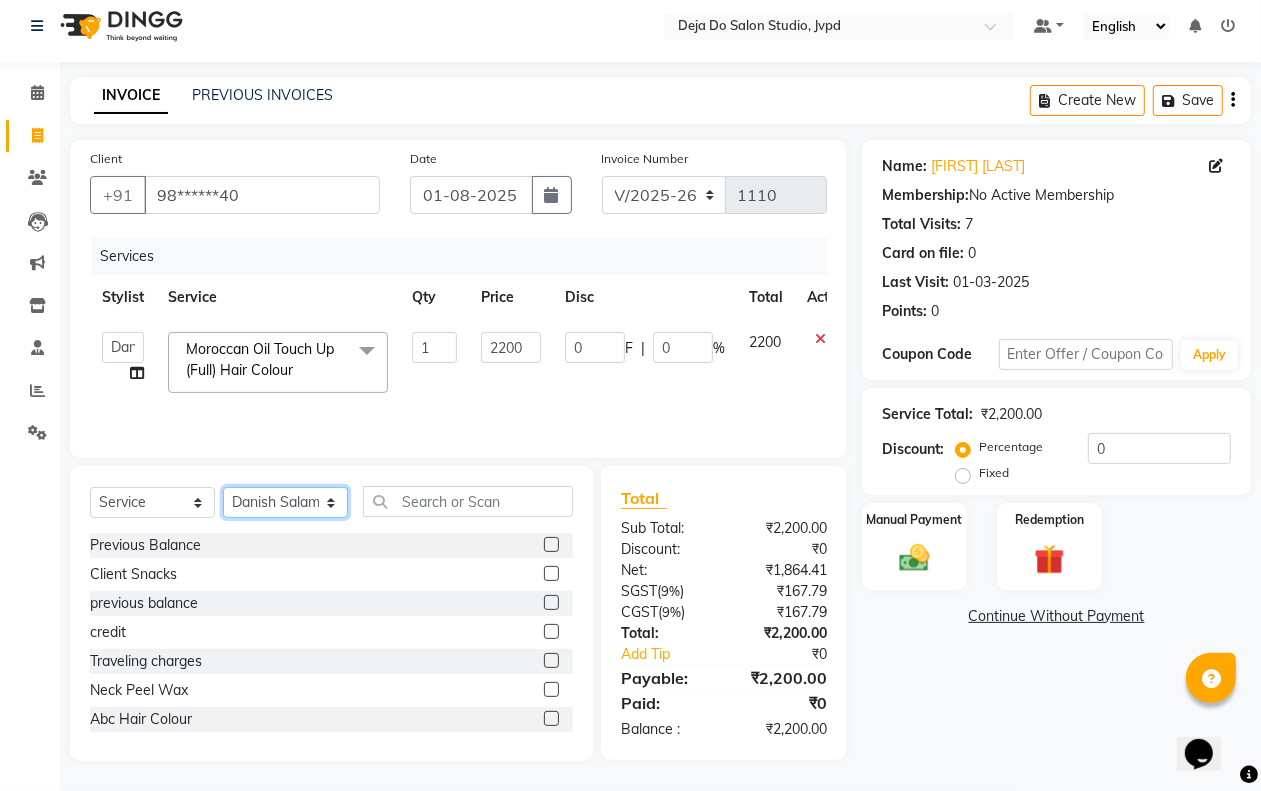 click on "Select Stylist Aditi Admin Anam  Sheikh  Arifa Shaikh Danish  Salamani Farida Fatima Kasbe Namya salian Rashi Mayur Sakina Rupani Shefali  shetty Shuaib Salamani Sumaiya sayed Sushma Pelage" 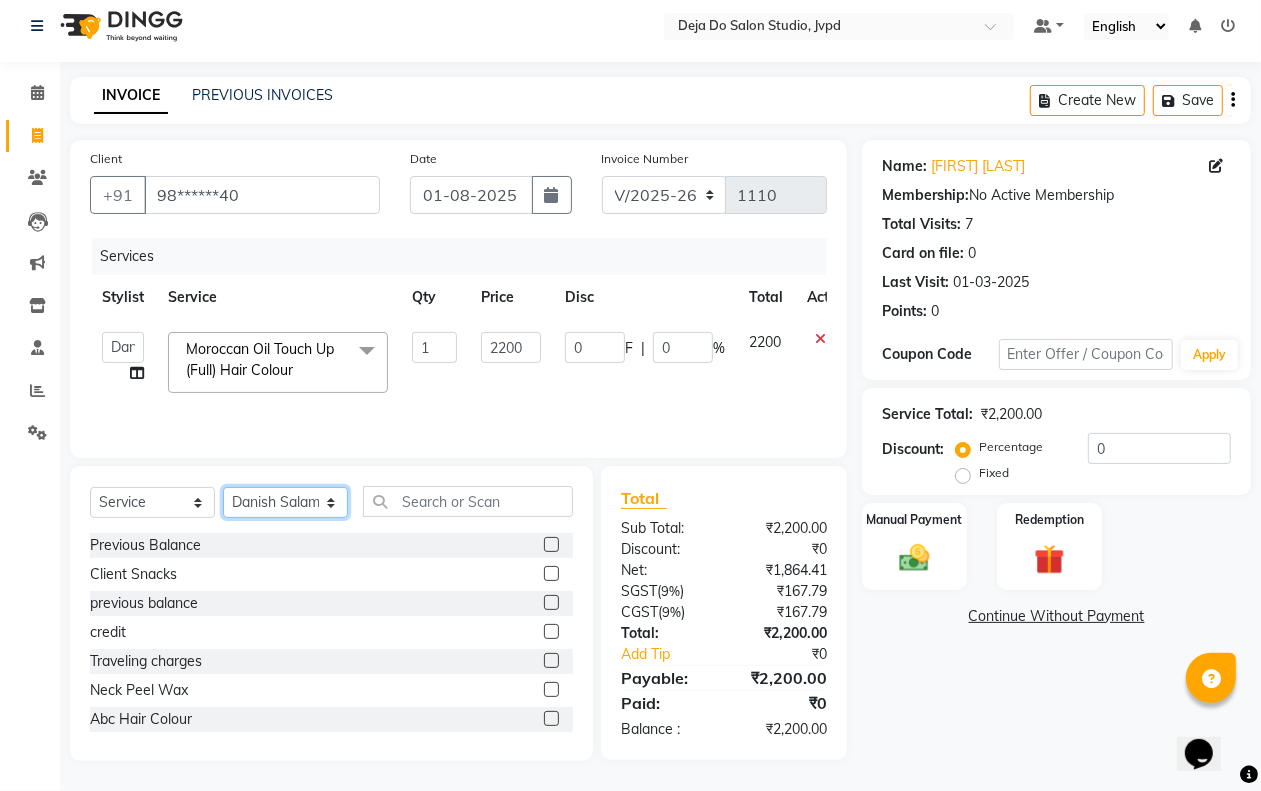 select on "62495" 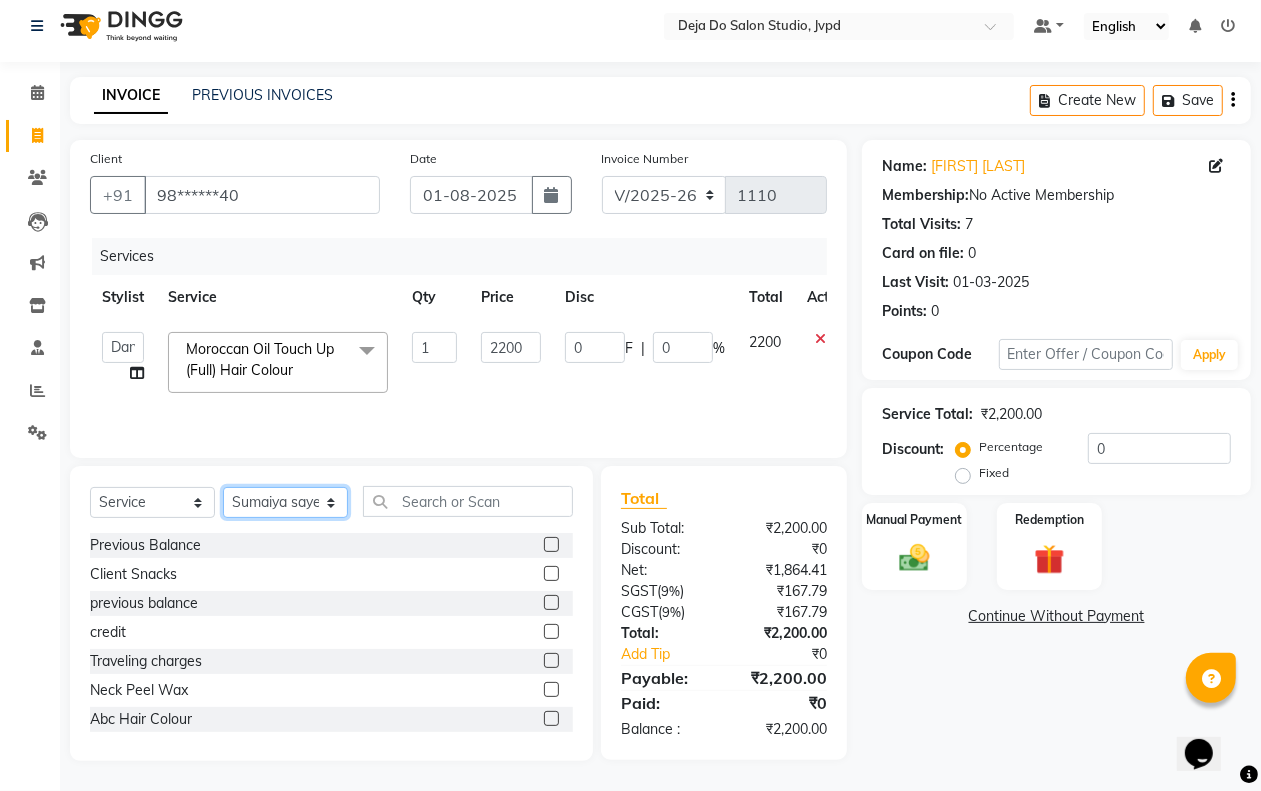 click on "Select Stylist Aditi Admin Anam  Sheikh  Arifa Shaikh Danish  Salamani Farida Fatima Kasbe Namya salian Rashi Mayur Sakina Rupani Shefali  shetty Shuaib Salamani Sumaiya sayed Sushma Pelage" 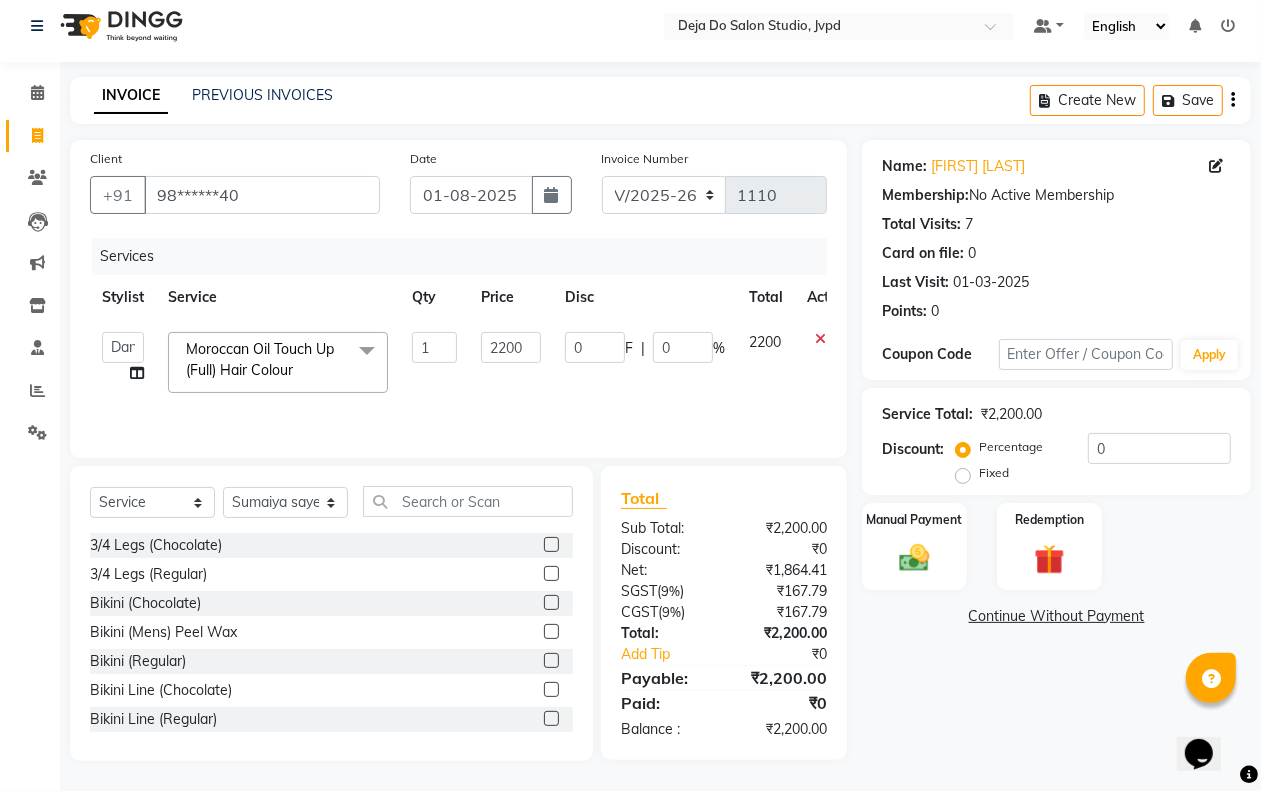 click on "Aditi Admin Anam Sheikh Arifa Shaikh Danish Salamani Farida Fatima Kasbe Namya salian Rashi Mayur Sakina Rupani Shefali shetty Shuaib Salamani Sumaiya sayed Sushma Pelage" 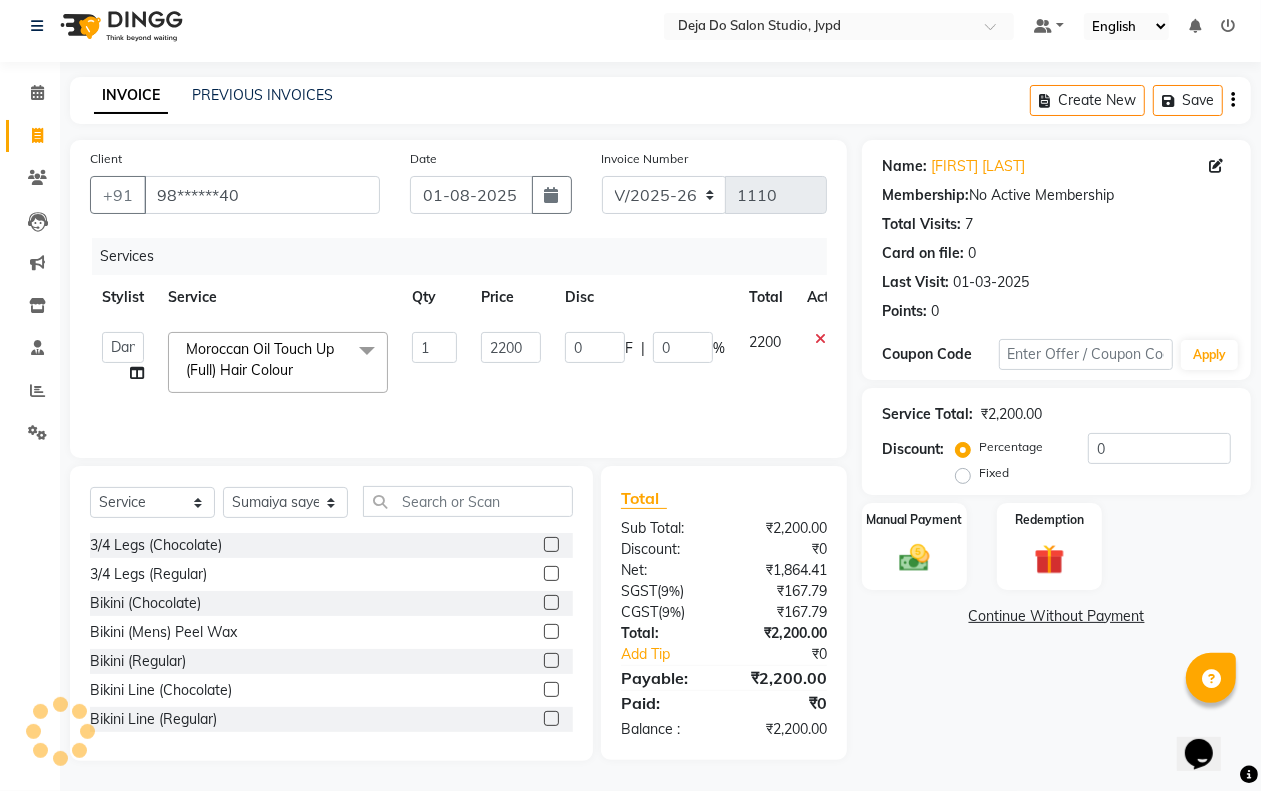 click on "Aditi Admin Anam Sheikh Arifa Shaikh Danish Salamani Farida Fatima Kasbe Namya salian Rashi Mayur Sakina Rupani Shefali shetty Shuaib Salamani Sumaiya sayed Sushma Pelage" 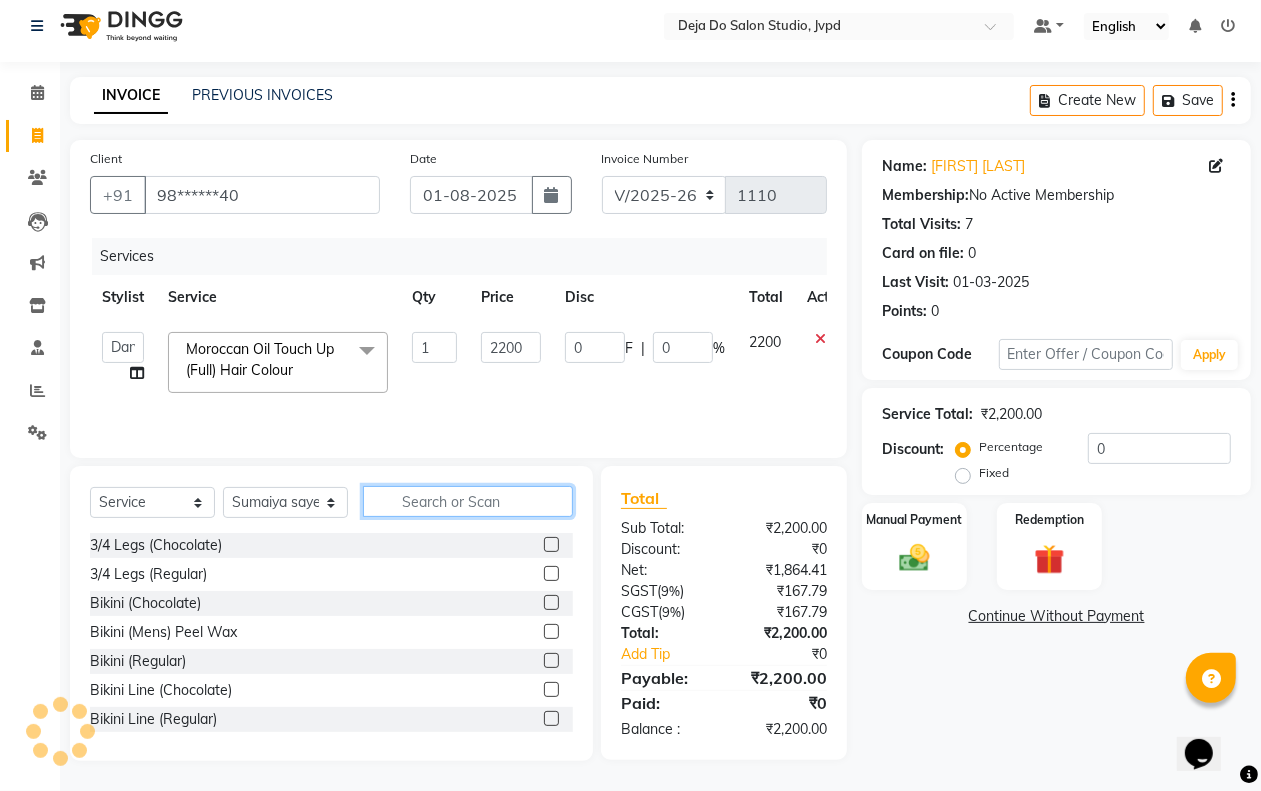 click 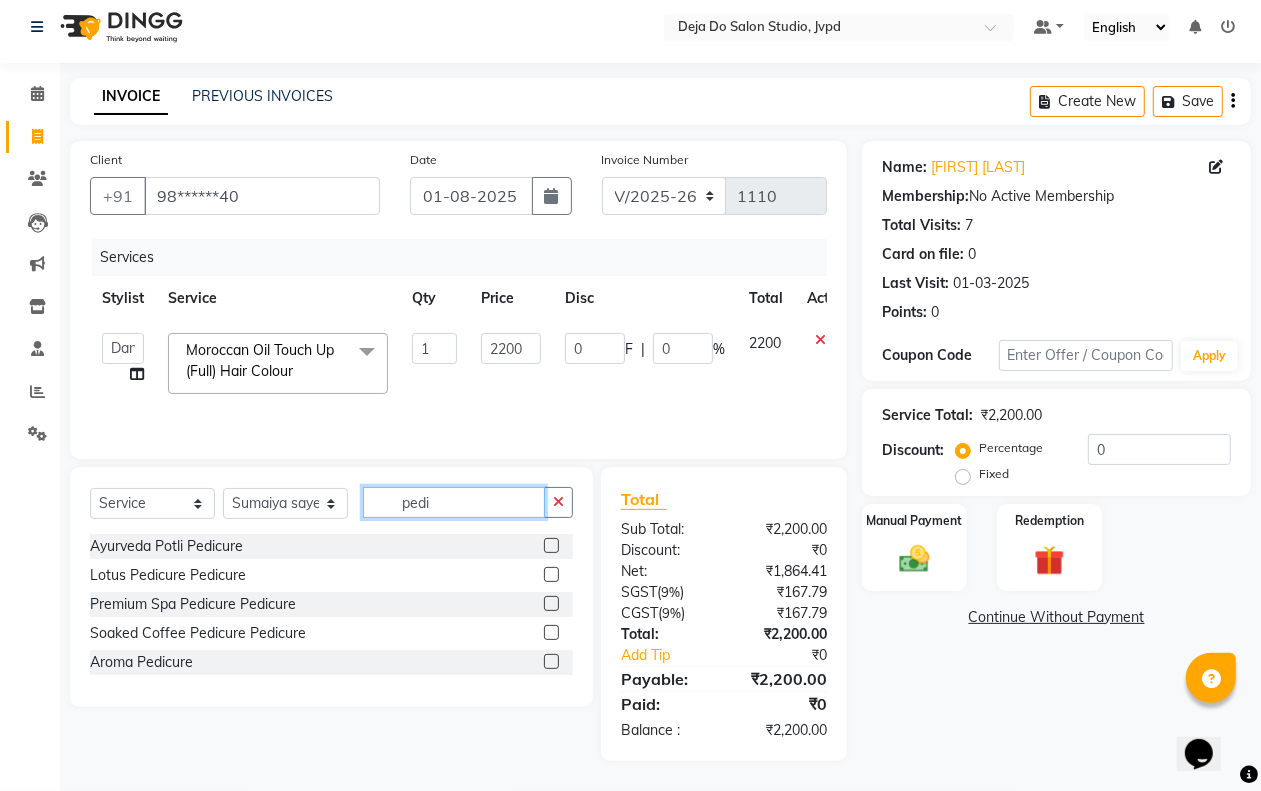 type on "pedi" 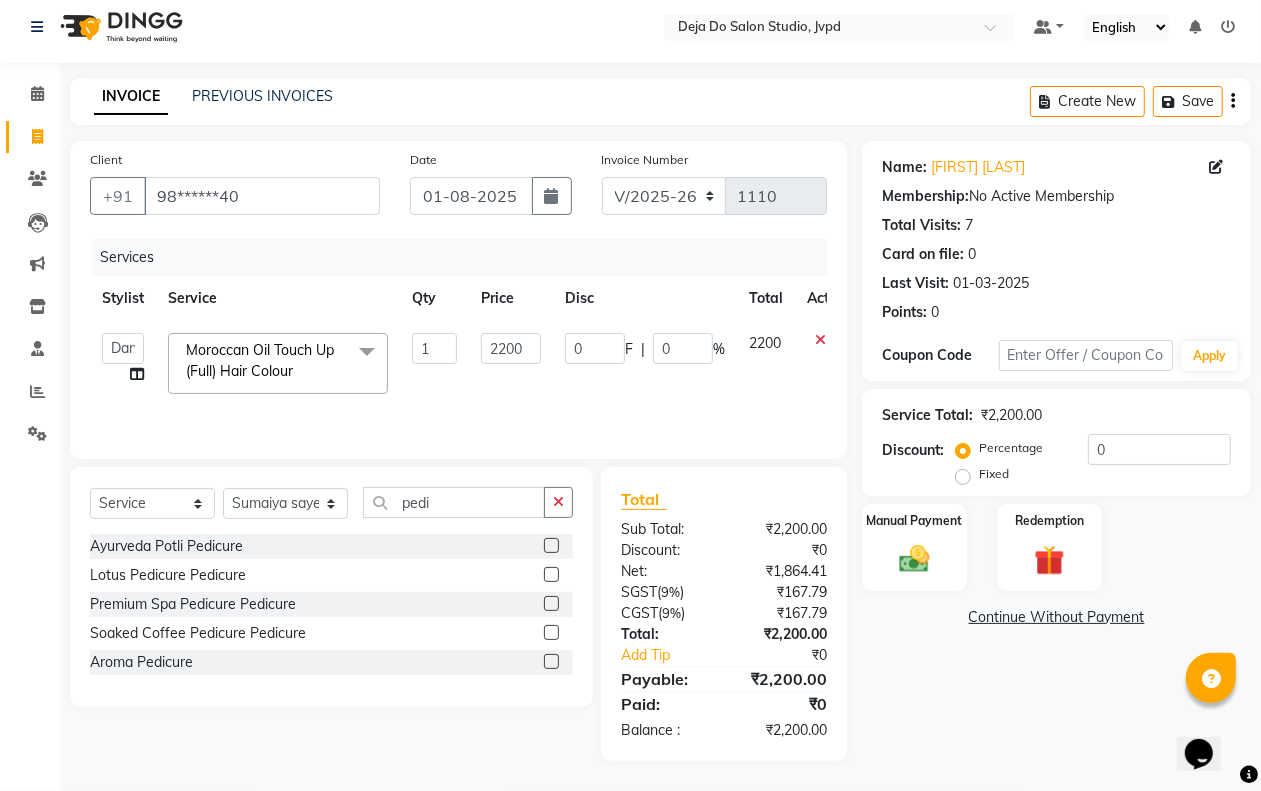 click 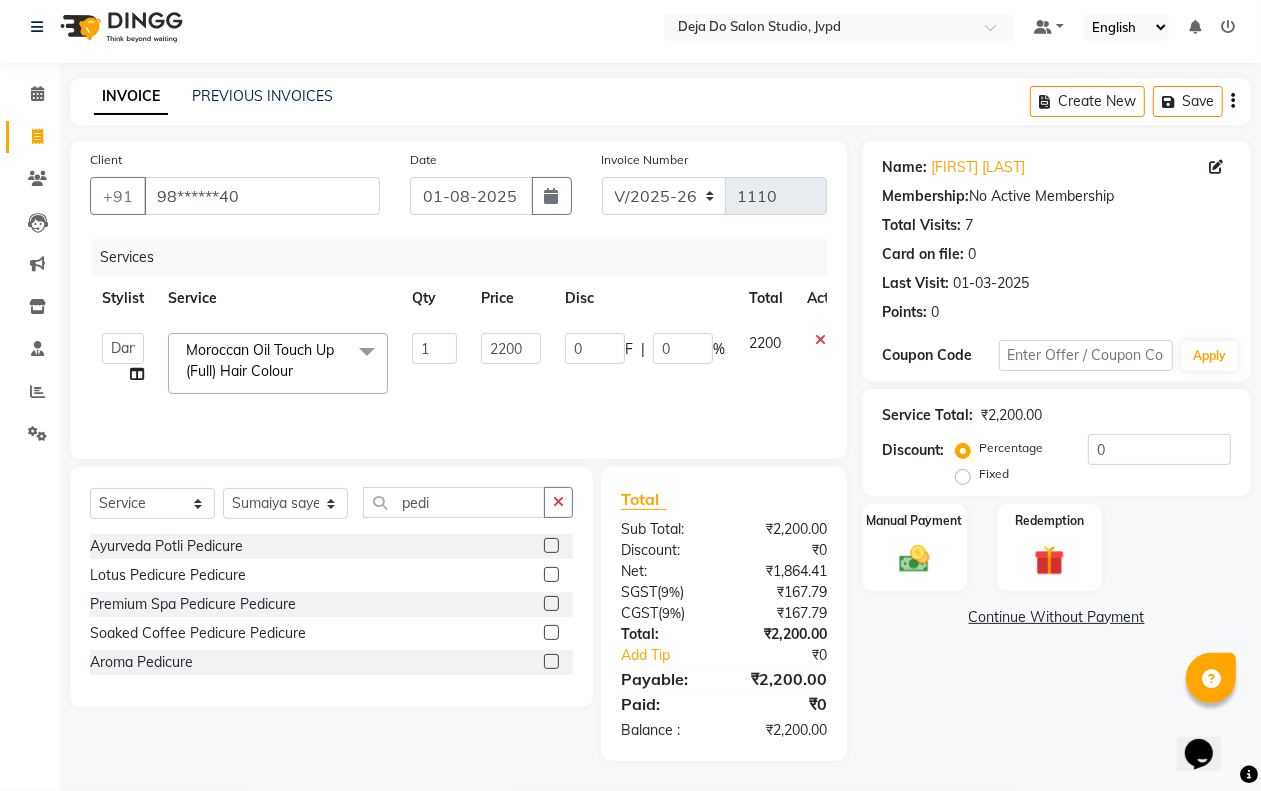 click at bounding box center [550, 633] 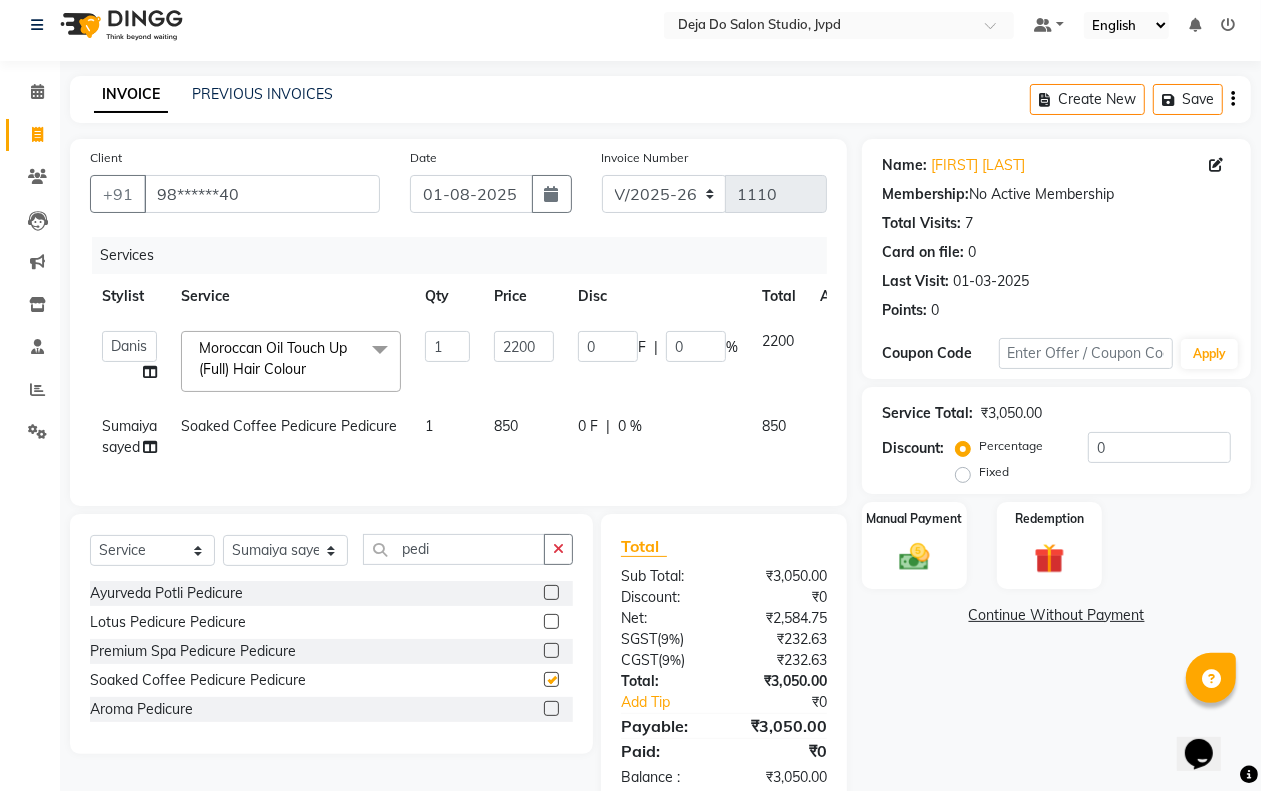 checkbox on "false" 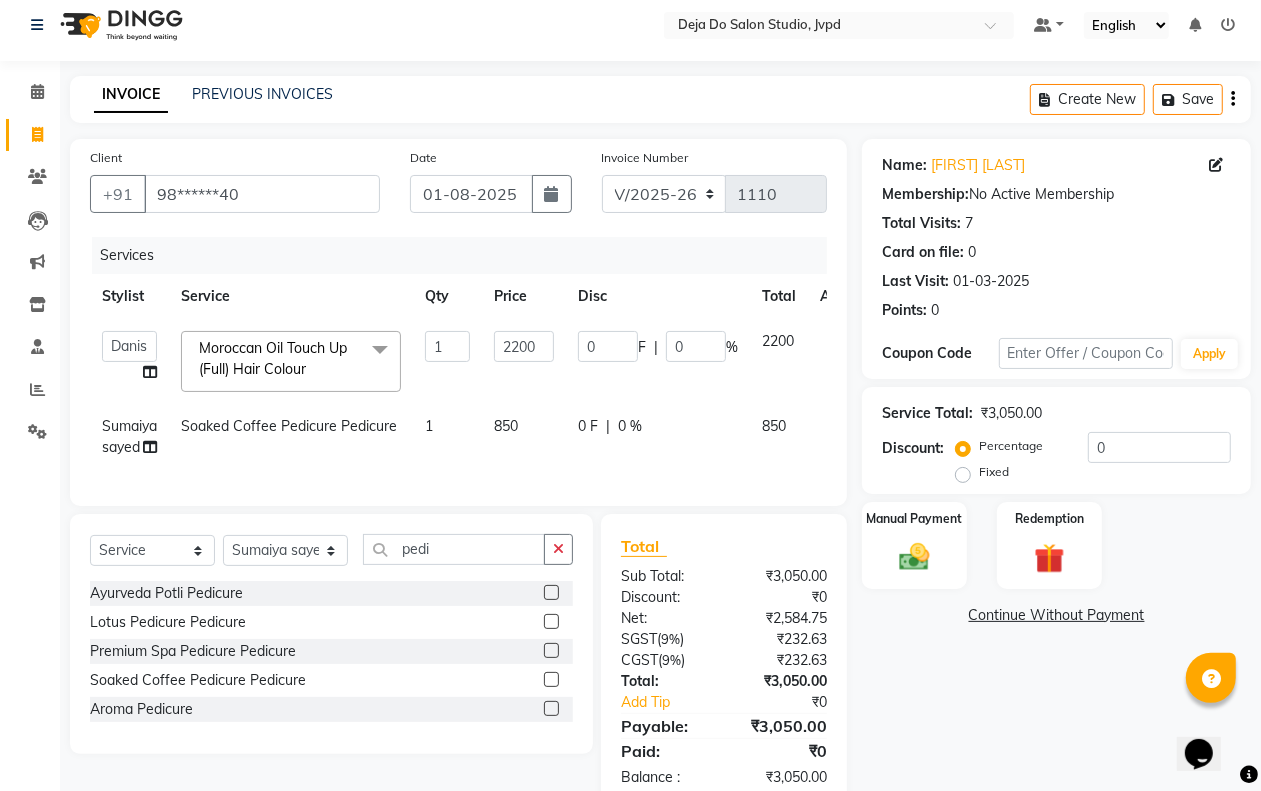 scroll, scrollTop: 76, scrollLeft: 0, axis: vertical 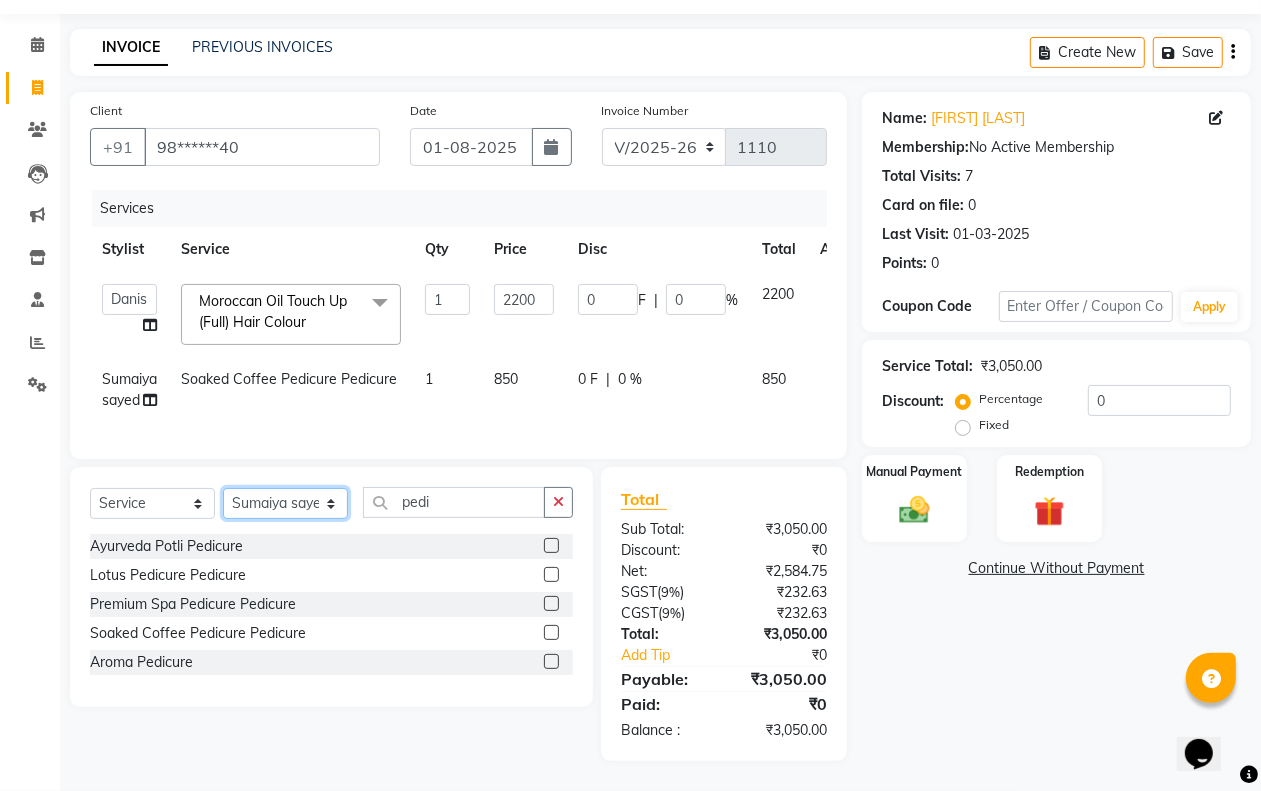 click on "Select Stylist Aditi Admin Anam  Sheikh  Arifa Shaikh Danish  Salamani Farida Fatima Kasbe Namya salian Rashi Mayur Sakina Rupani Shefali  shetty Shuaib Salamani Sumaiya sayed Sushma Pelage" 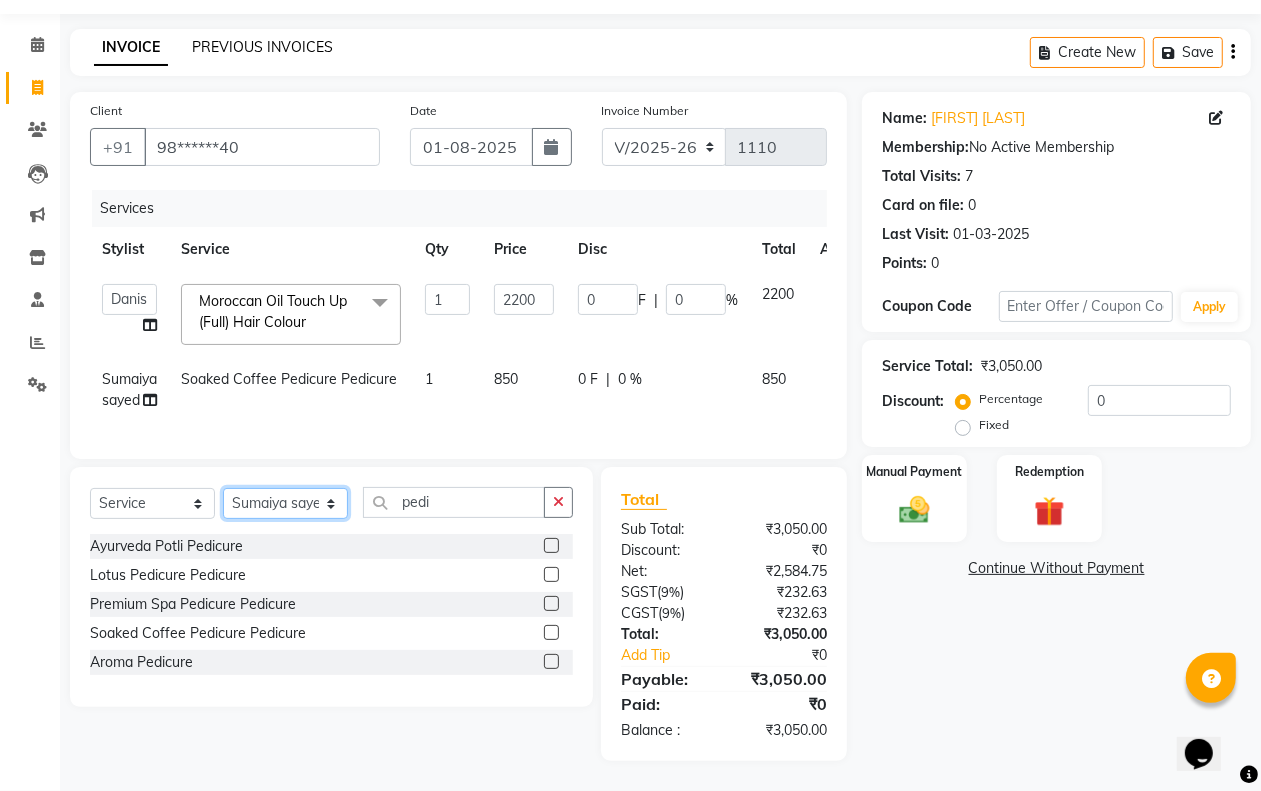 select on "[POSTAL CODE]" 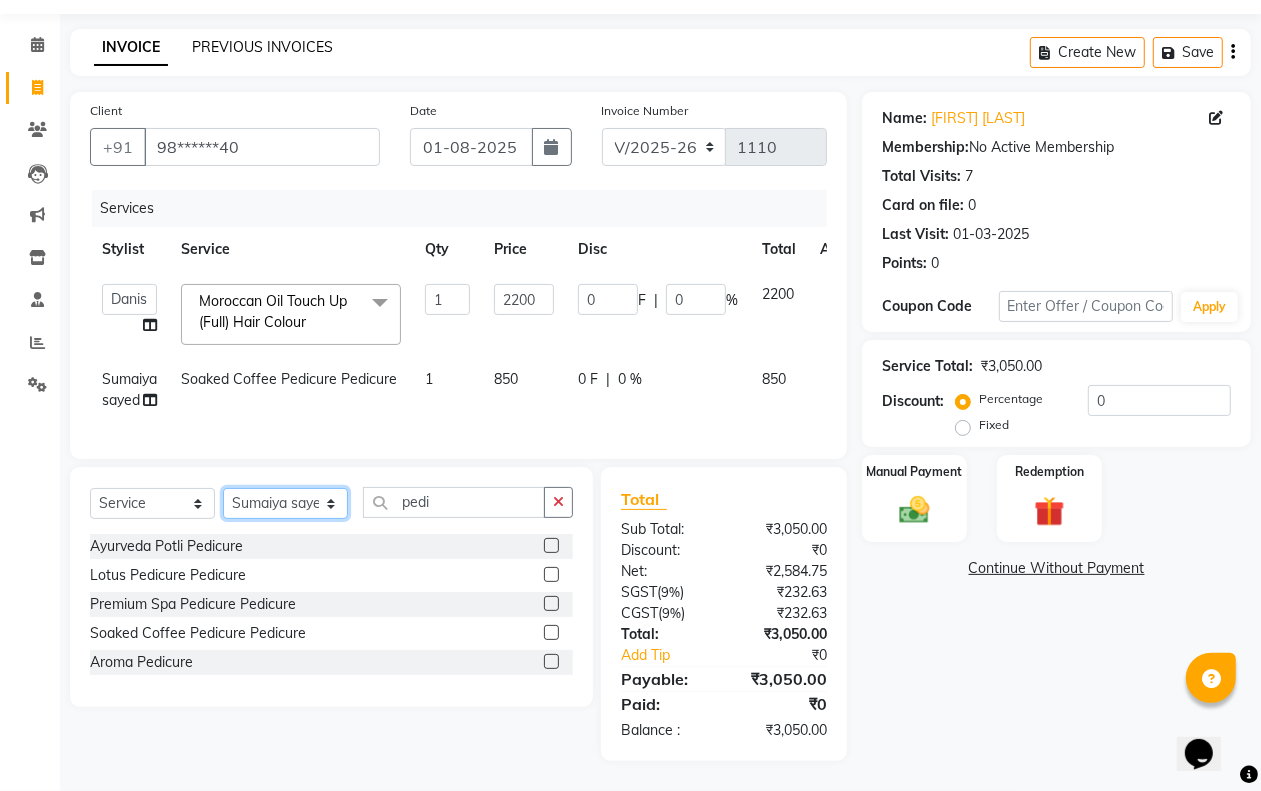 click on "Select Stylist Aditi Admin Anam  Sheikh  Arifa Shaikh Danish  Salamani Farida Fatima Kasbe Namya salian Rashi Mayur Sakina Rupani Shefali  shetty Shuaib Salamani Sumaiya sayed Sushma Pelage" 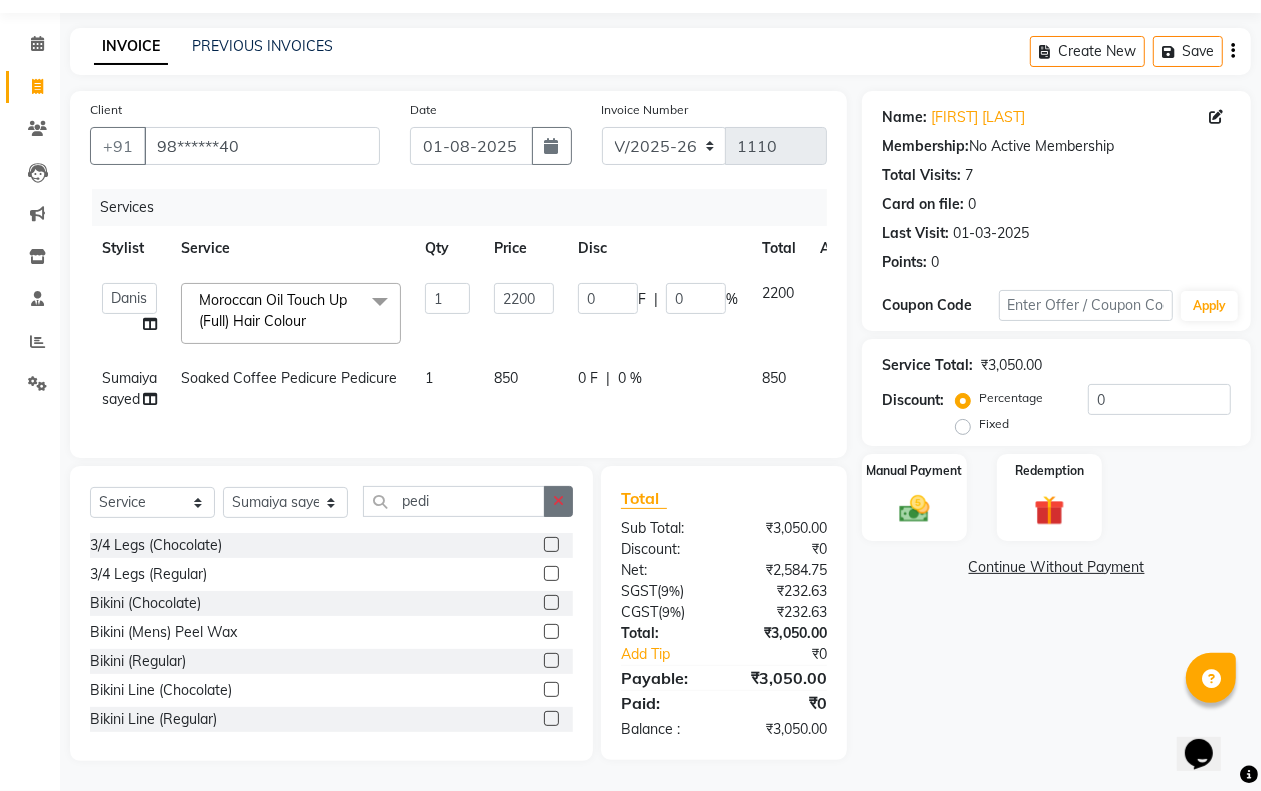 drag, startPoint x: 535, startPoint y: 518, endPoint x: 551, endPoint y: 505, distance: 20.615528 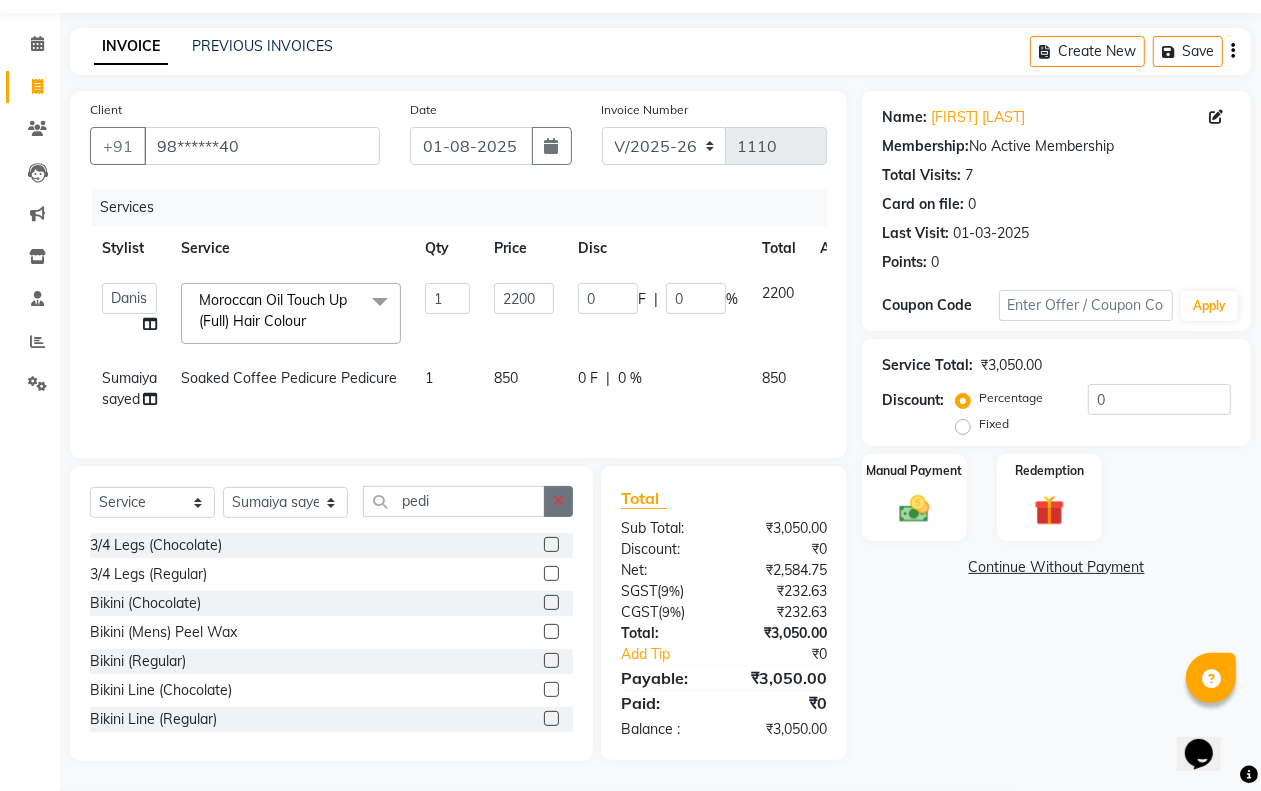 click on "Aditi Admin Anam Sheikh Arifa Shaikh Danish Salamani Farida Fatima Kasbe Namya salian Rashi Mayur Sakina Rupani Shefali shetty Shuaib Salamani Sumaiya sayed Sushma Pelage" 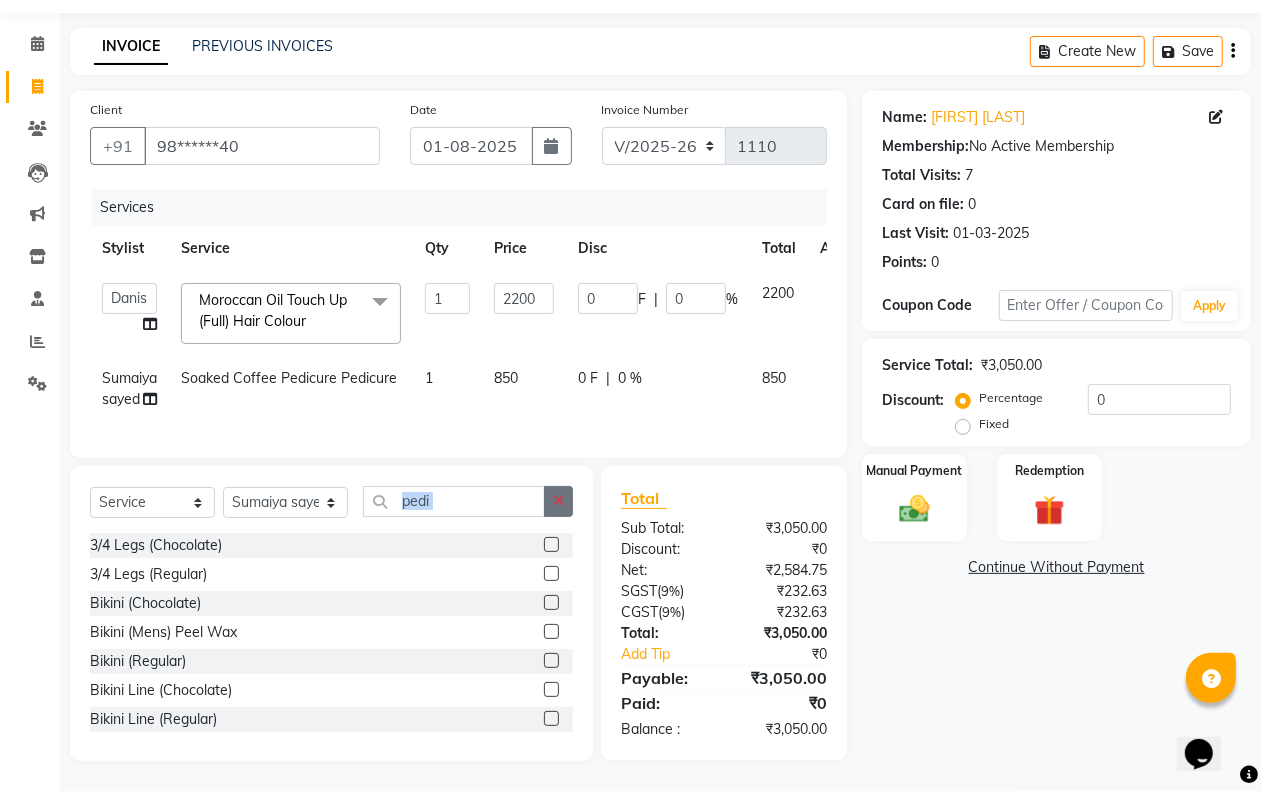 click 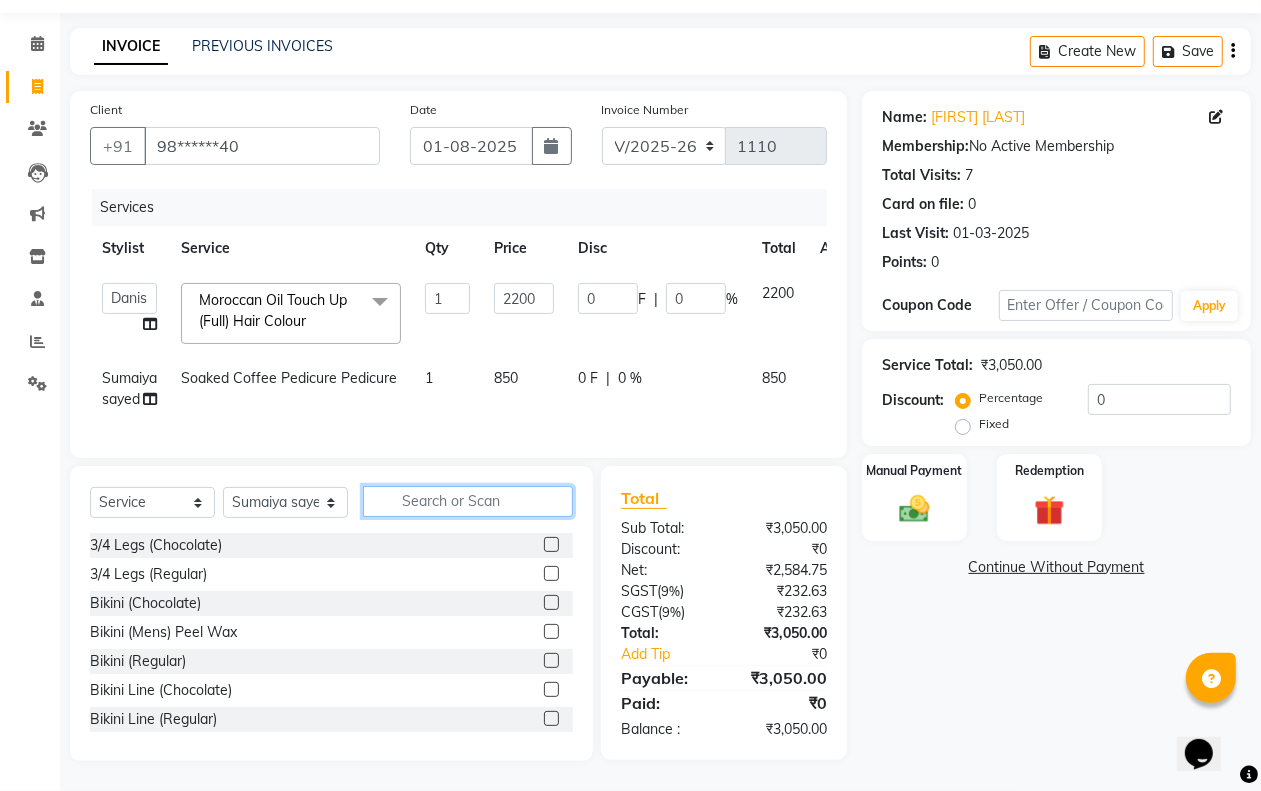 click 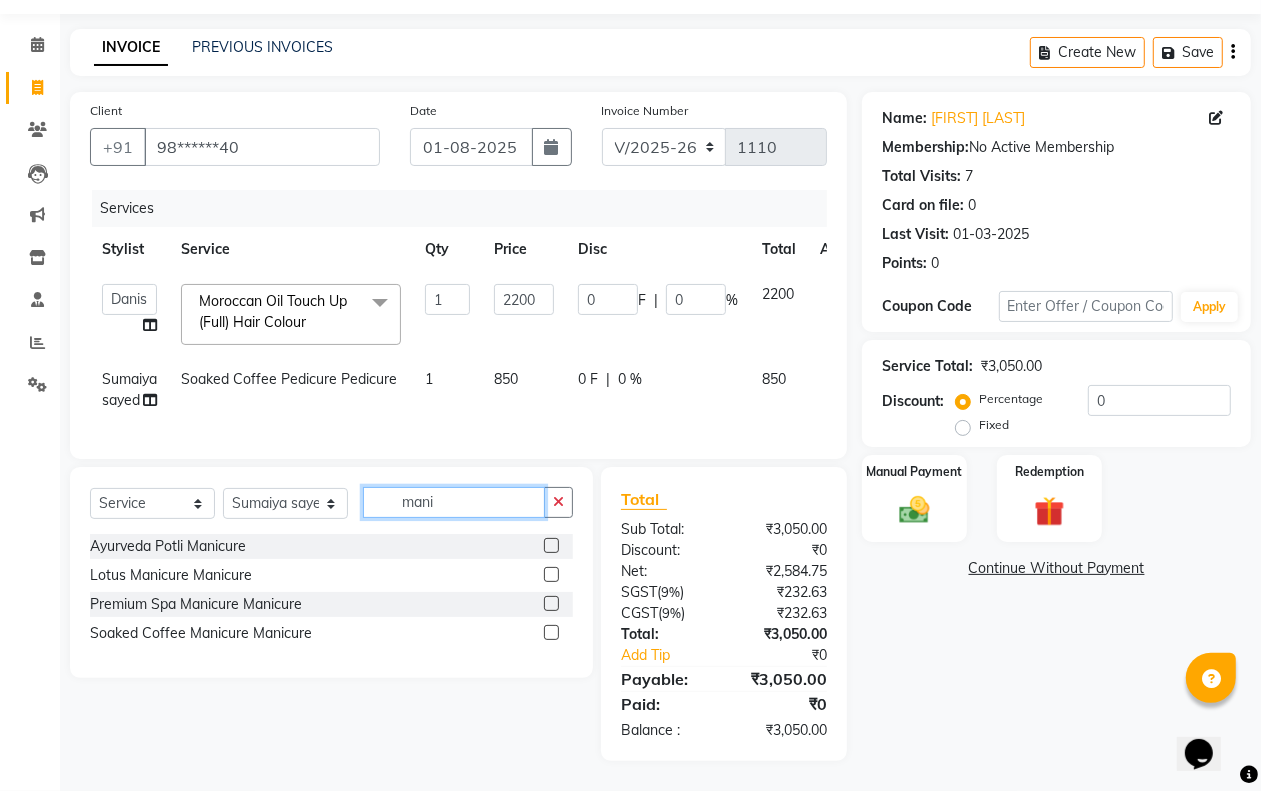 type on "mani" 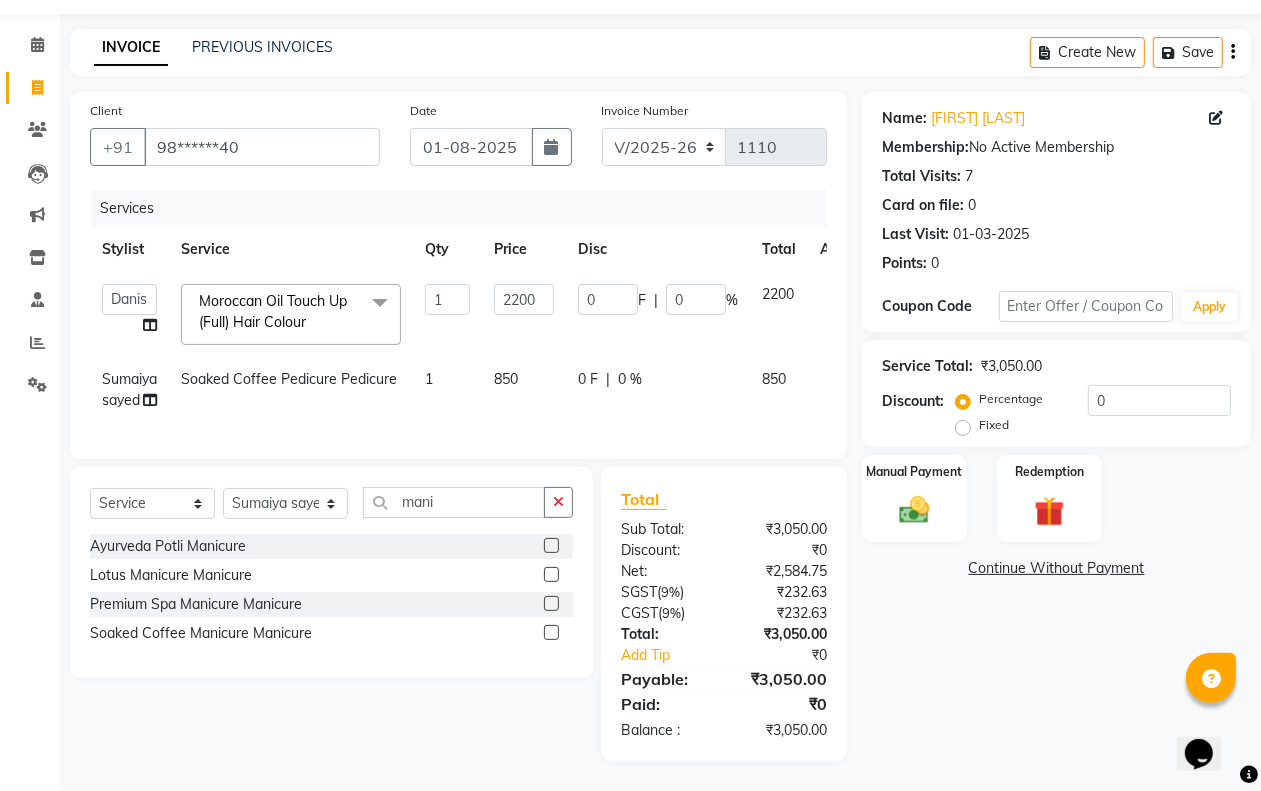 click 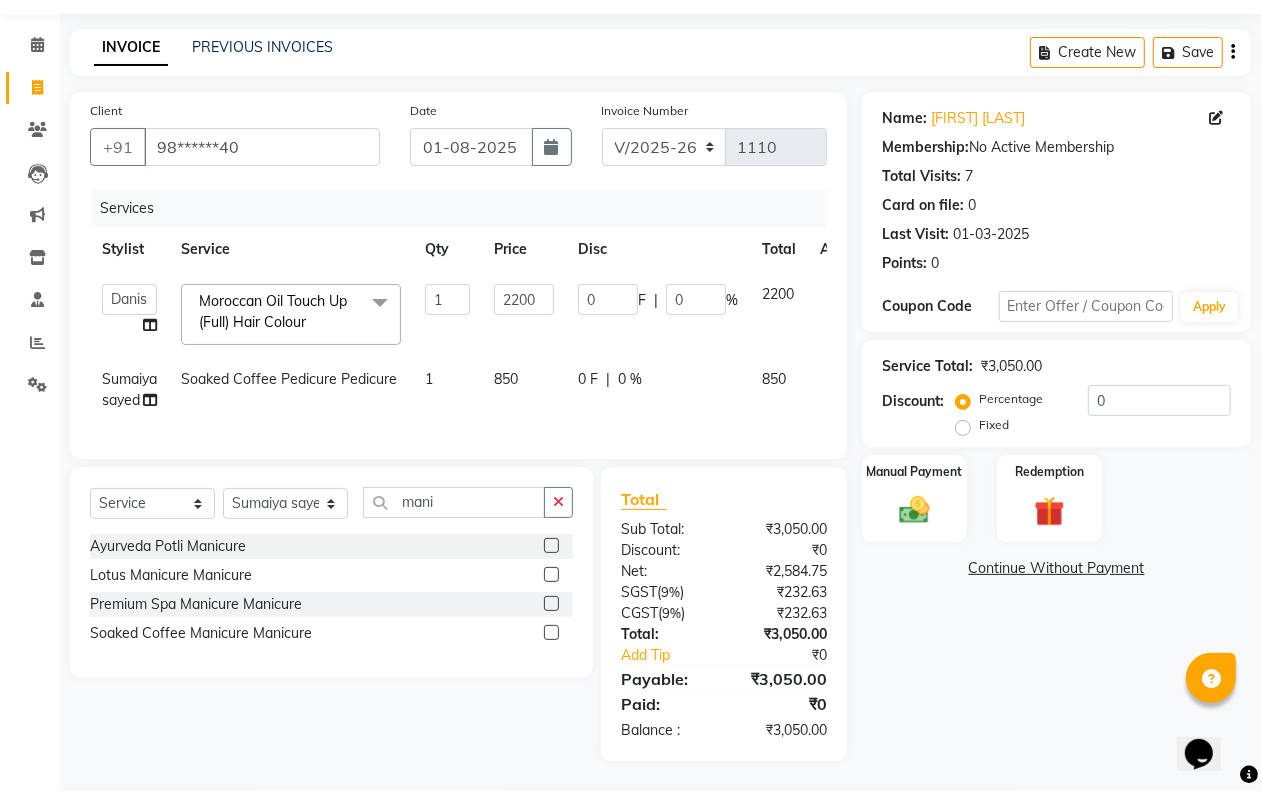 click at bounding box center (550, 633) 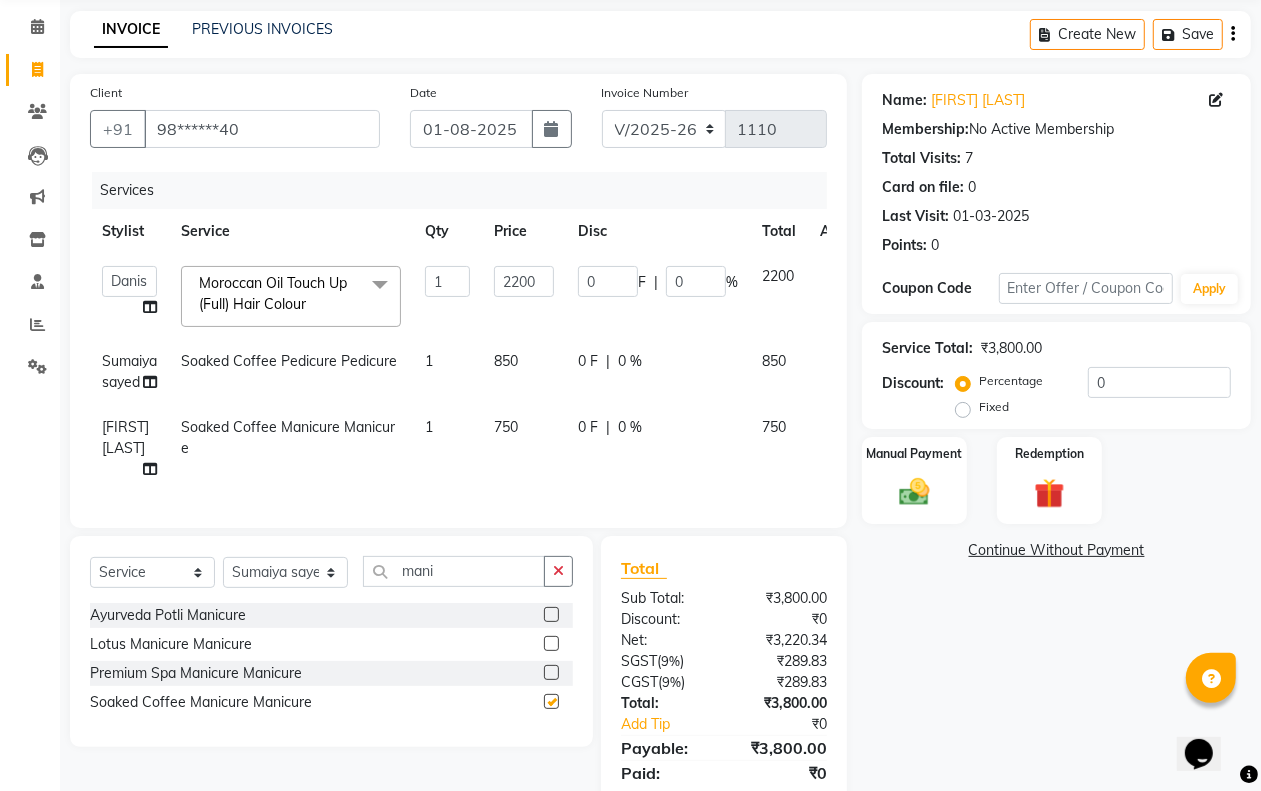 checkbox on "false" 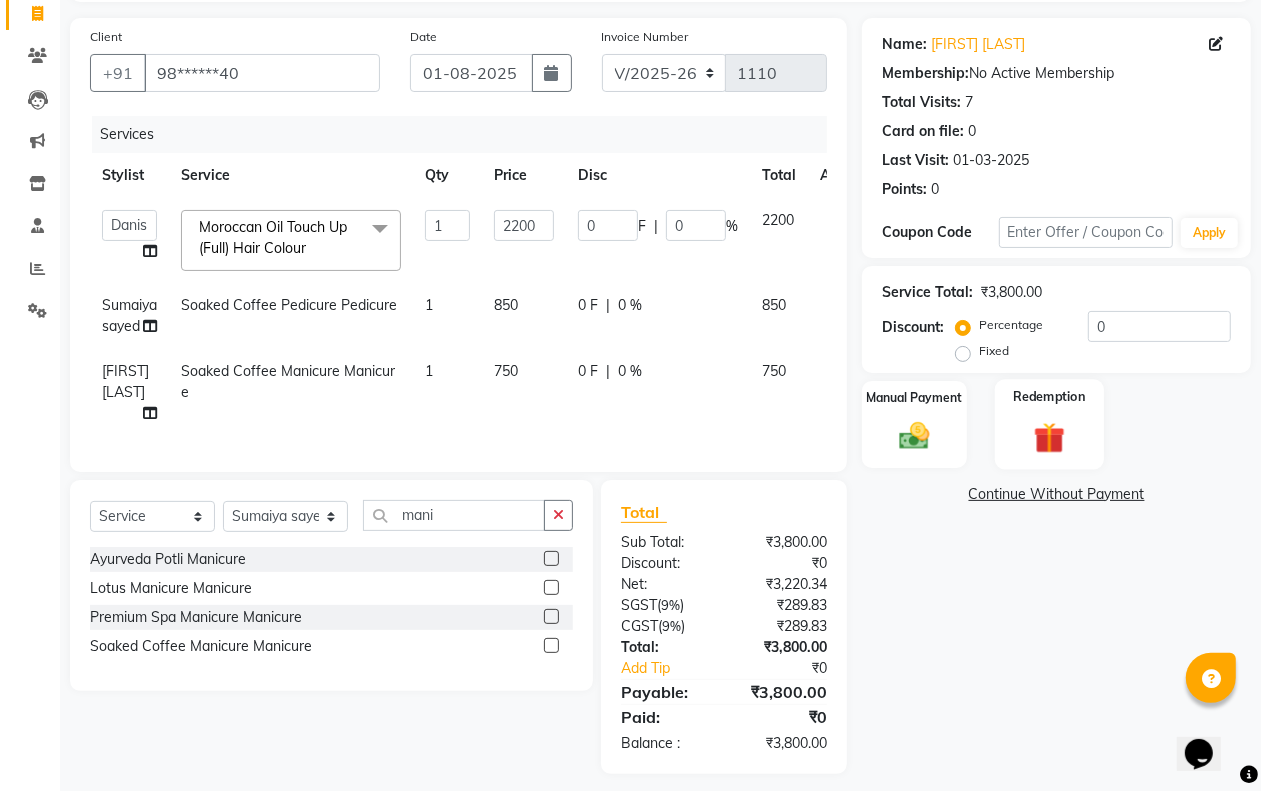 scroll, scrollTop: 163, scrollLeft: 0, axis: vertical 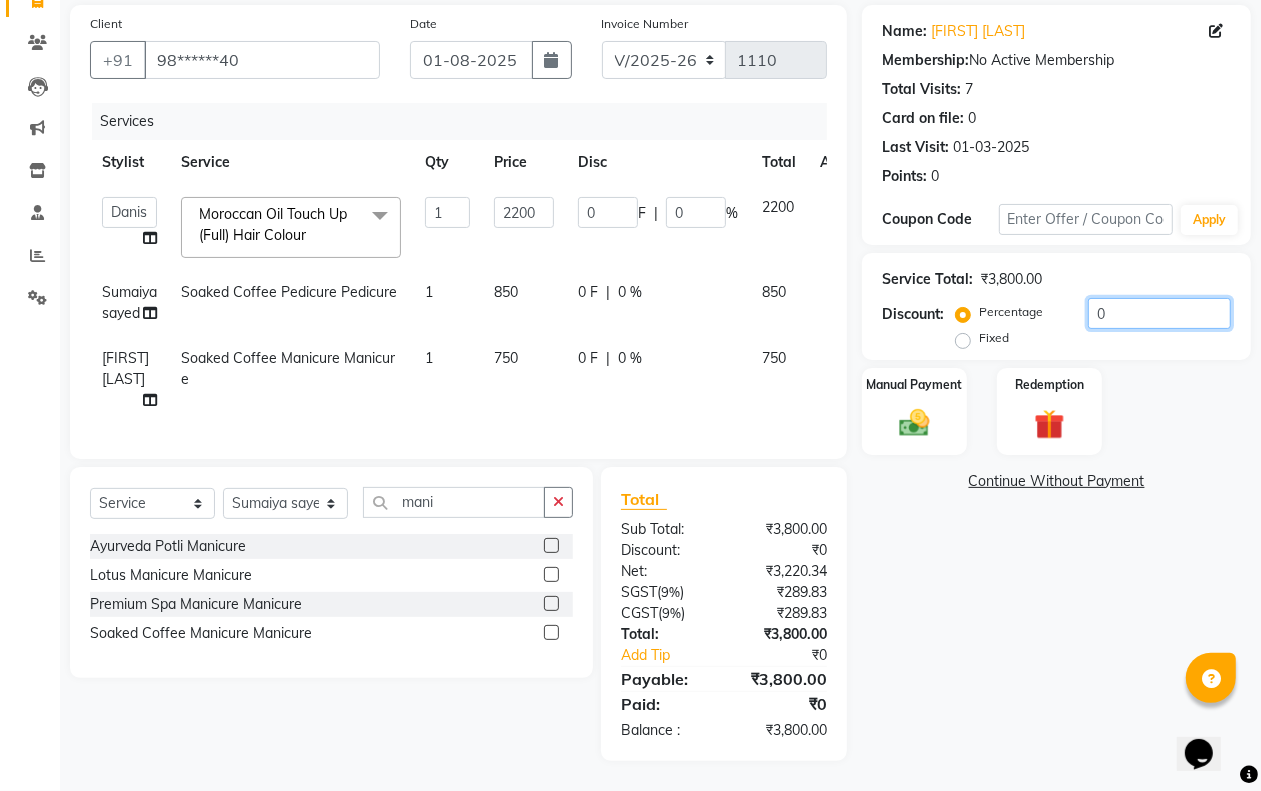 click on "0" 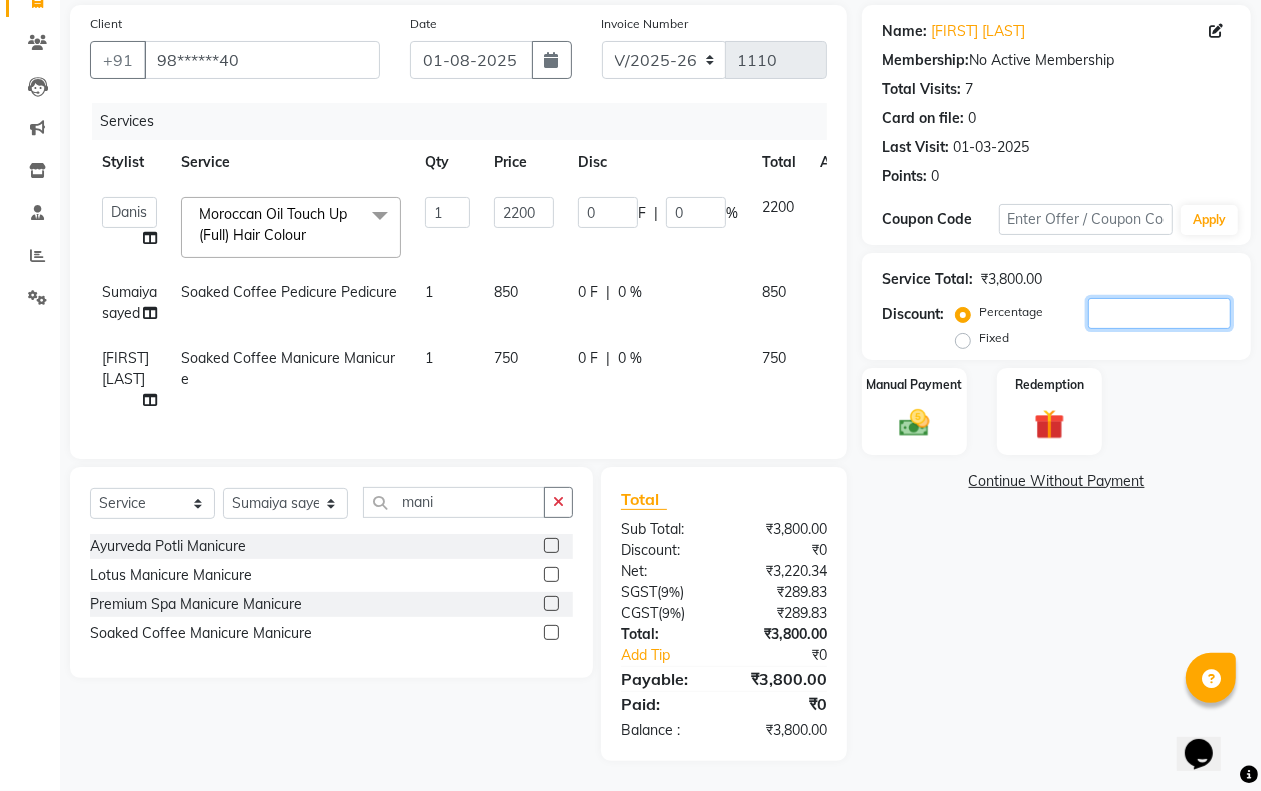 type on "3" 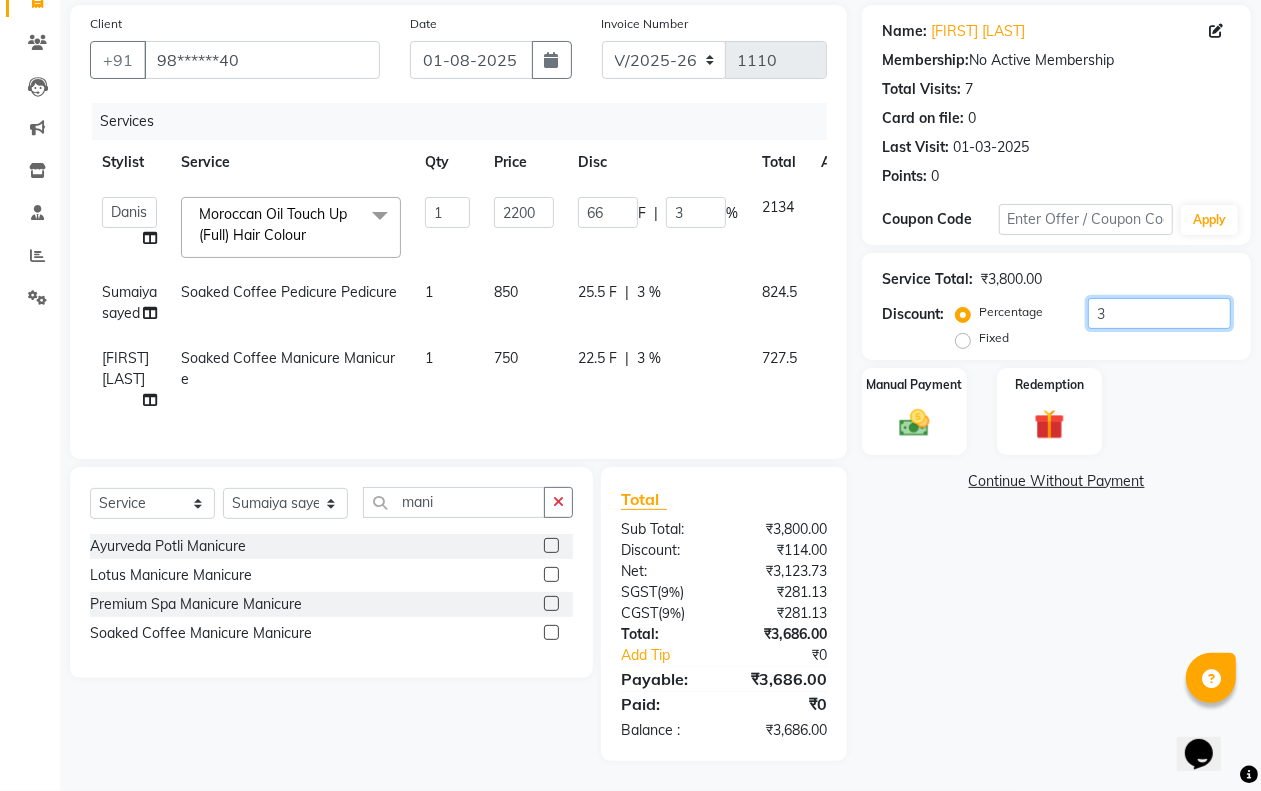 type on "35" 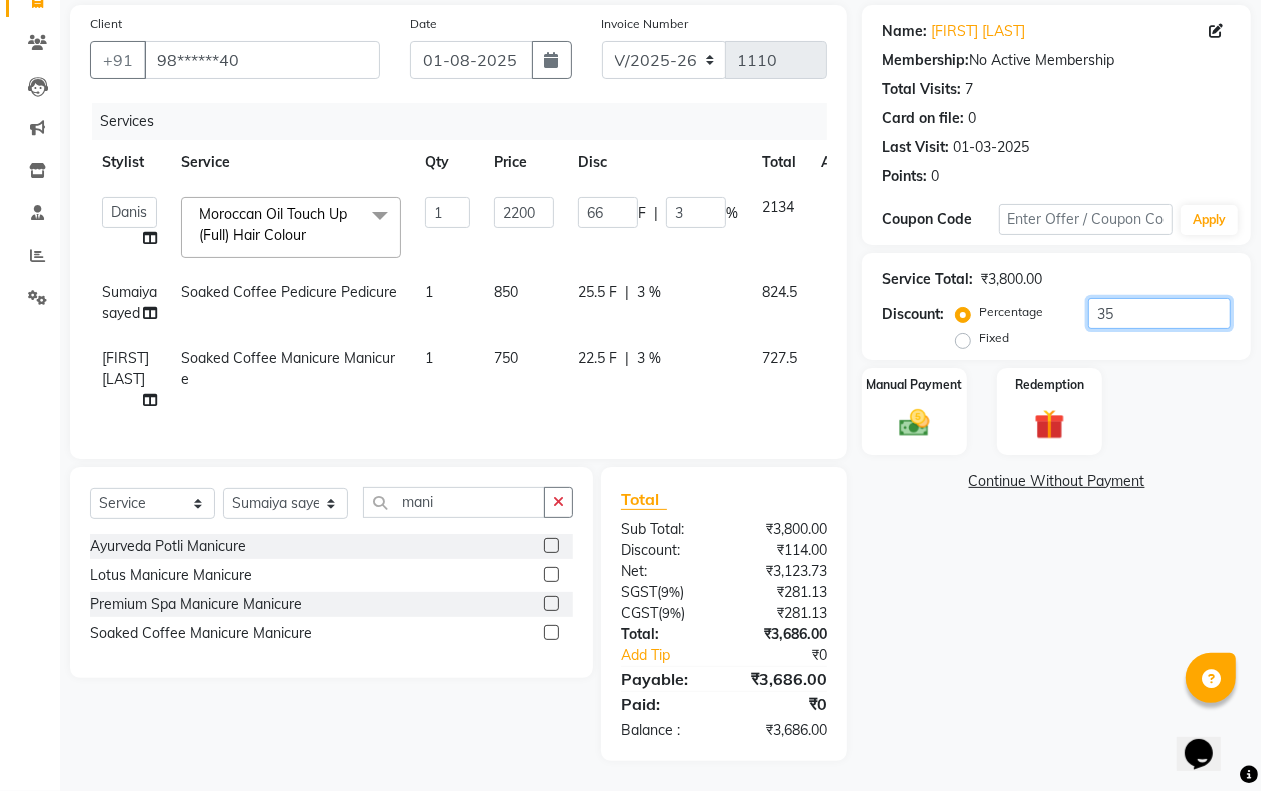 type on "770" 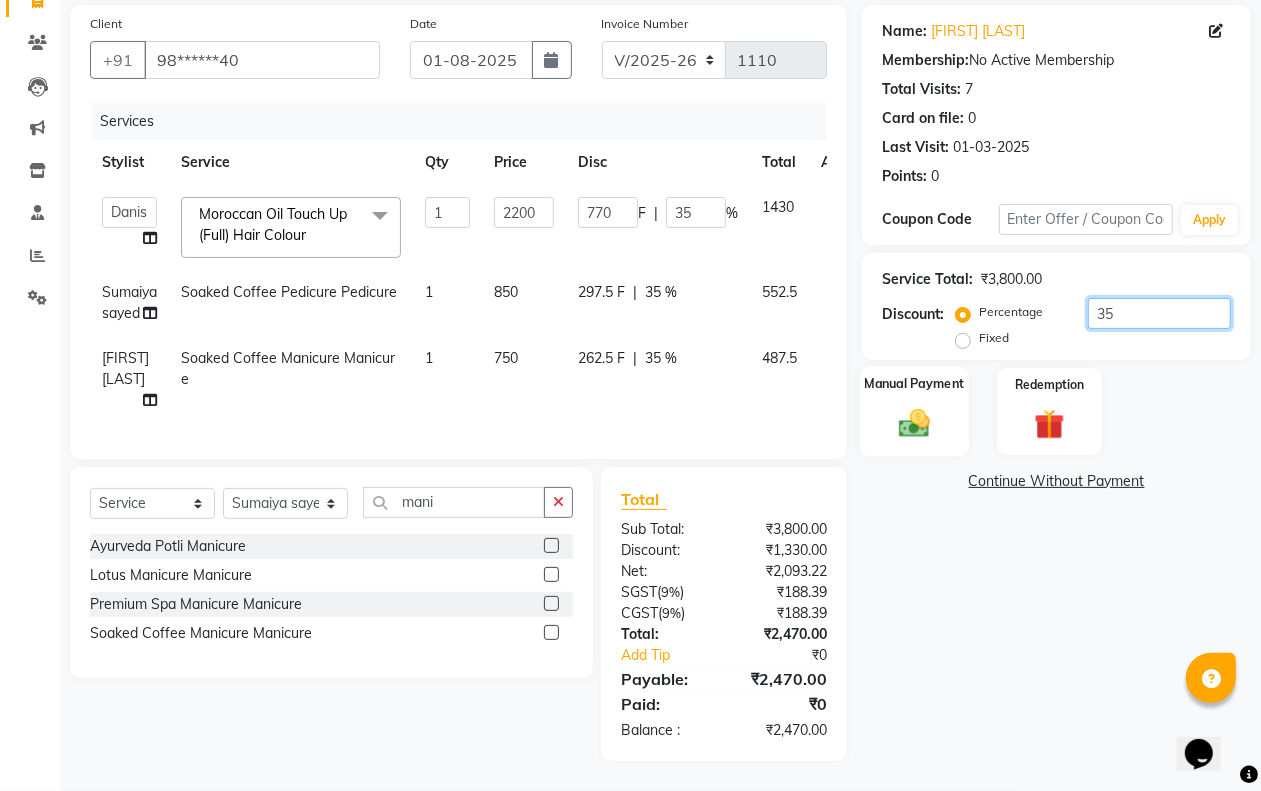 type on "35" 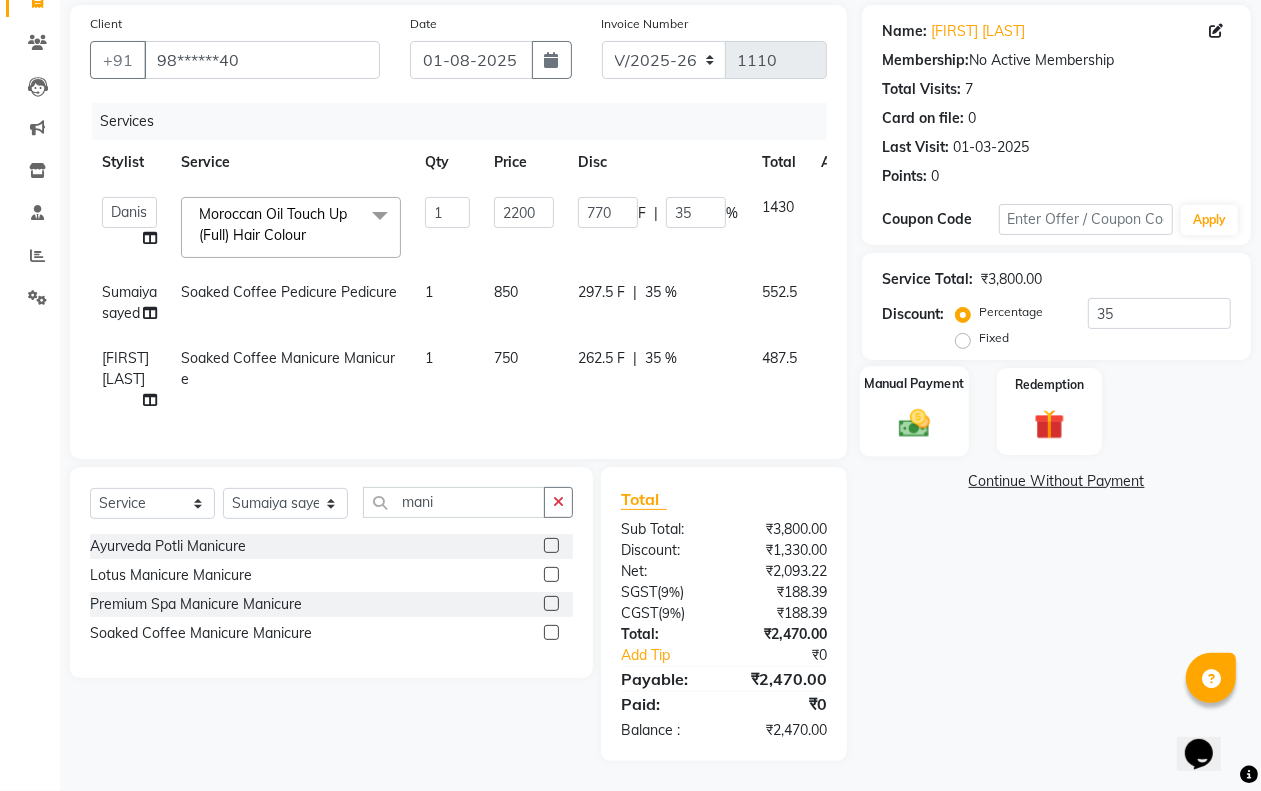 click on "Manual Payment" 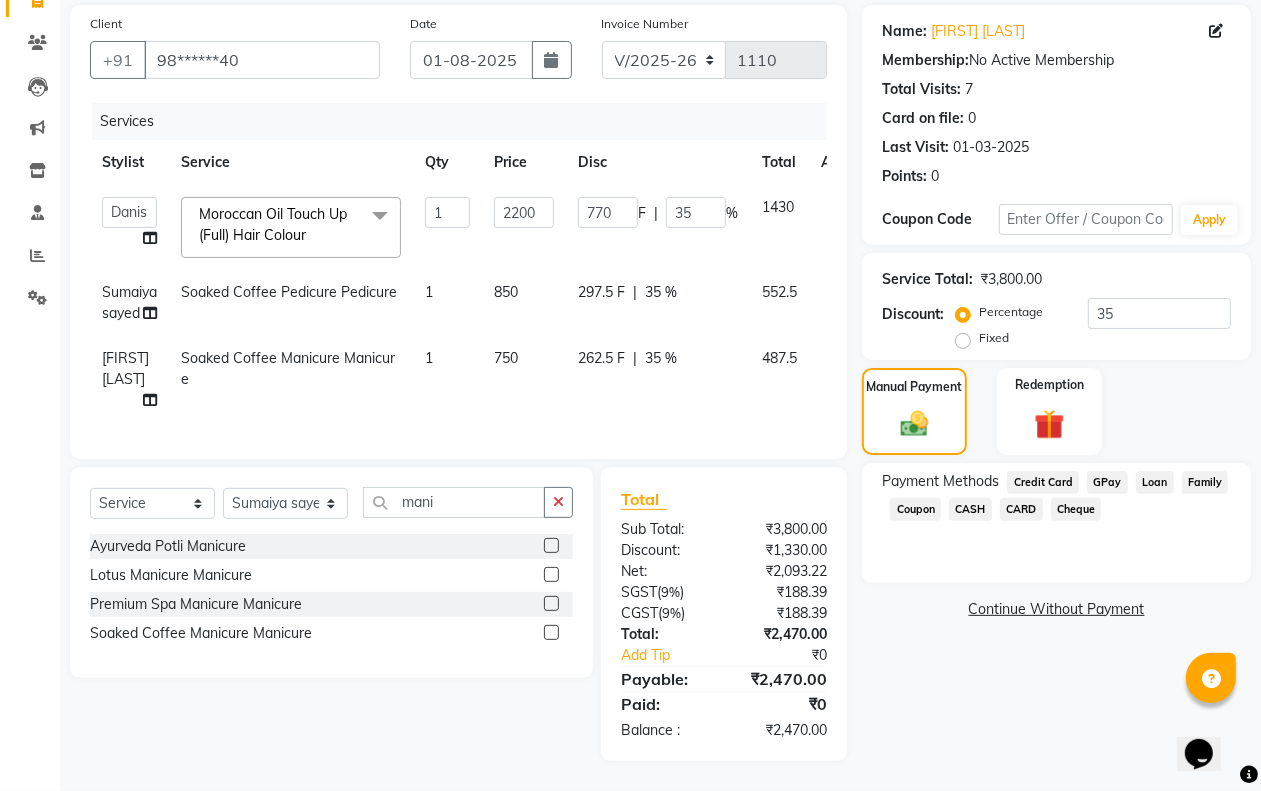 click on "CARD" 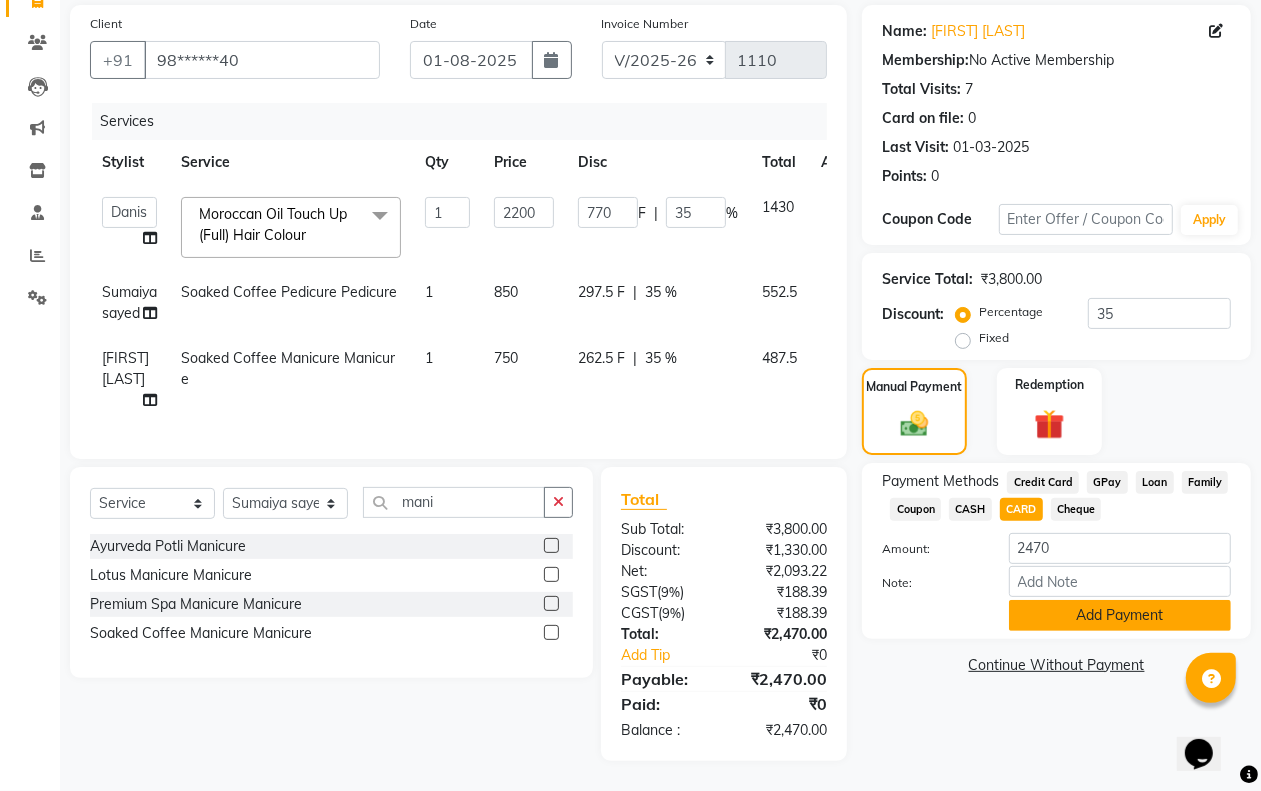 click on "Add Payment" 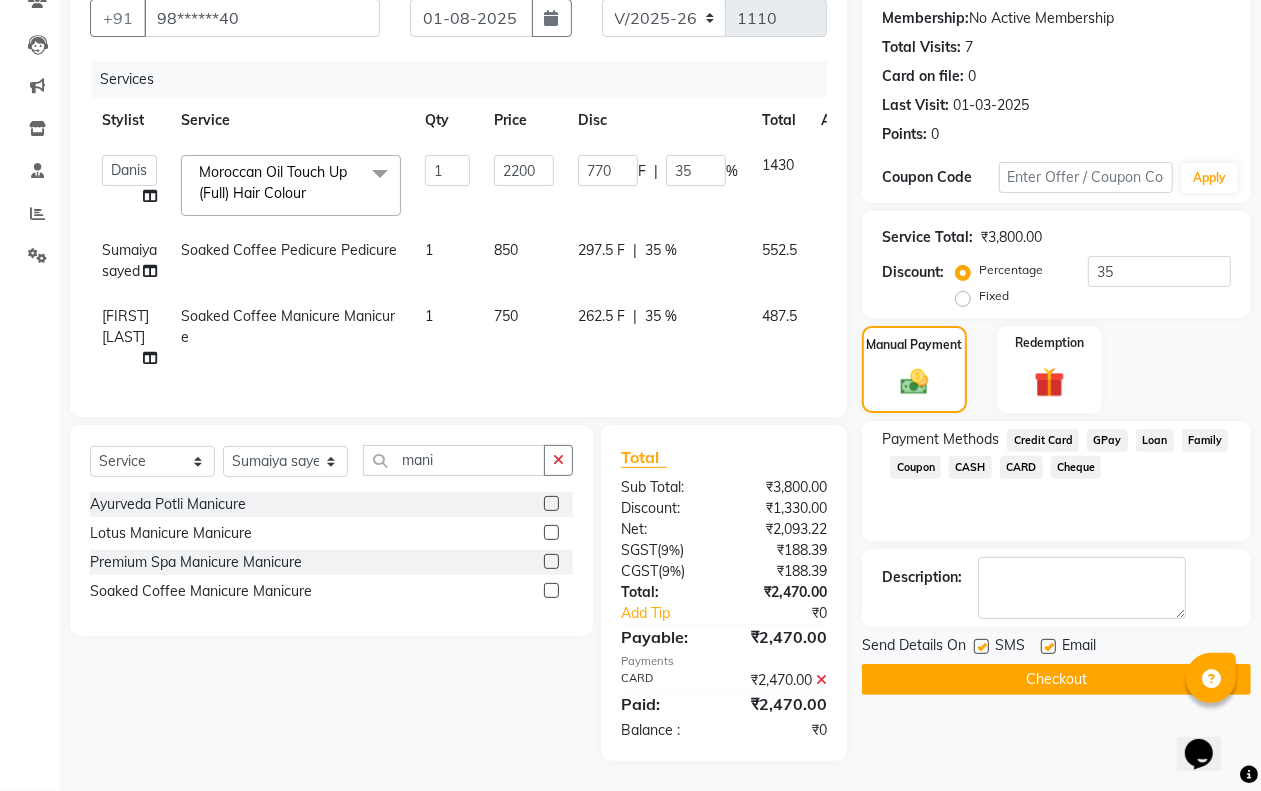 scroll, scrollTop: 205, scrollLeft: 0, axis: vertical 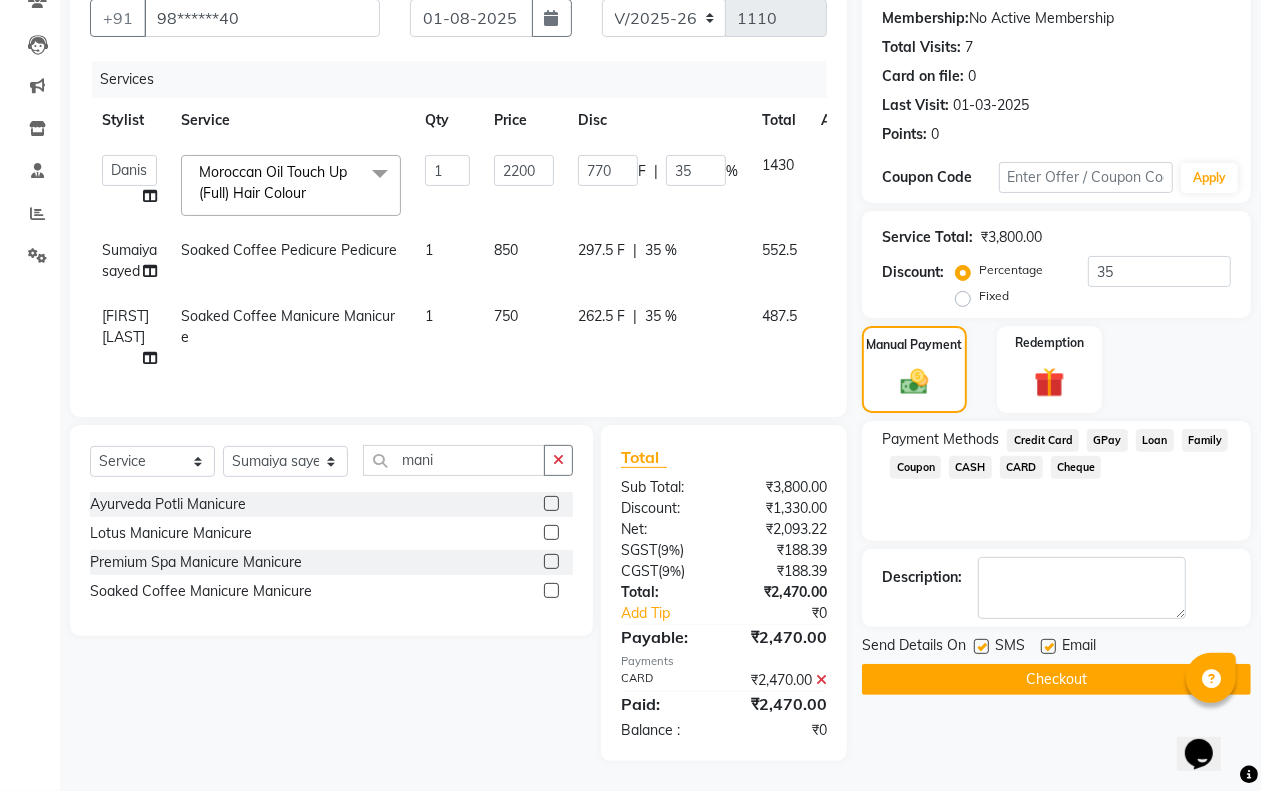 click on "Checkout" 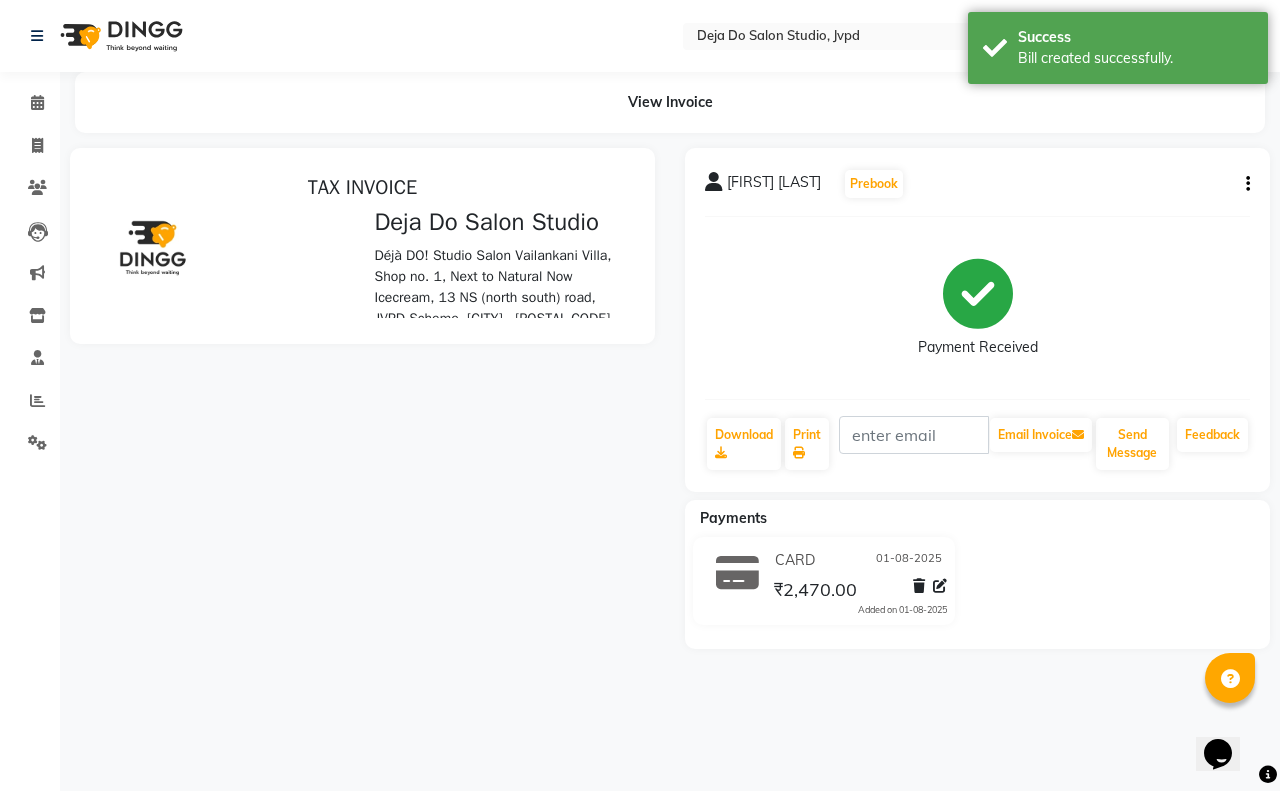 scroll, scrollTop: 0, scrollLeft: 0, axis: both 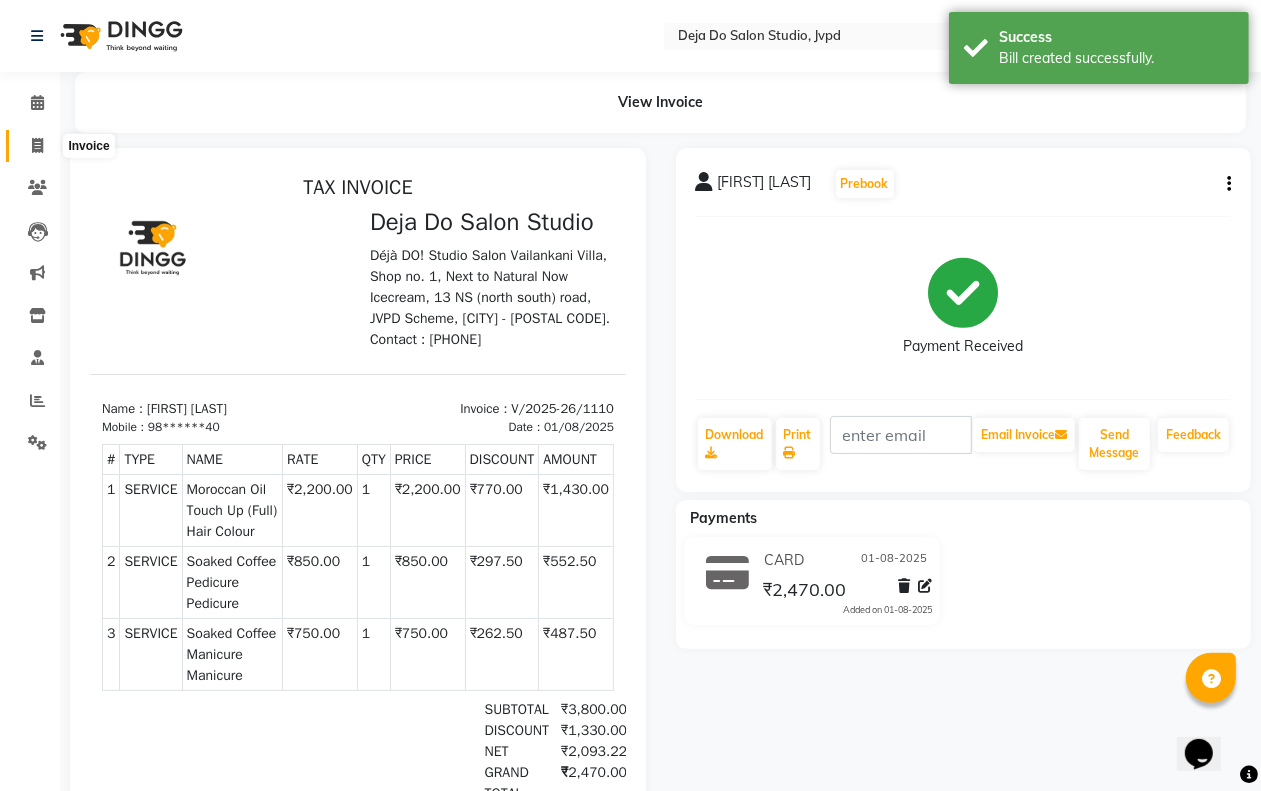 click 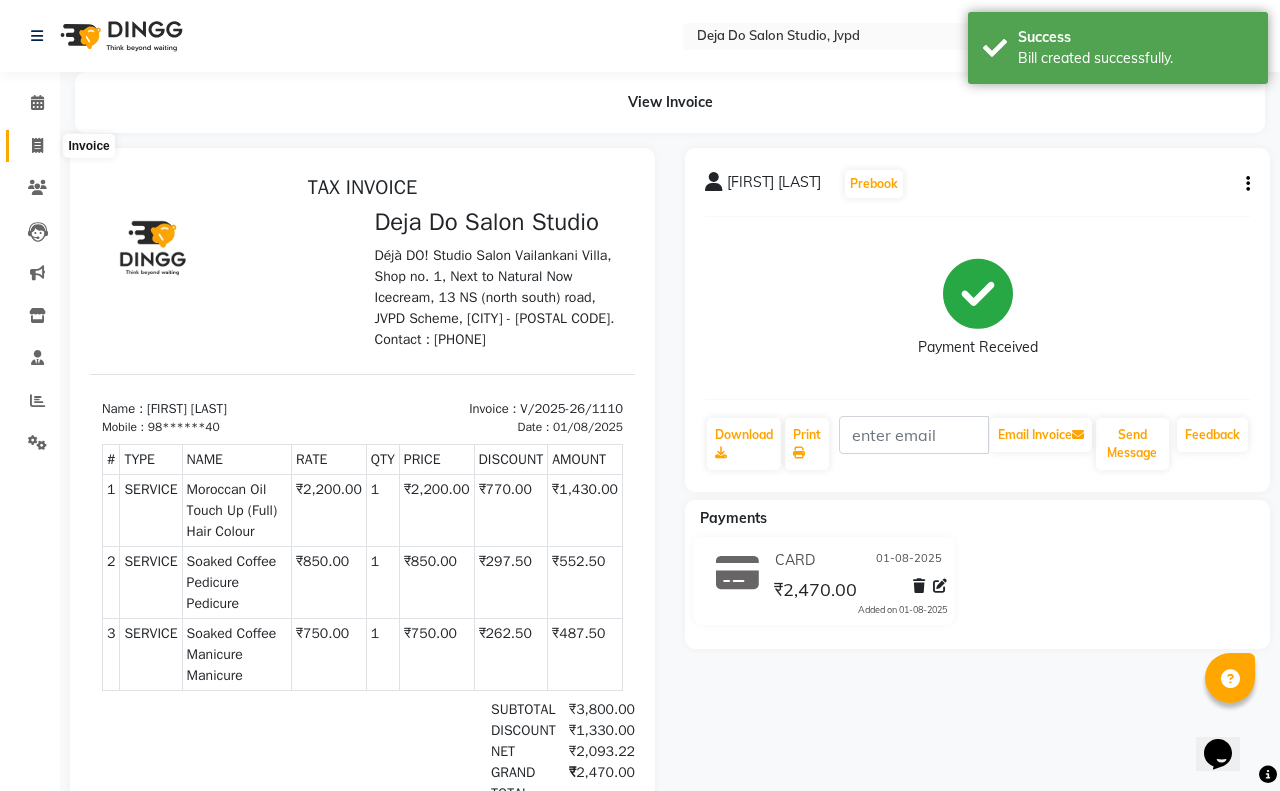 select on "7295" 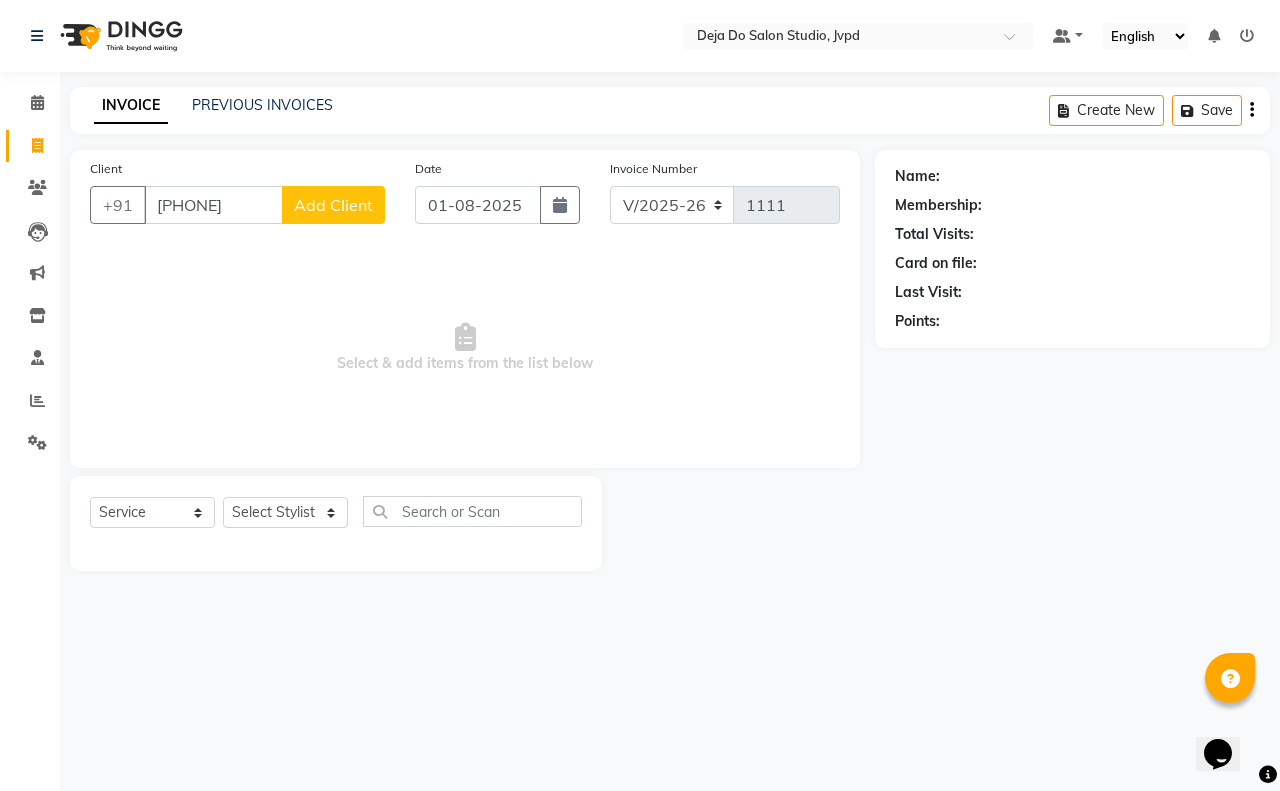 type on "[PHONE]" 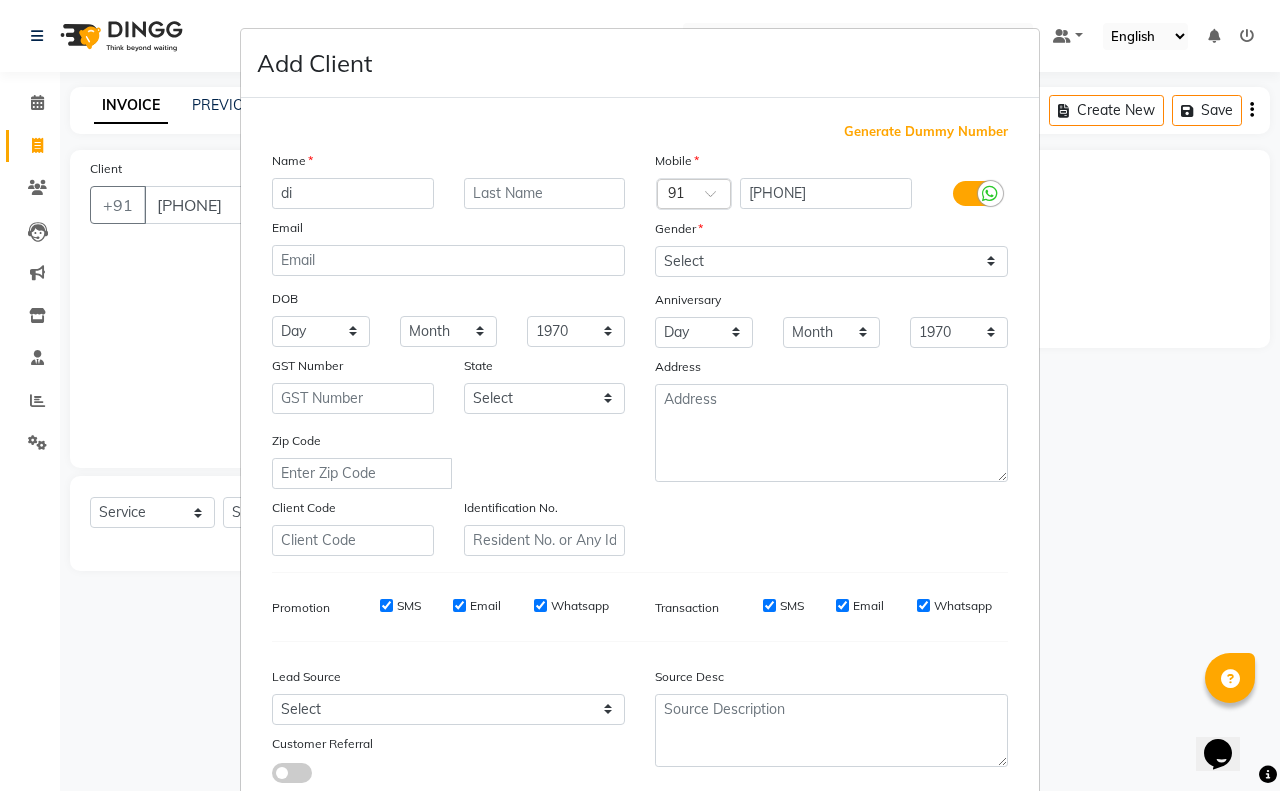type on "d" 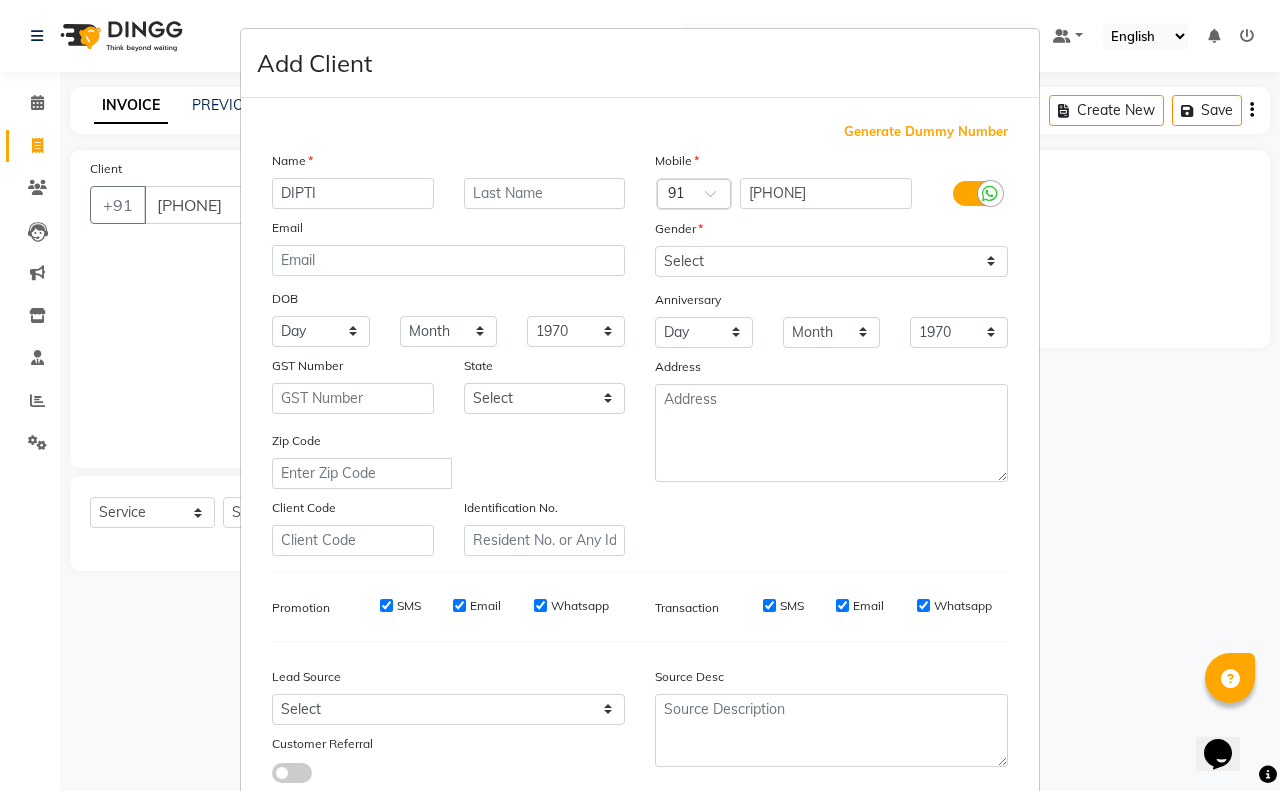 type on "DIPTI" 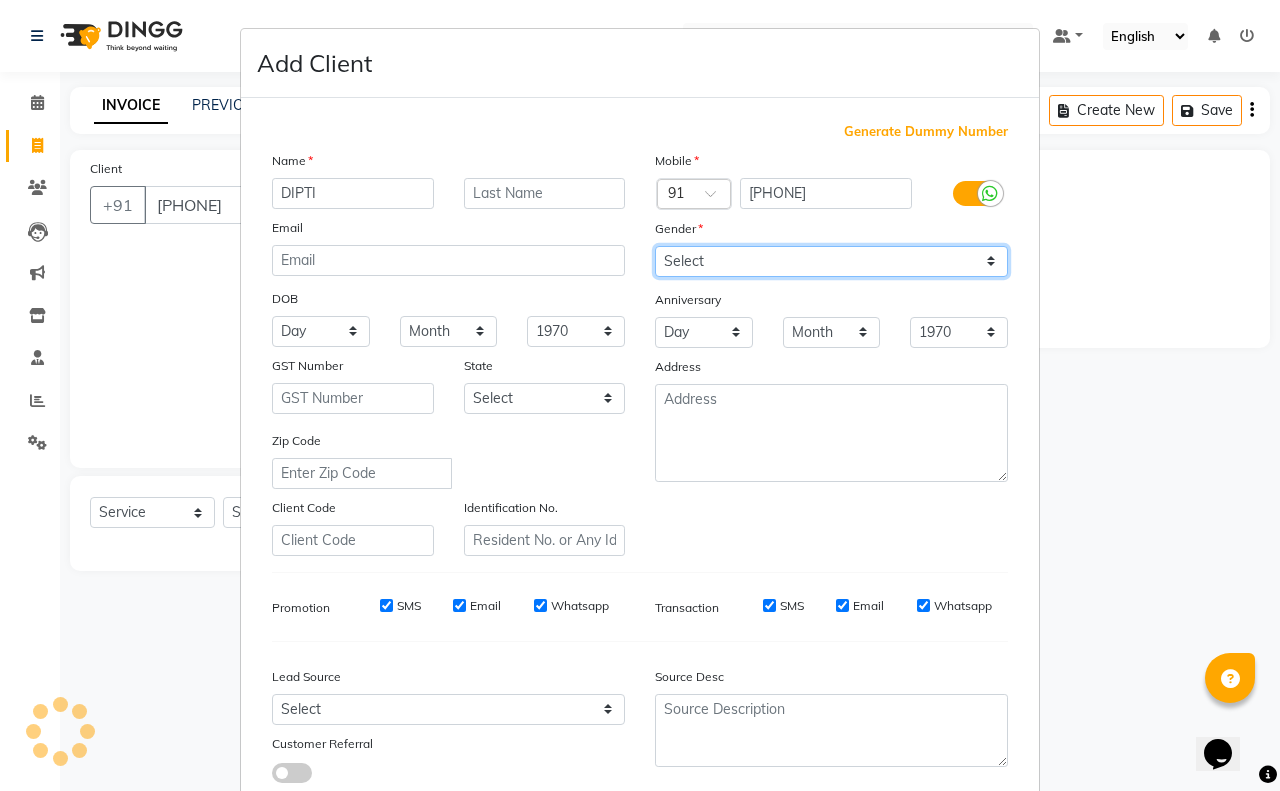click on "Select Male Female Other Prefer Not To Say" at bounding box center (831, 261) 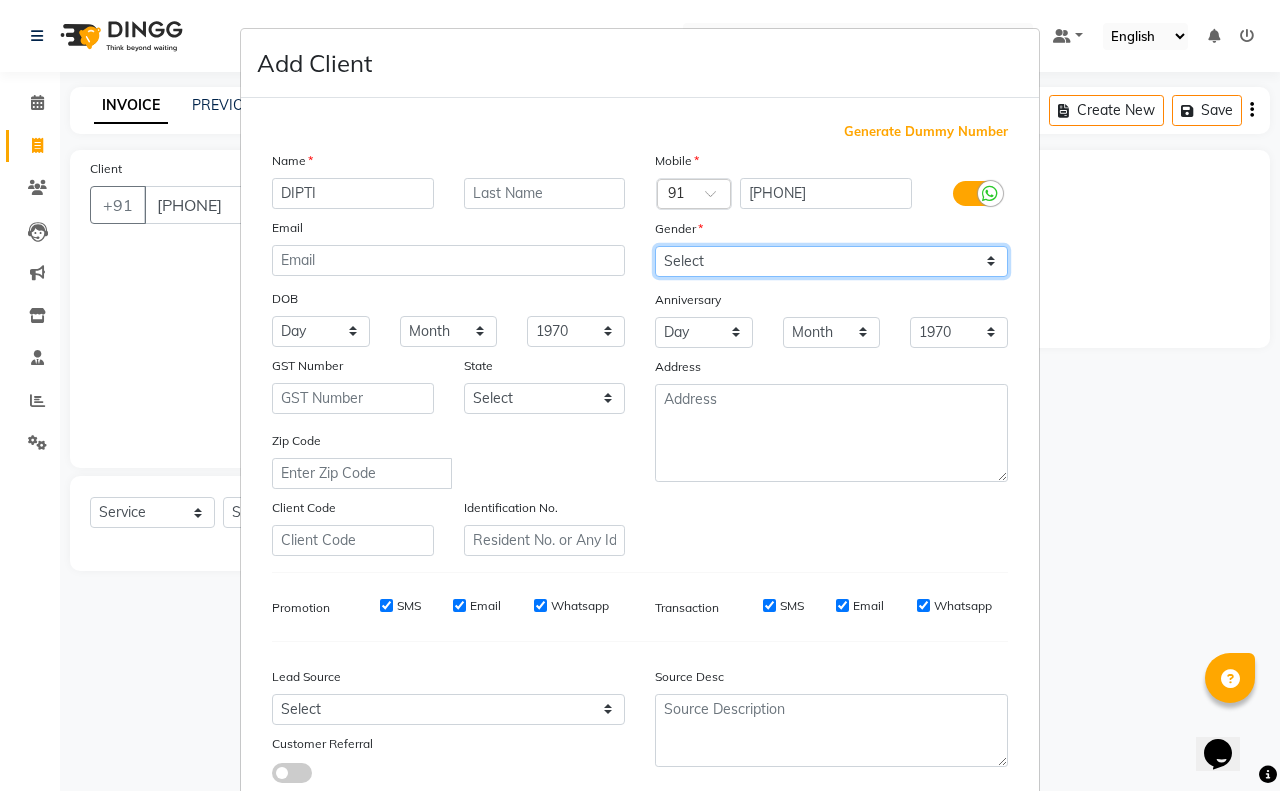 select on "female" 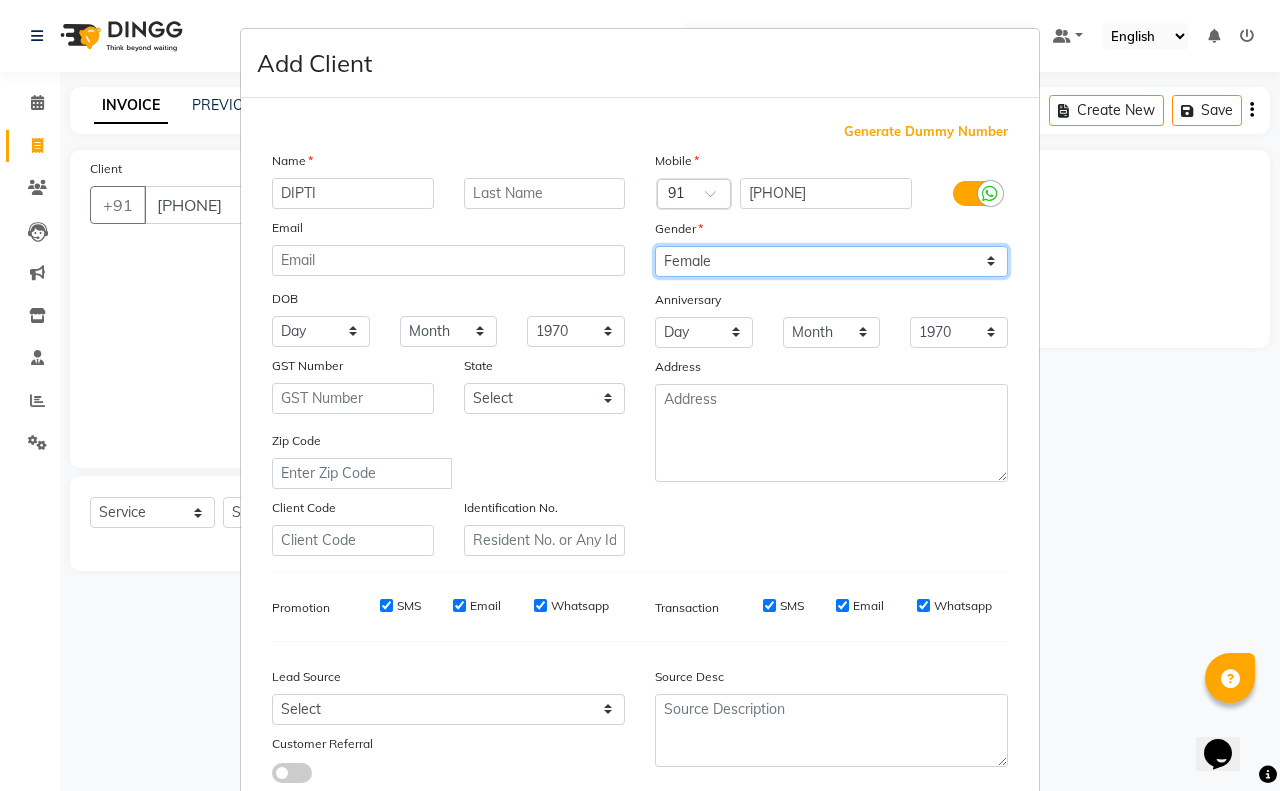click on "Select Male Female Other Prefer Not To Say" at bounding box center [831, 261] 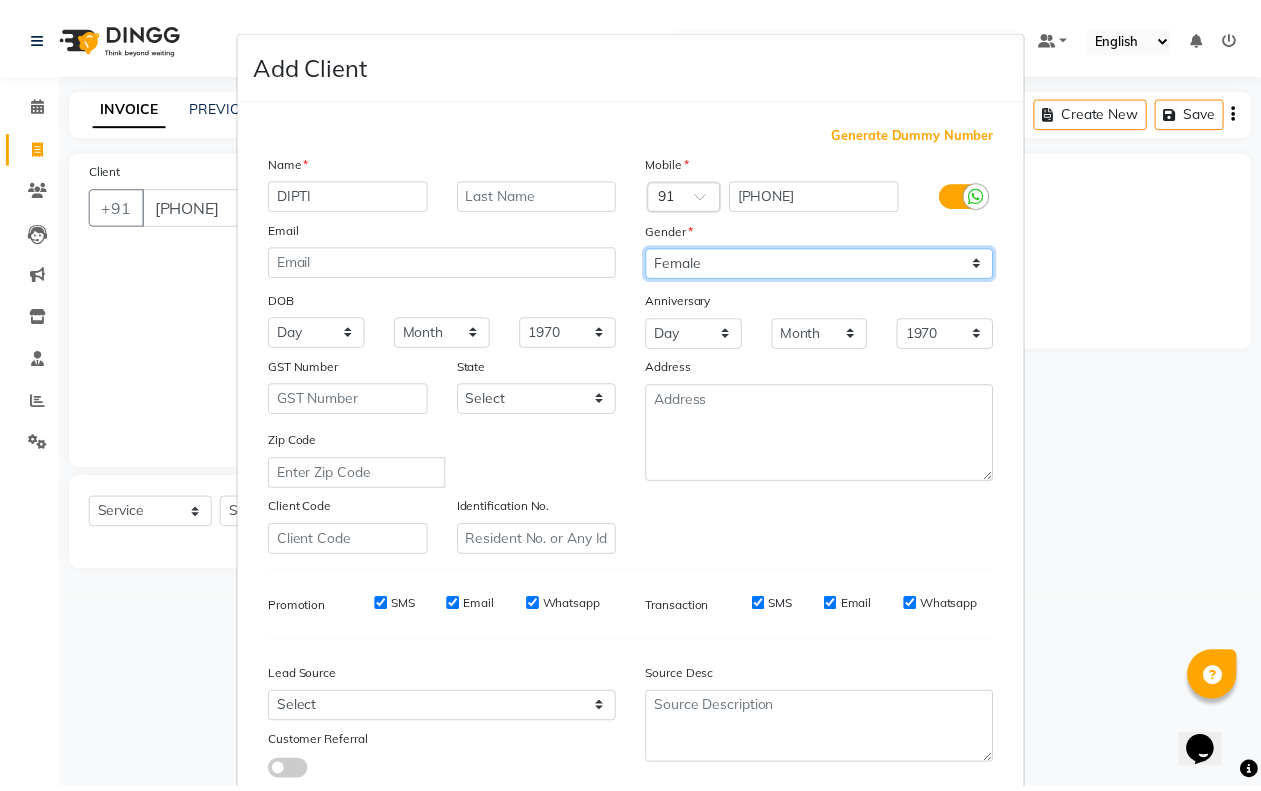 scroll, scrollTop: 125, scrollLeft: 0, axis: vertical 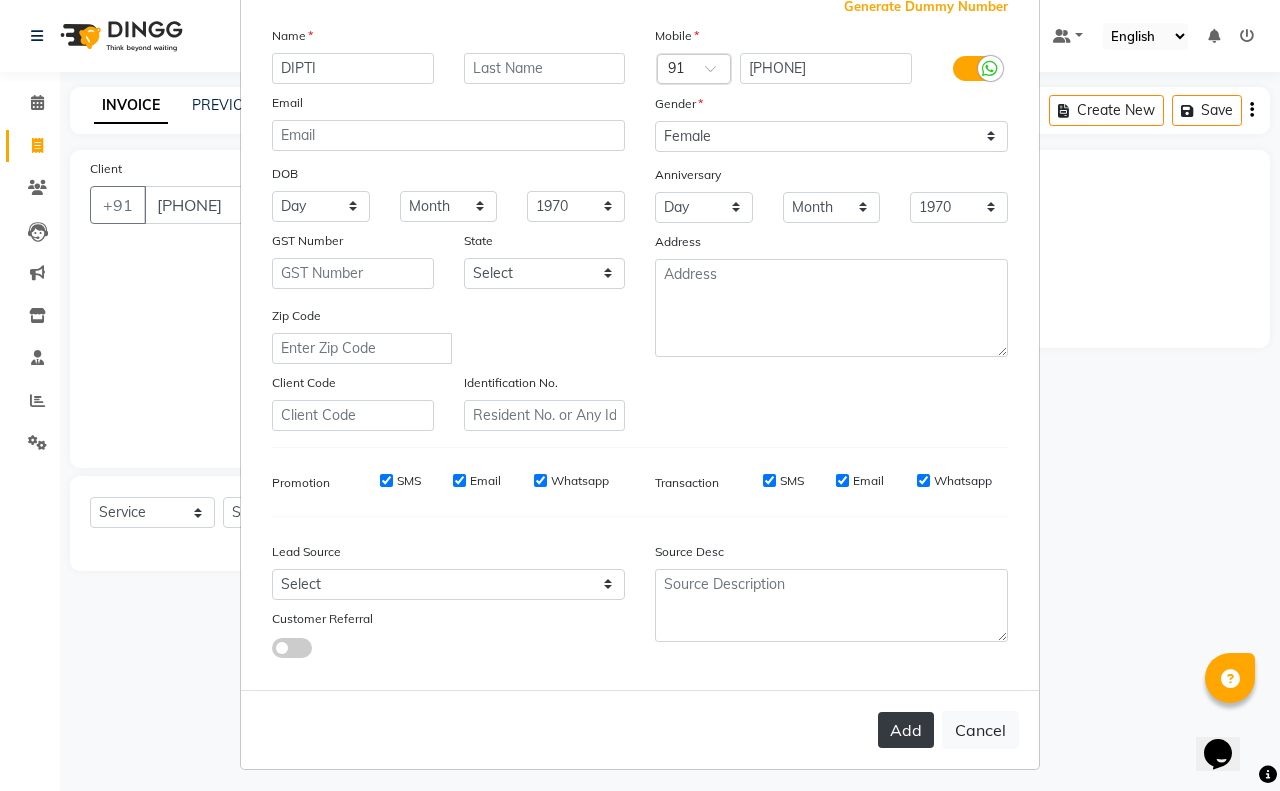 click on "Add" at bounding box center (906, 730) 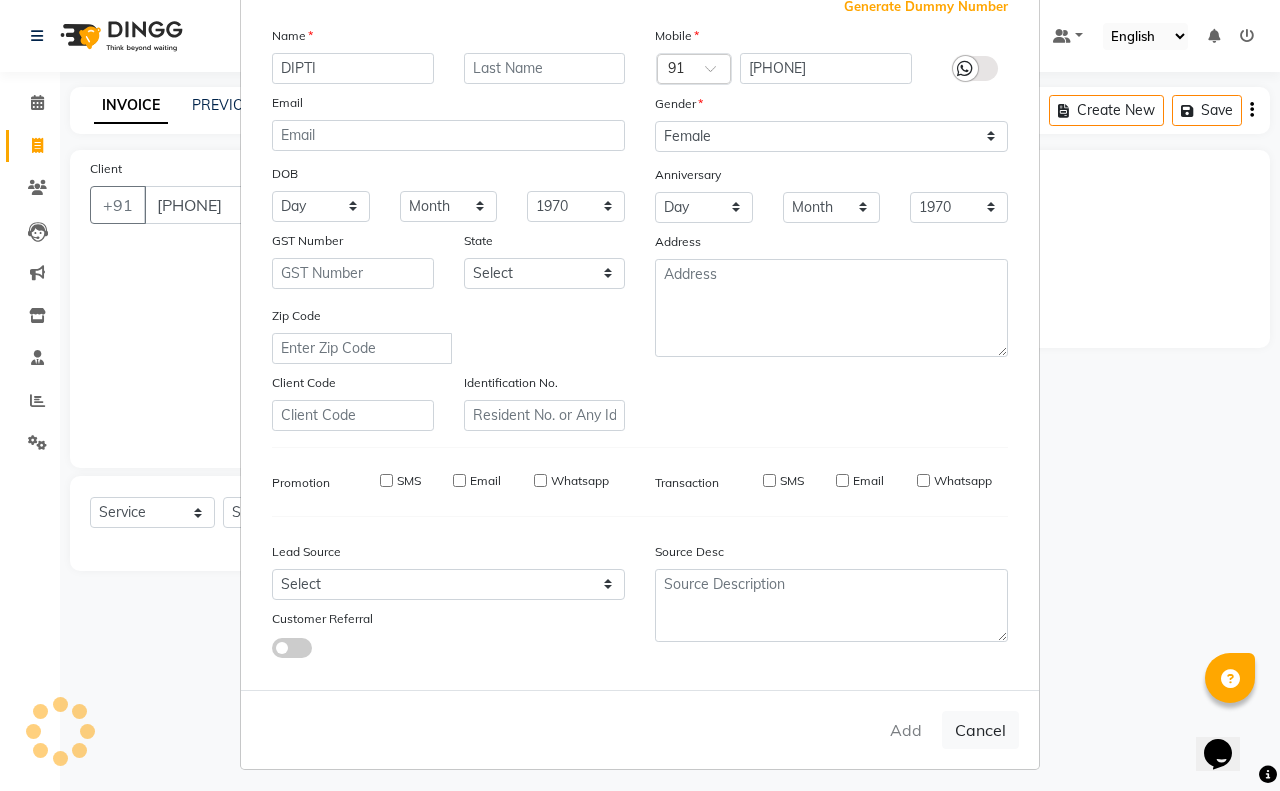 type on "98******52" 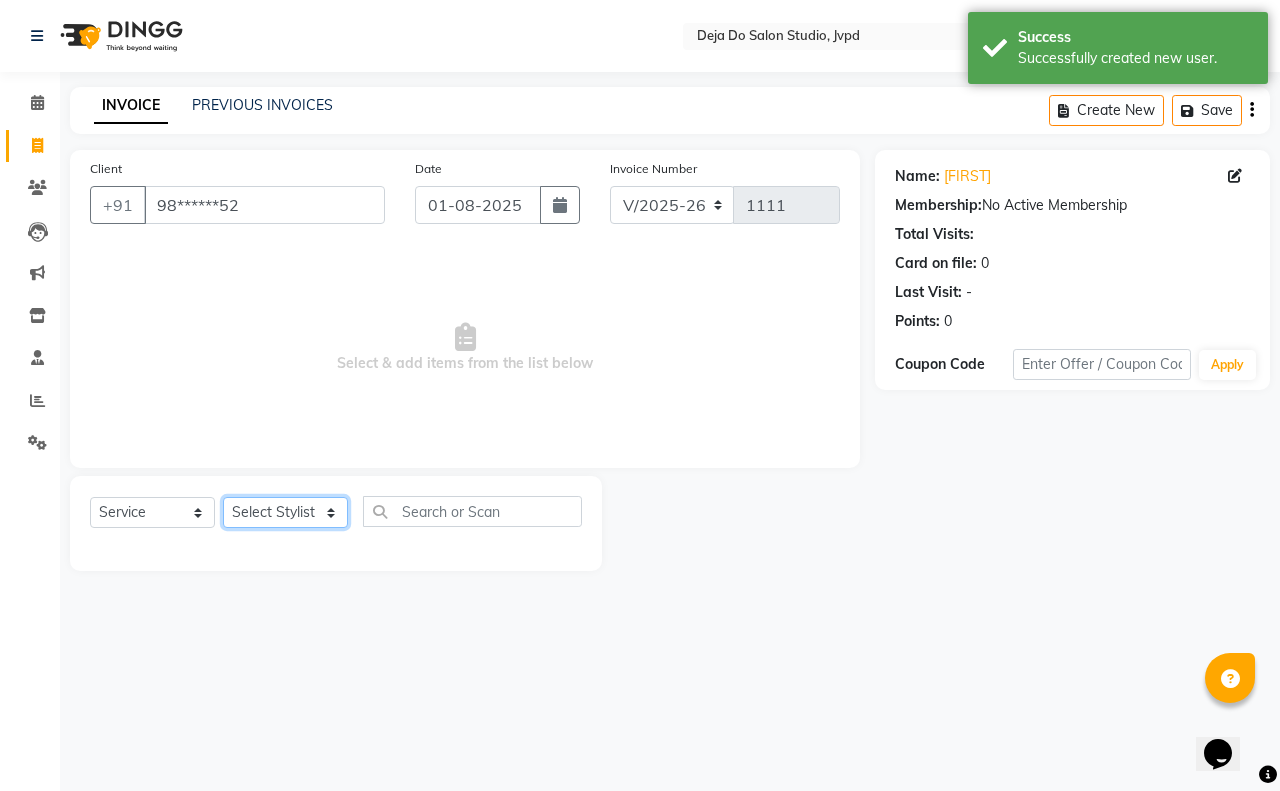 click on "Select Stylist Aditi Admin Anam  Sheikh  Arifa Shaikh Danish  Salamani Farida Fatima Kasbe Namya salian Rashi Mayur Sakina Rupani Shefali  shetty Shuaib Salamani Sumaiya sayed Sushma Pelage" 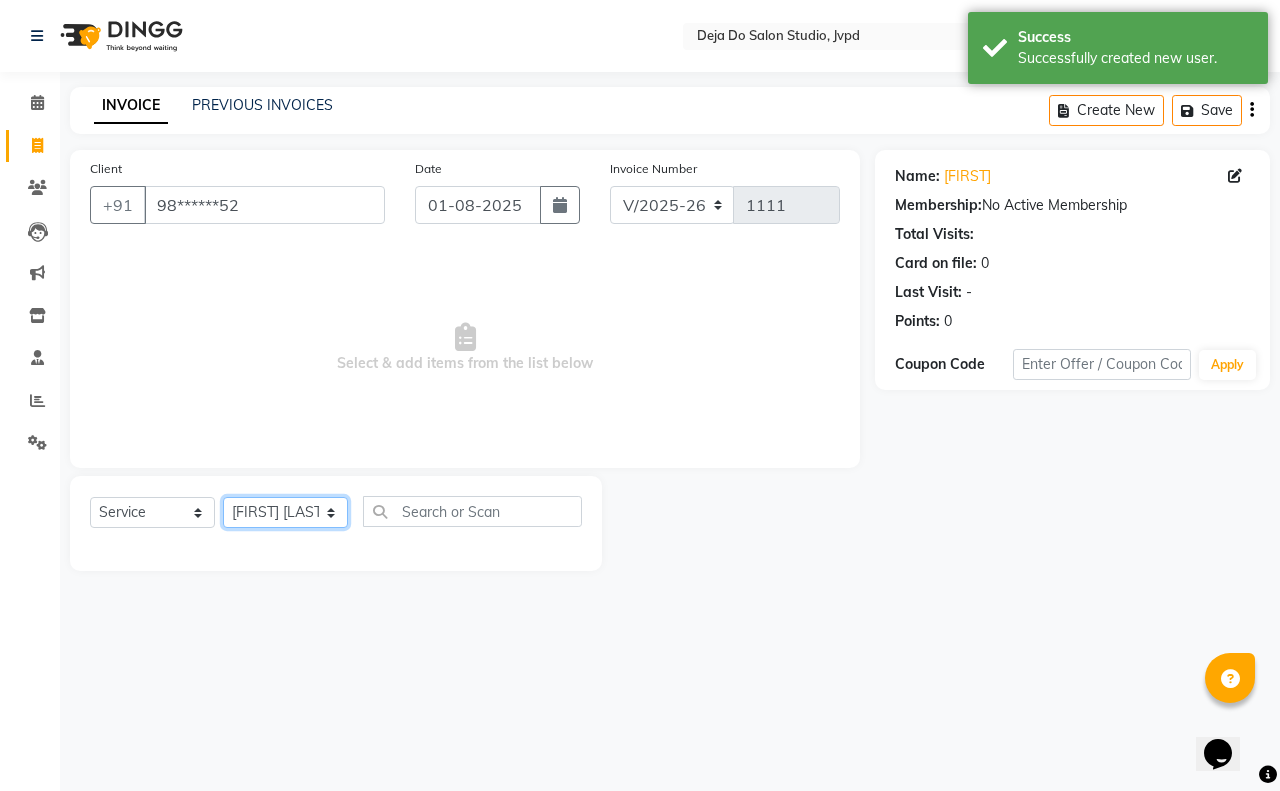 click on "Select Stylist Aditi Admin Anam  Sheikh  Arifa Shaikh Danish  Salamani Farida Fatima Kasbe Namya salian Rashi Mayur Sakina Rupani Shefali  shetty Shuaib Salamani Sumaiya sayed Sushma Pelage" 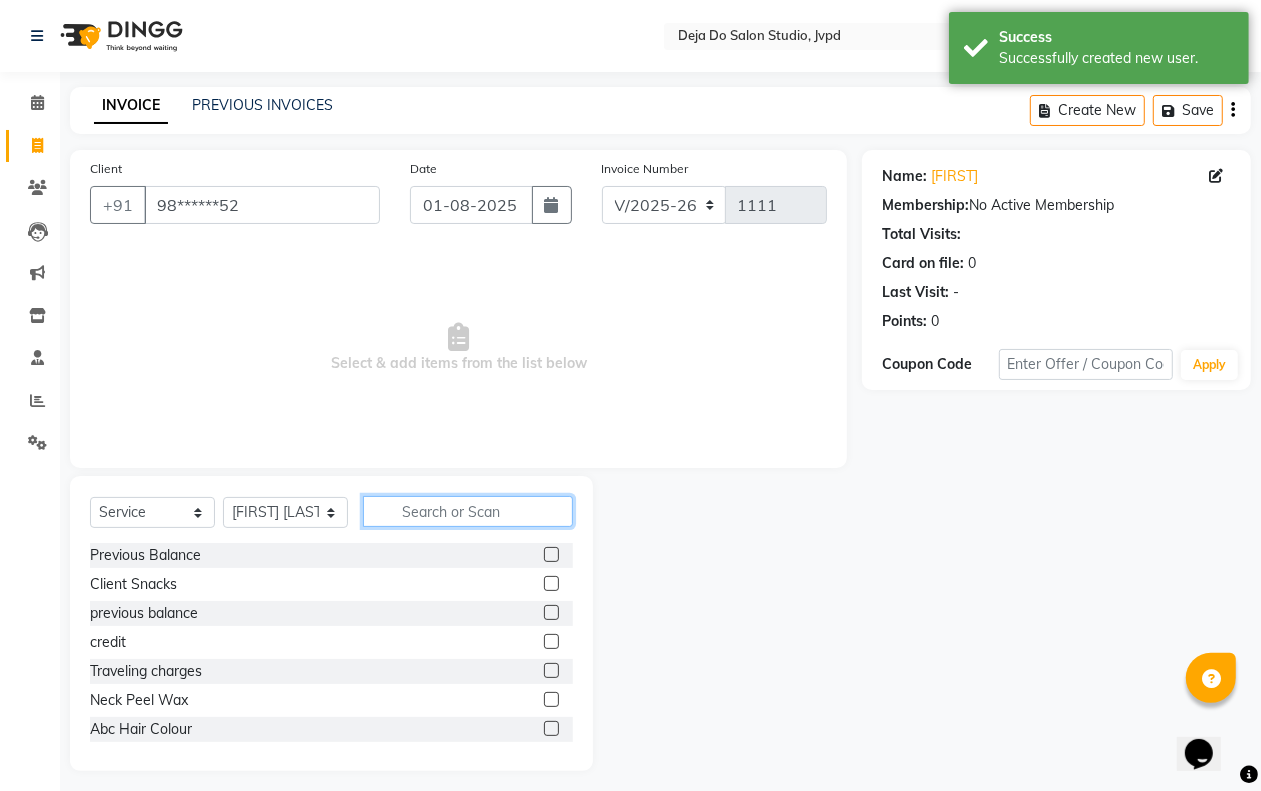 click 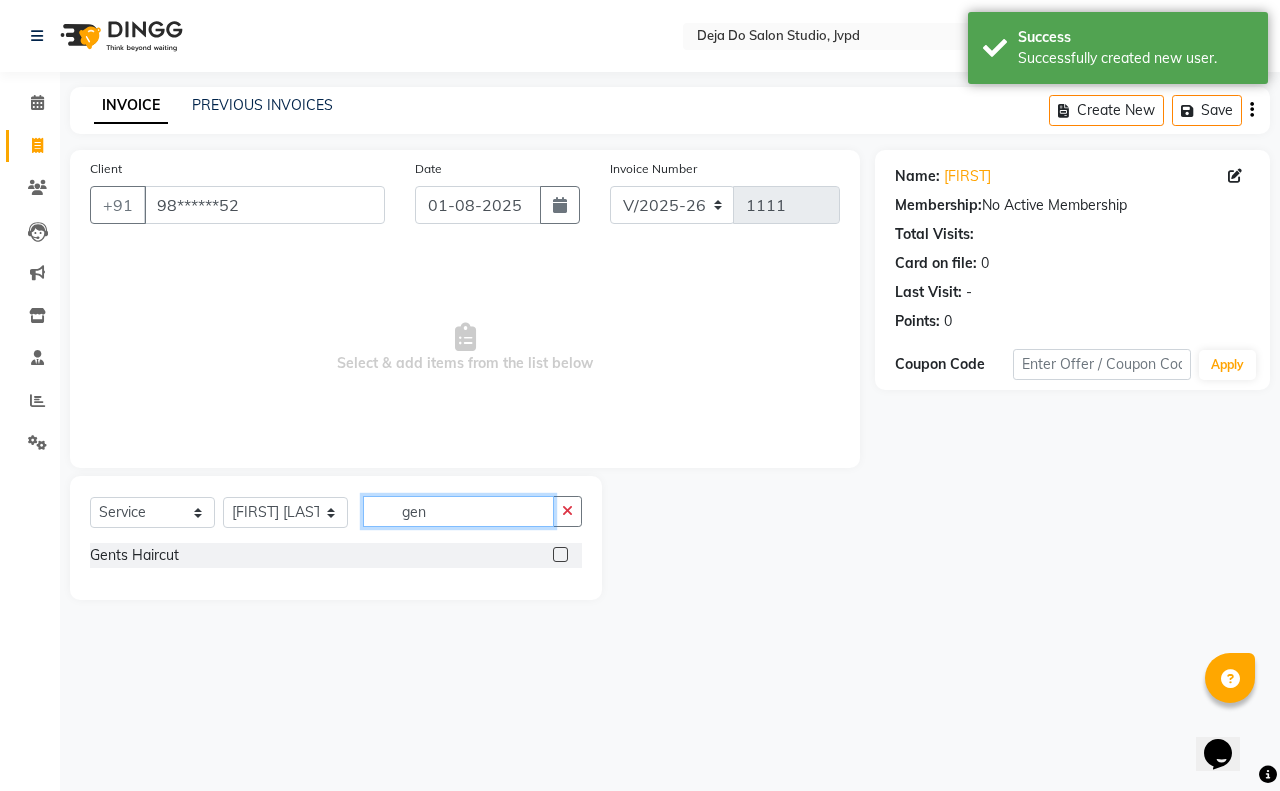 type on "gen" 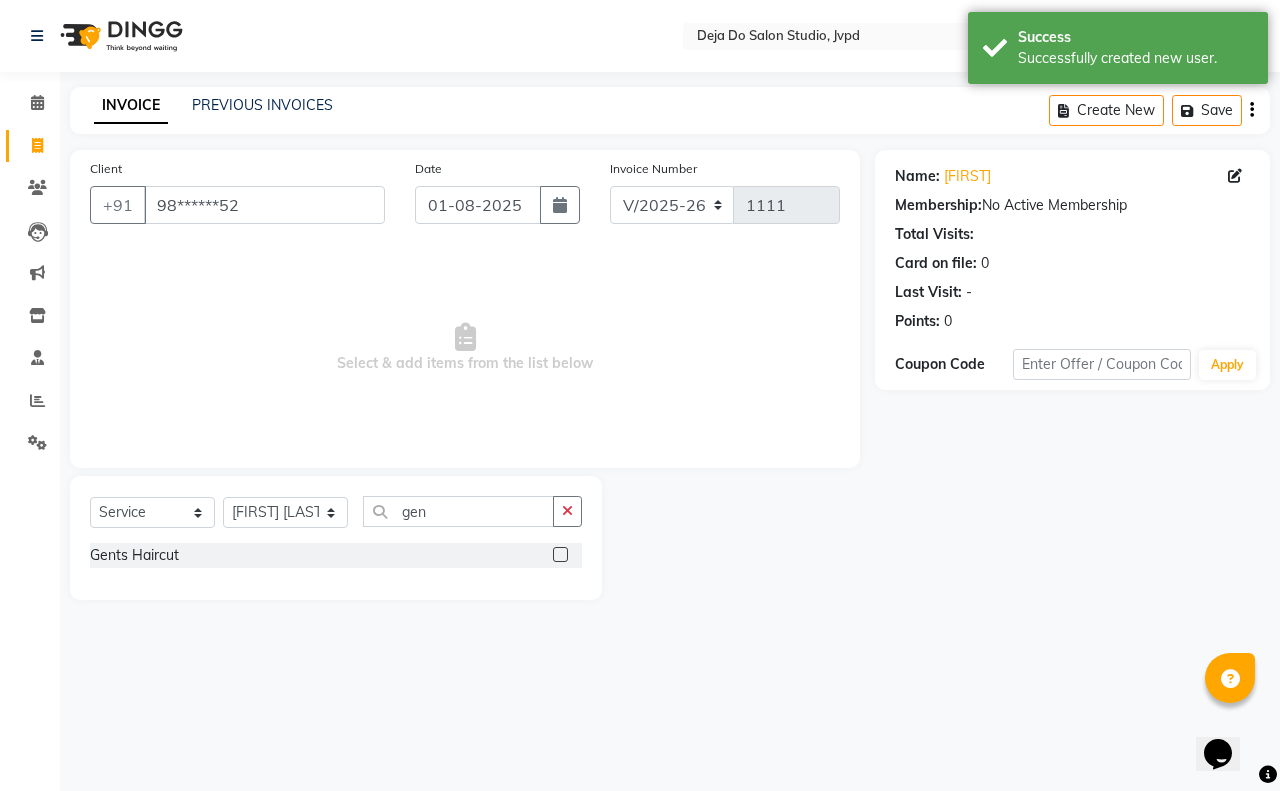 click 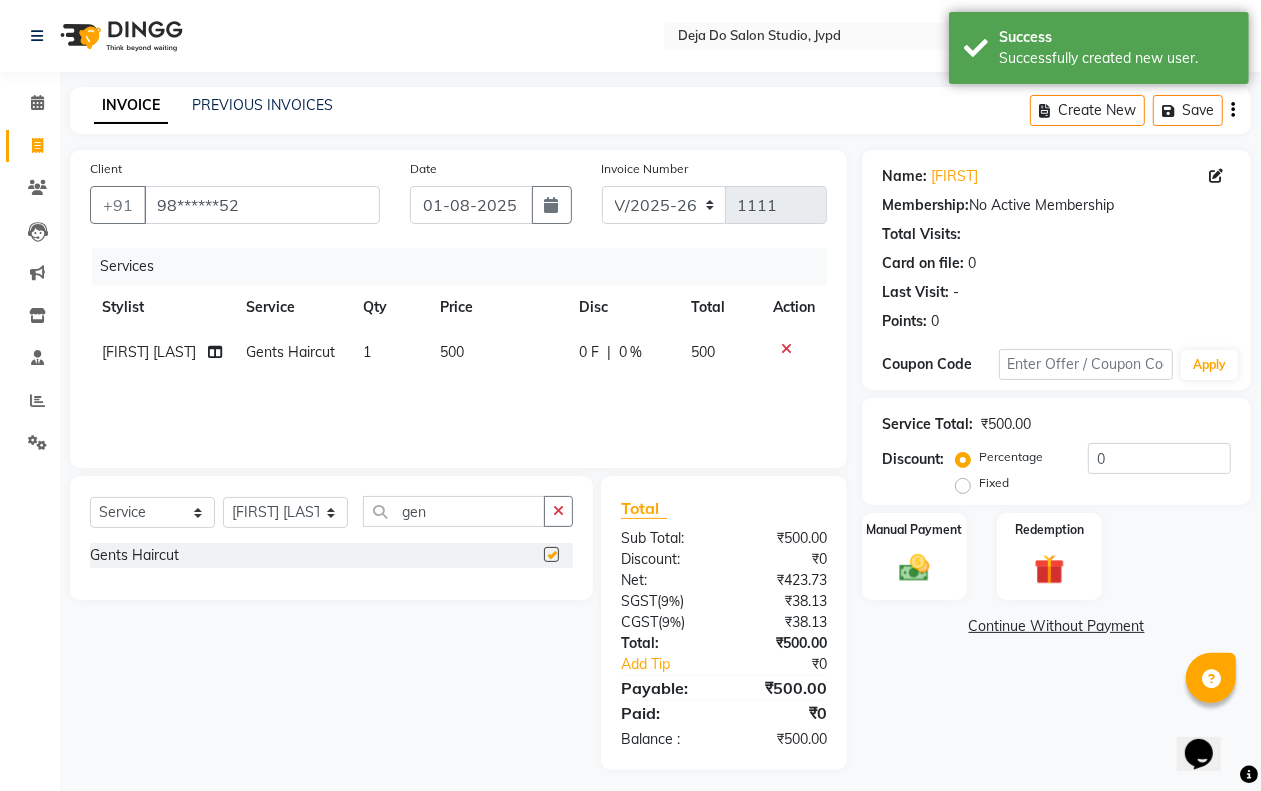 checkbox on "false" 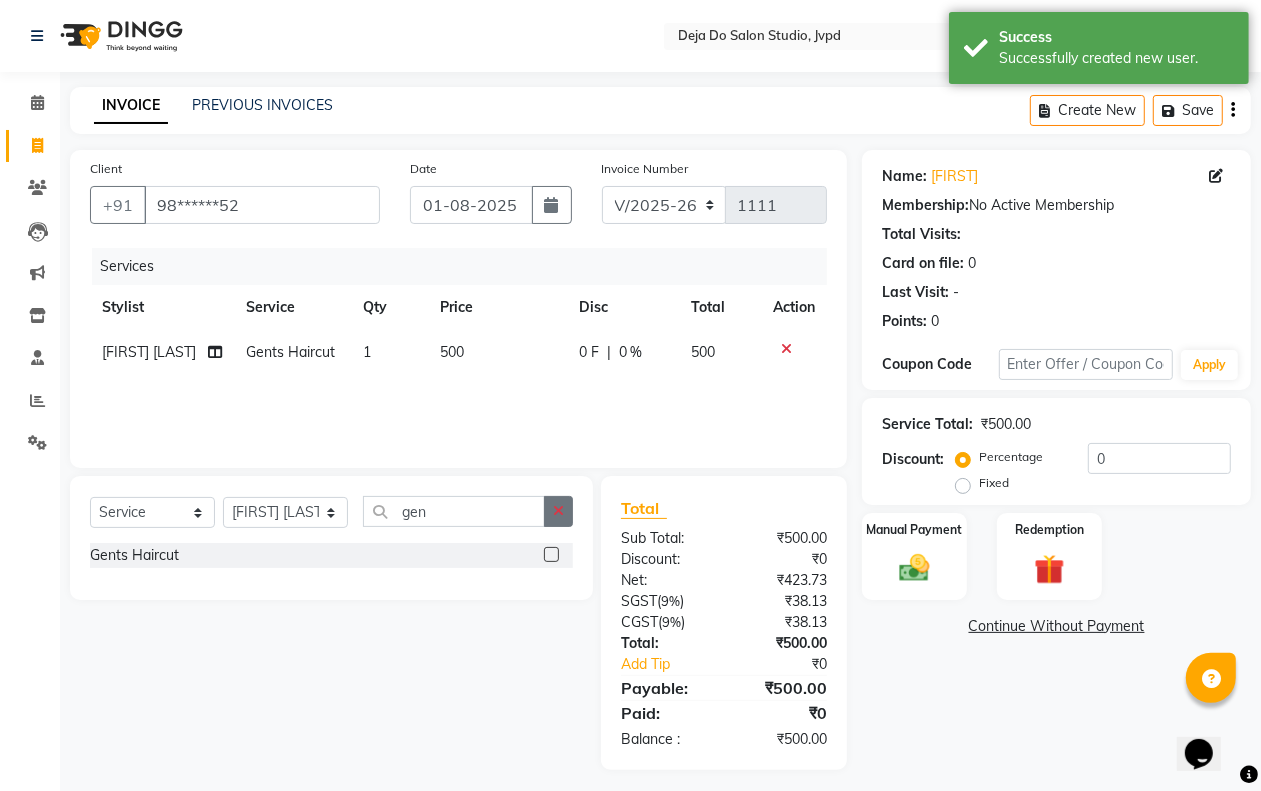 click 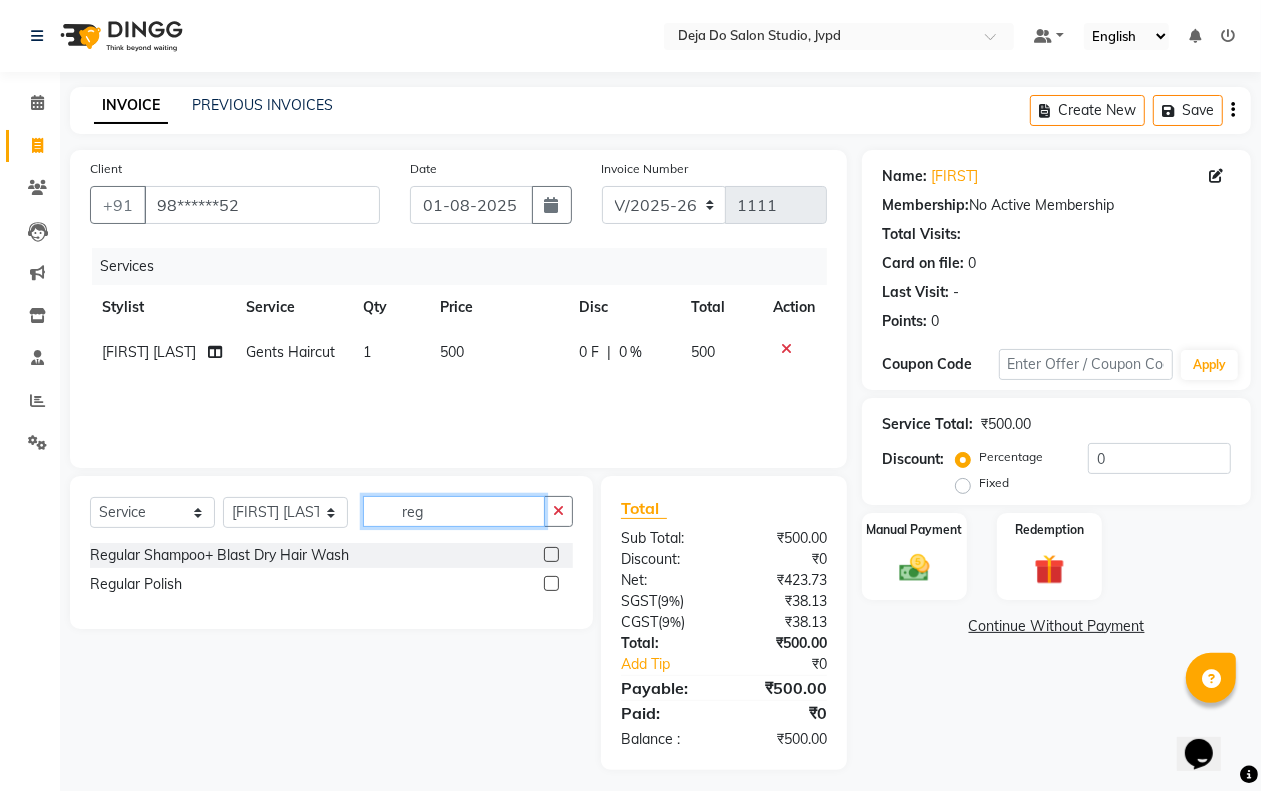 type on "reg" 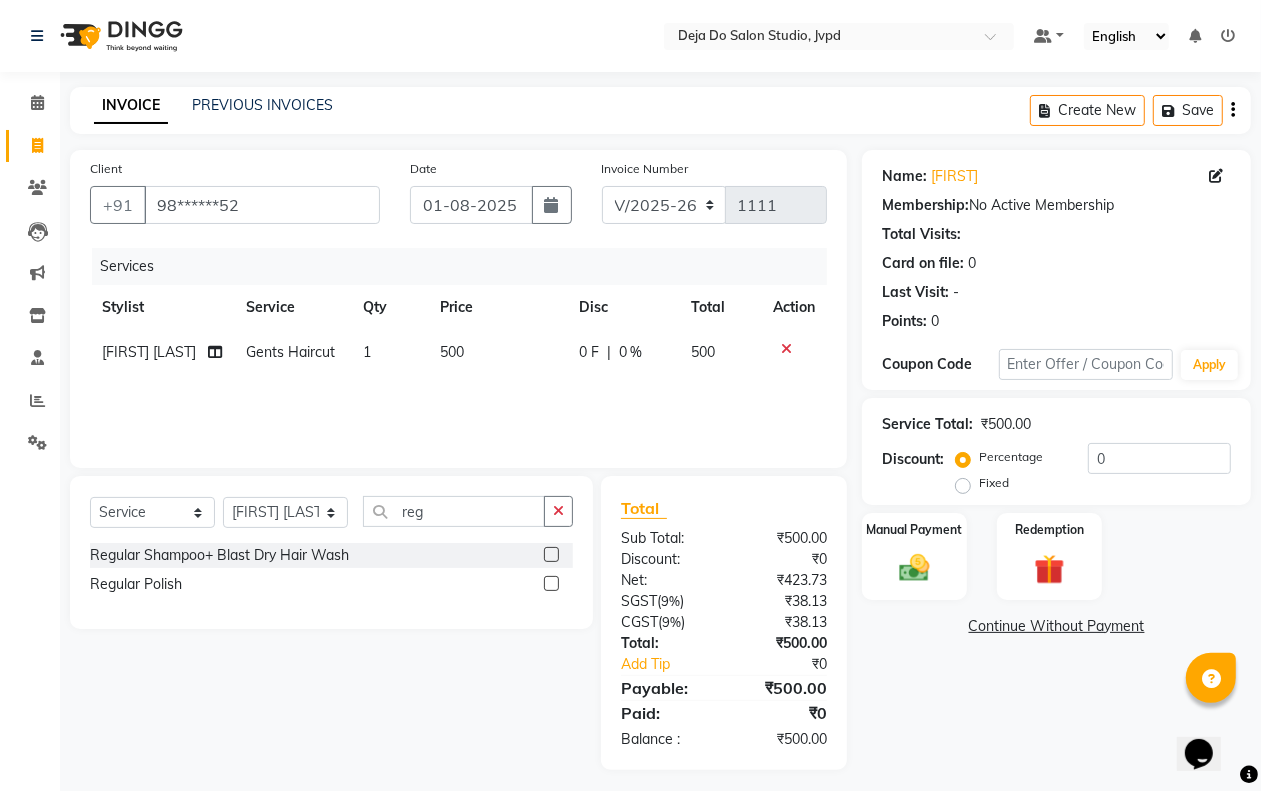 click 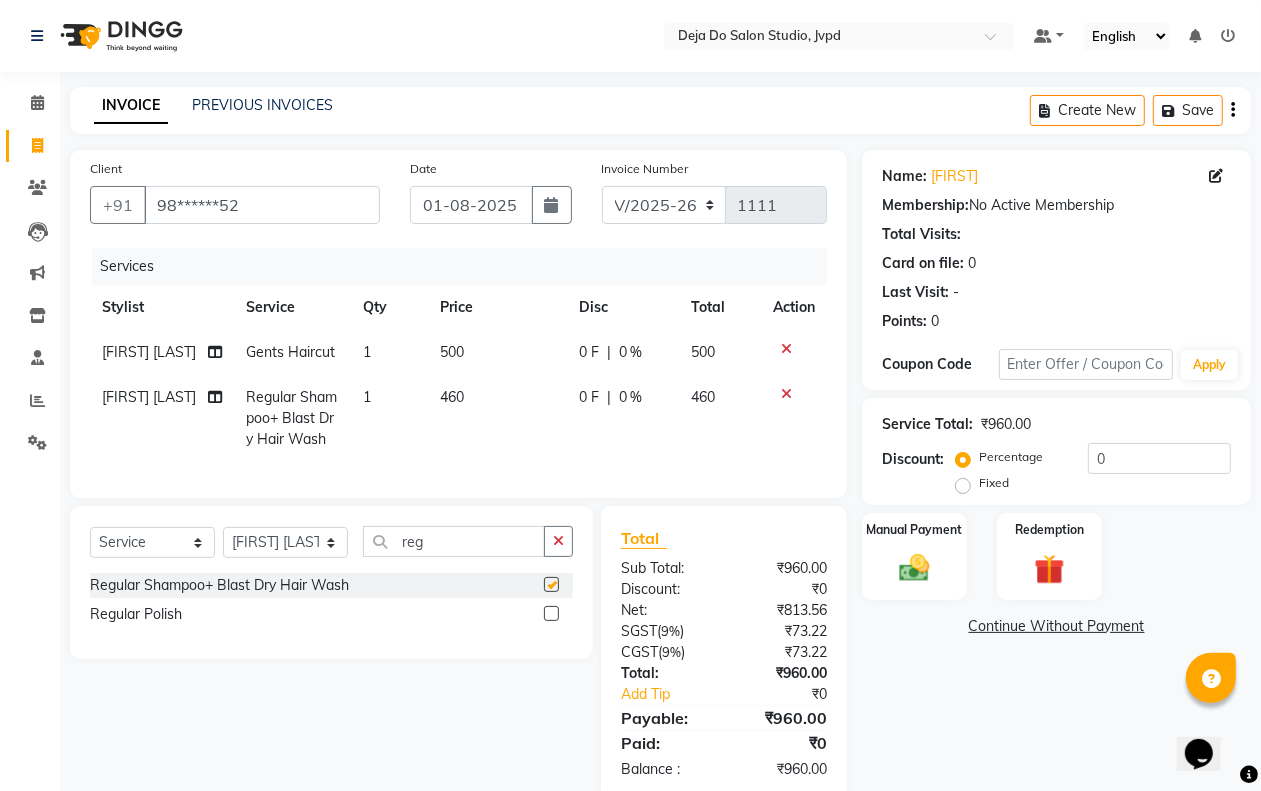 checkbox on "false" 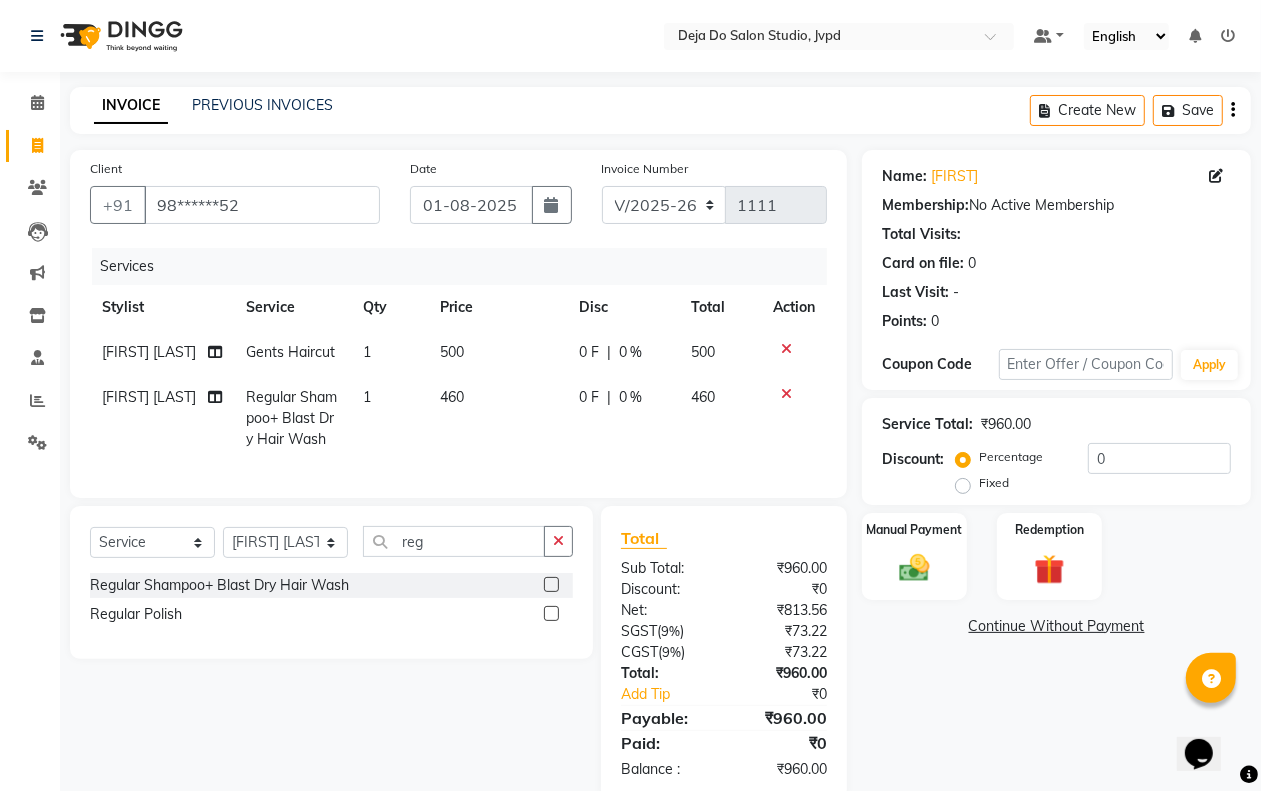 click on "460" 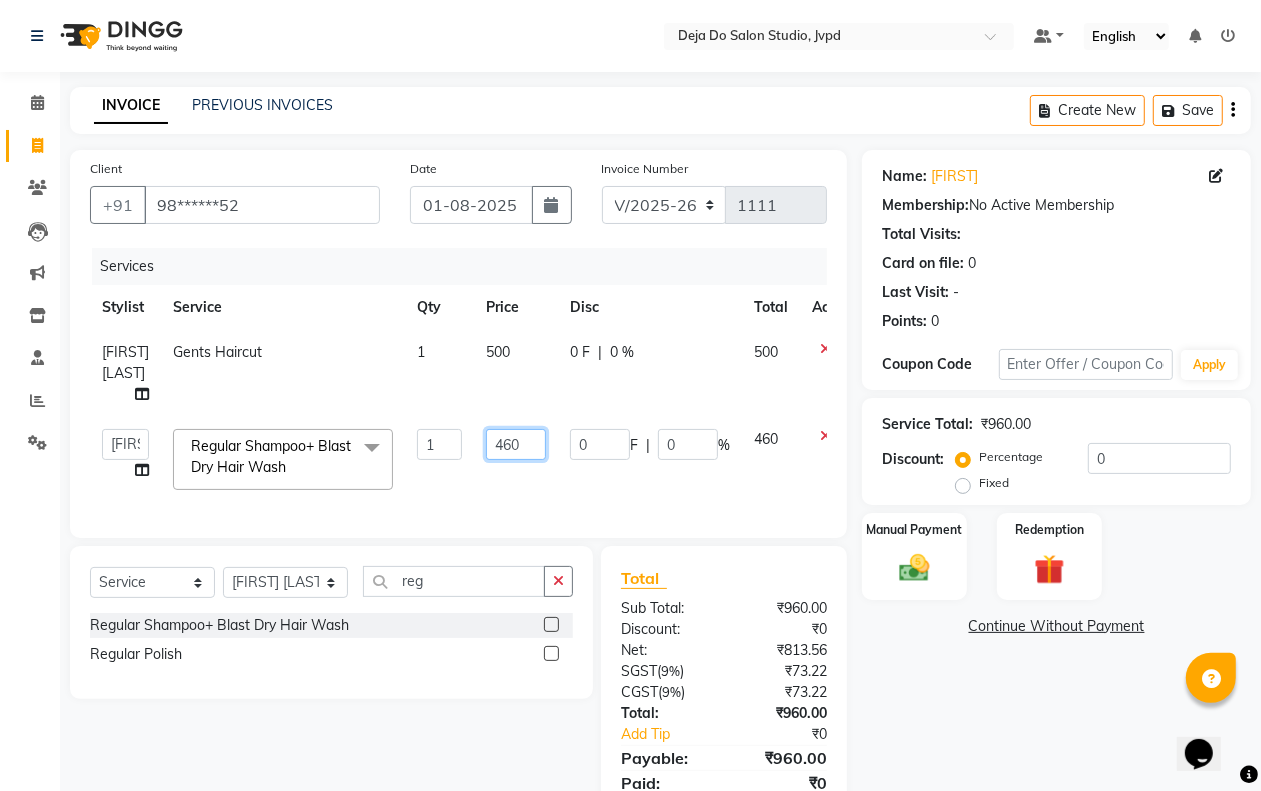 click on "460" 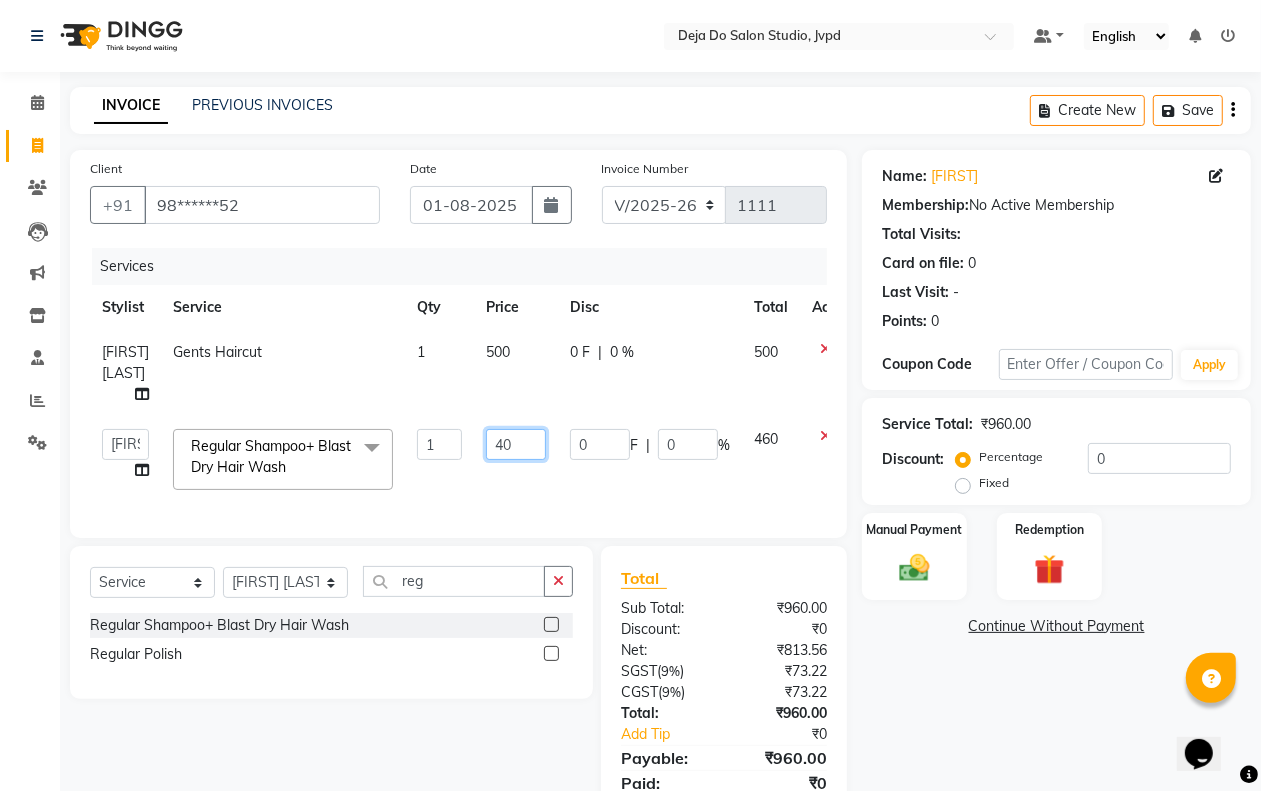 type on "400" 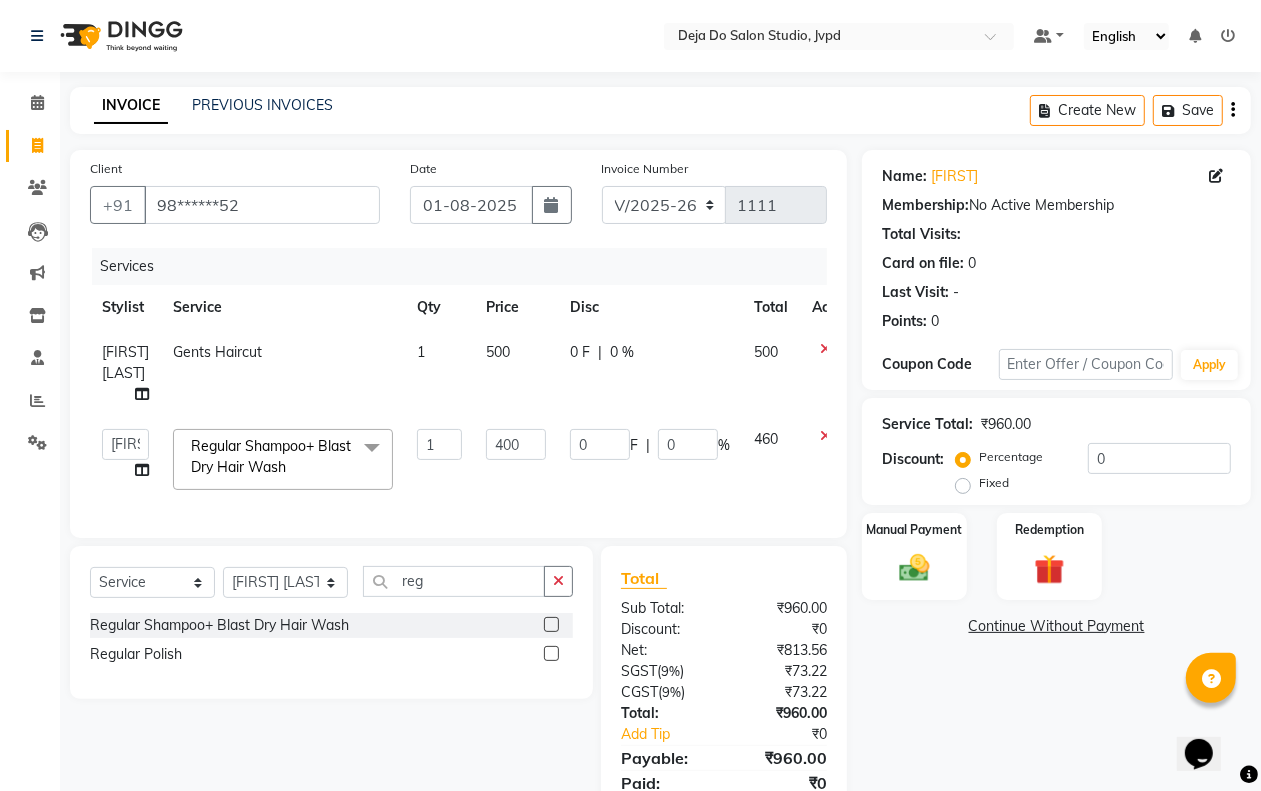 click on "0 F | 0 %" 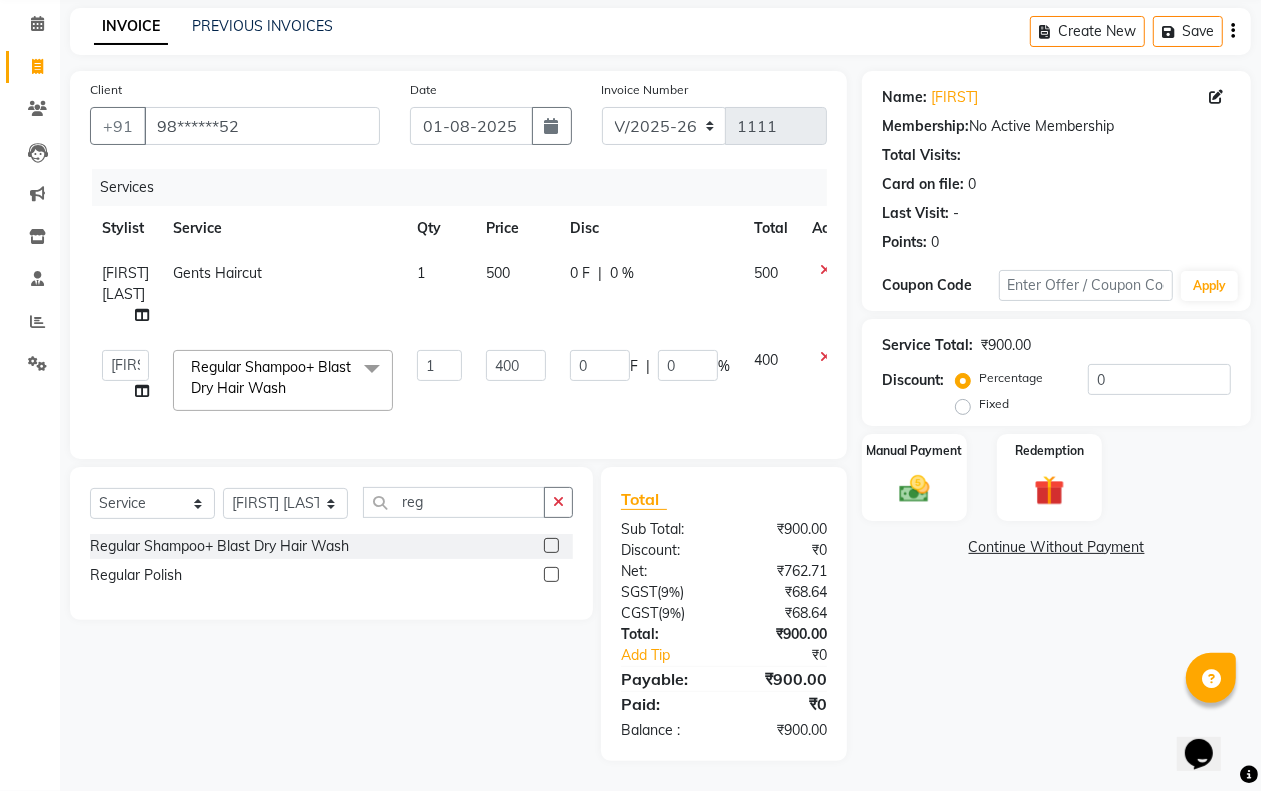 scroll, scrollTop: 97, scrollLeft: 0, axis: vertical 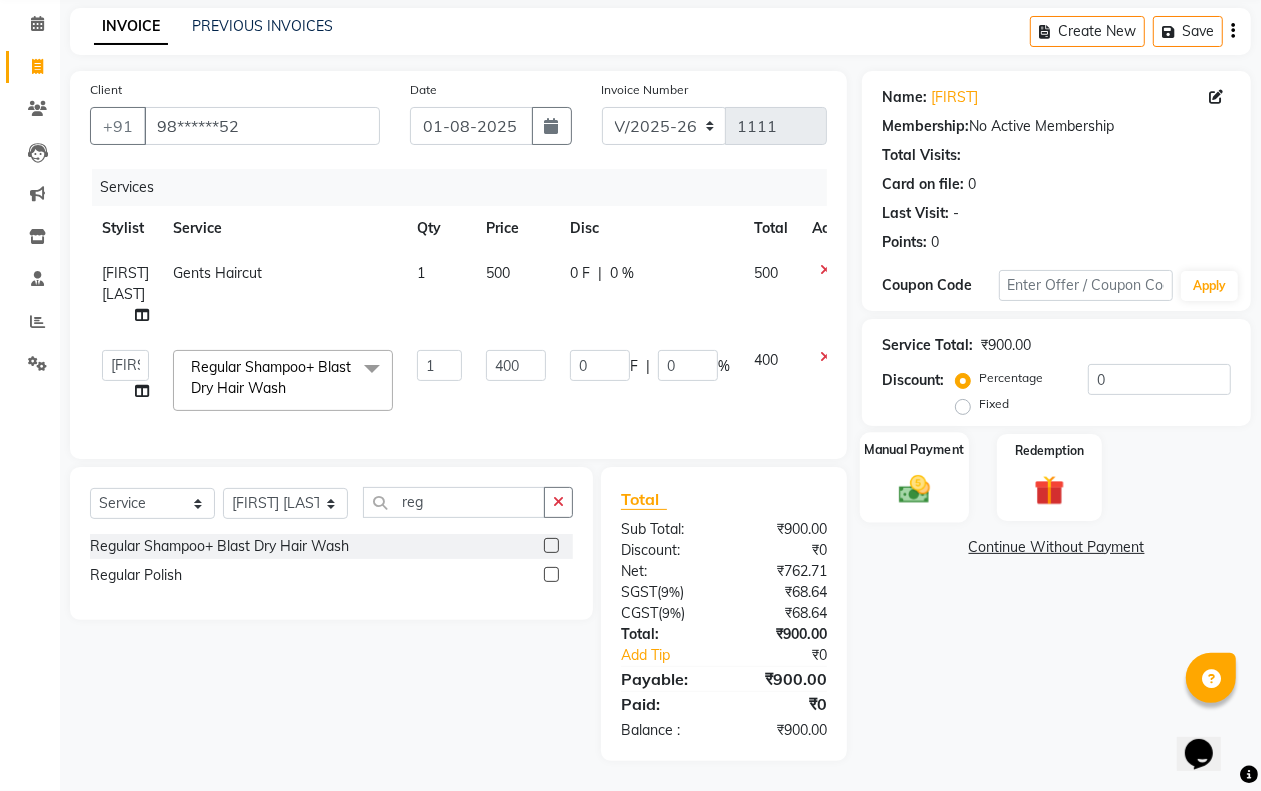 click 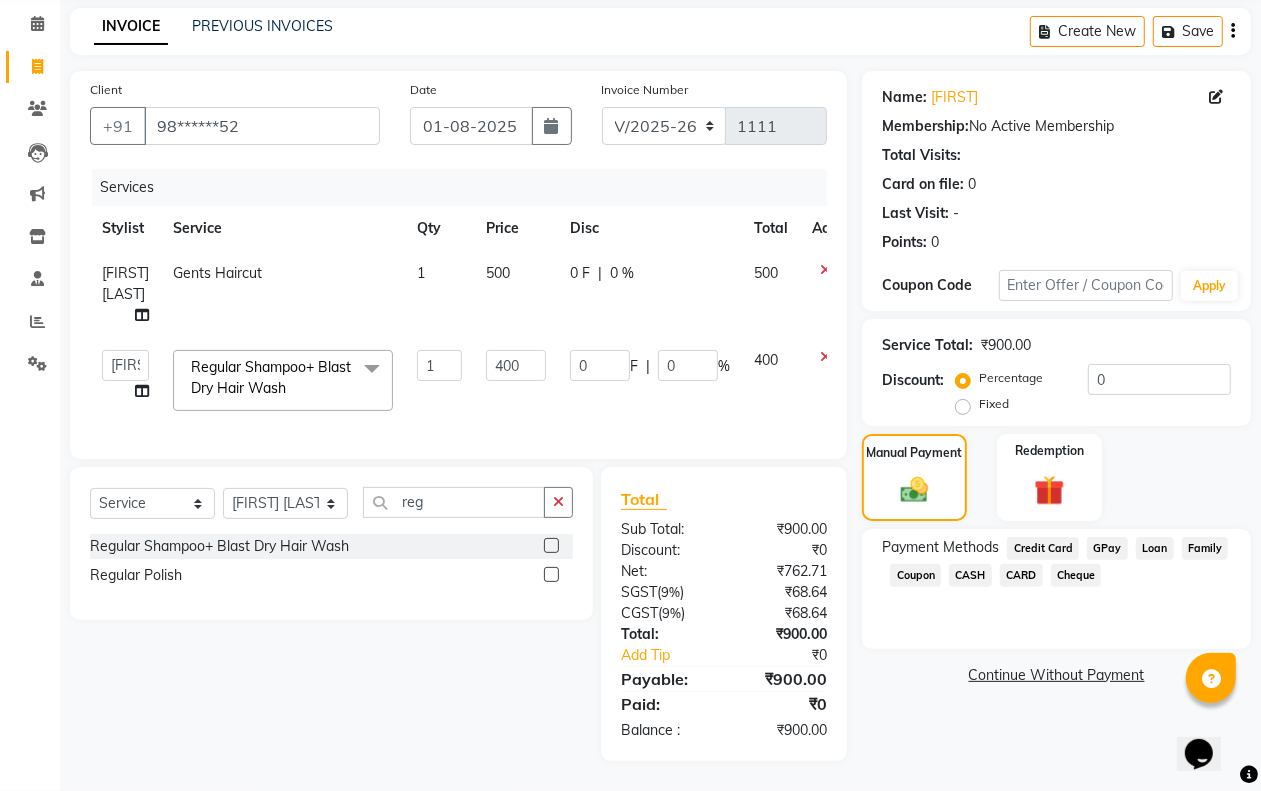 click on "CARD" 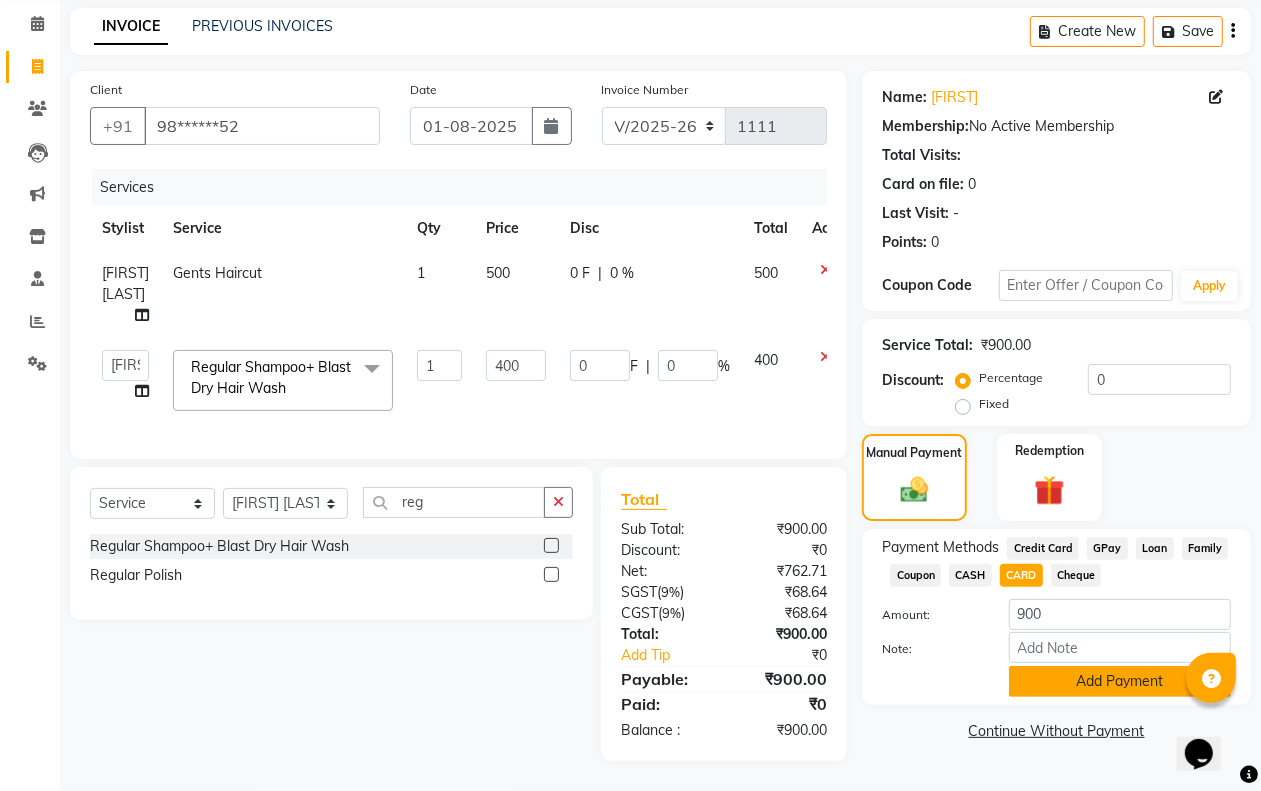 click on "Add Payment" 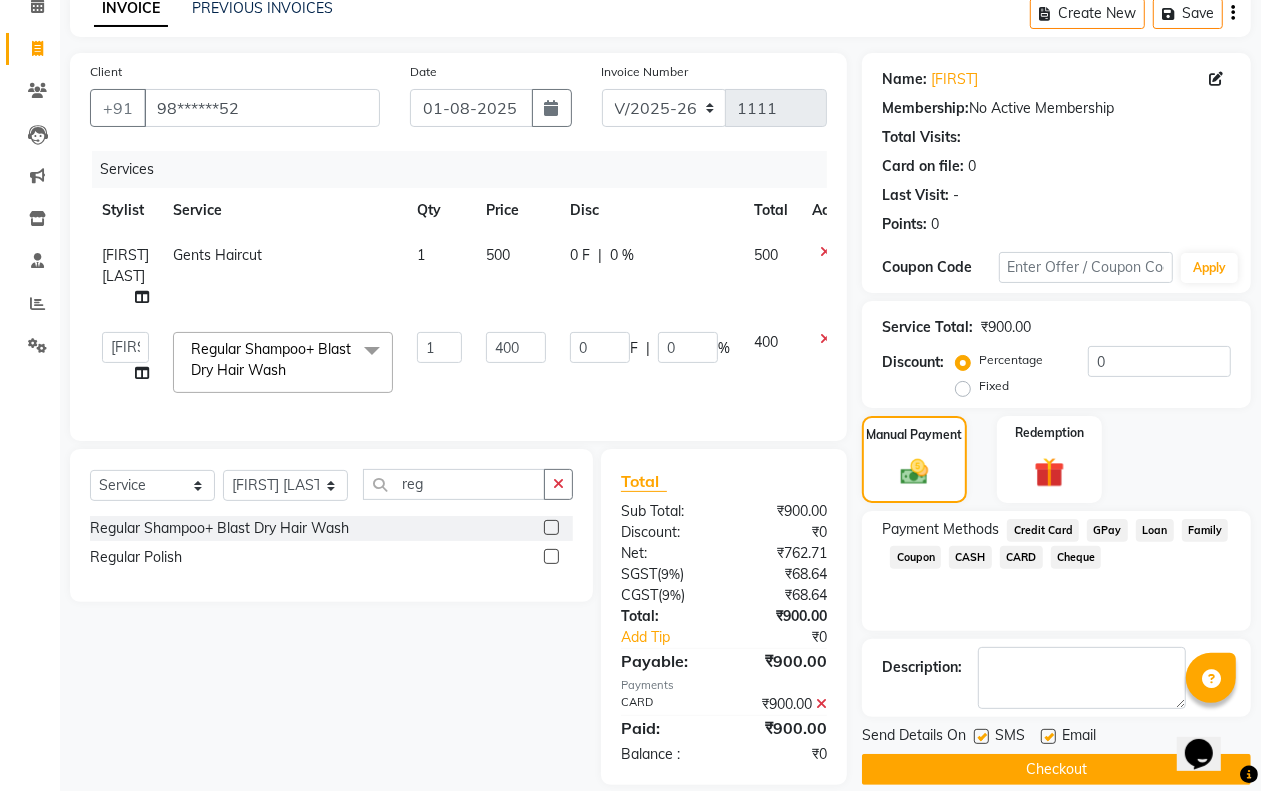 scroll, scrollTop: 140, scrollLeft: 0, axis: vertical 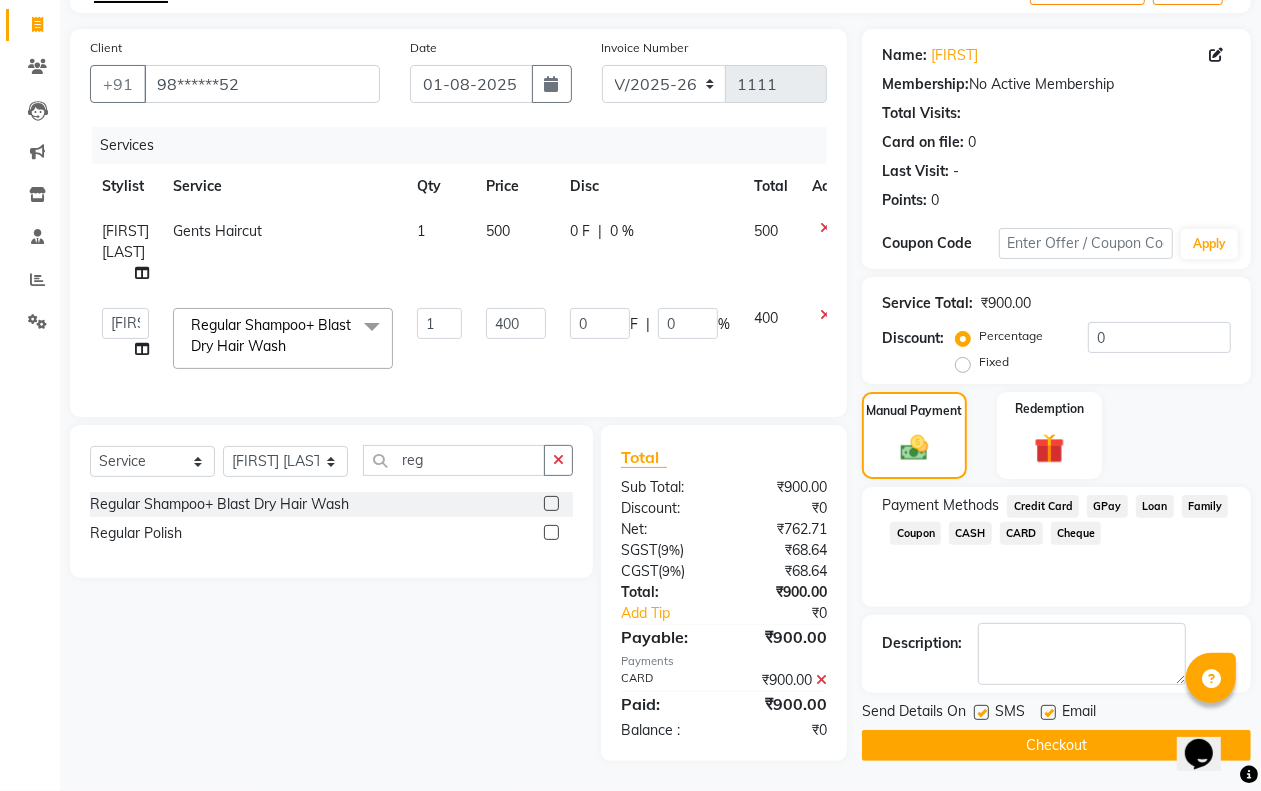 click on "Checkout" 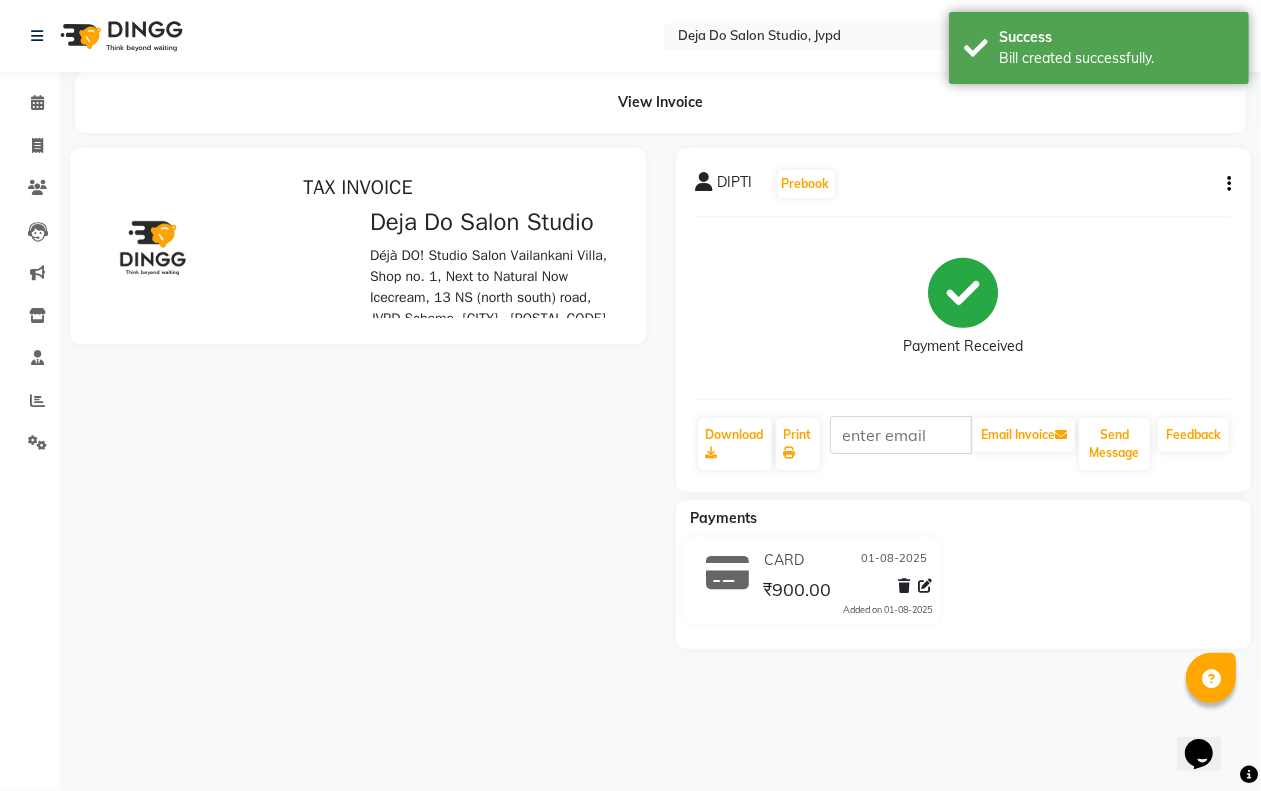 scroll, scrollTop: 0, scrollLeft: 0, axis: both 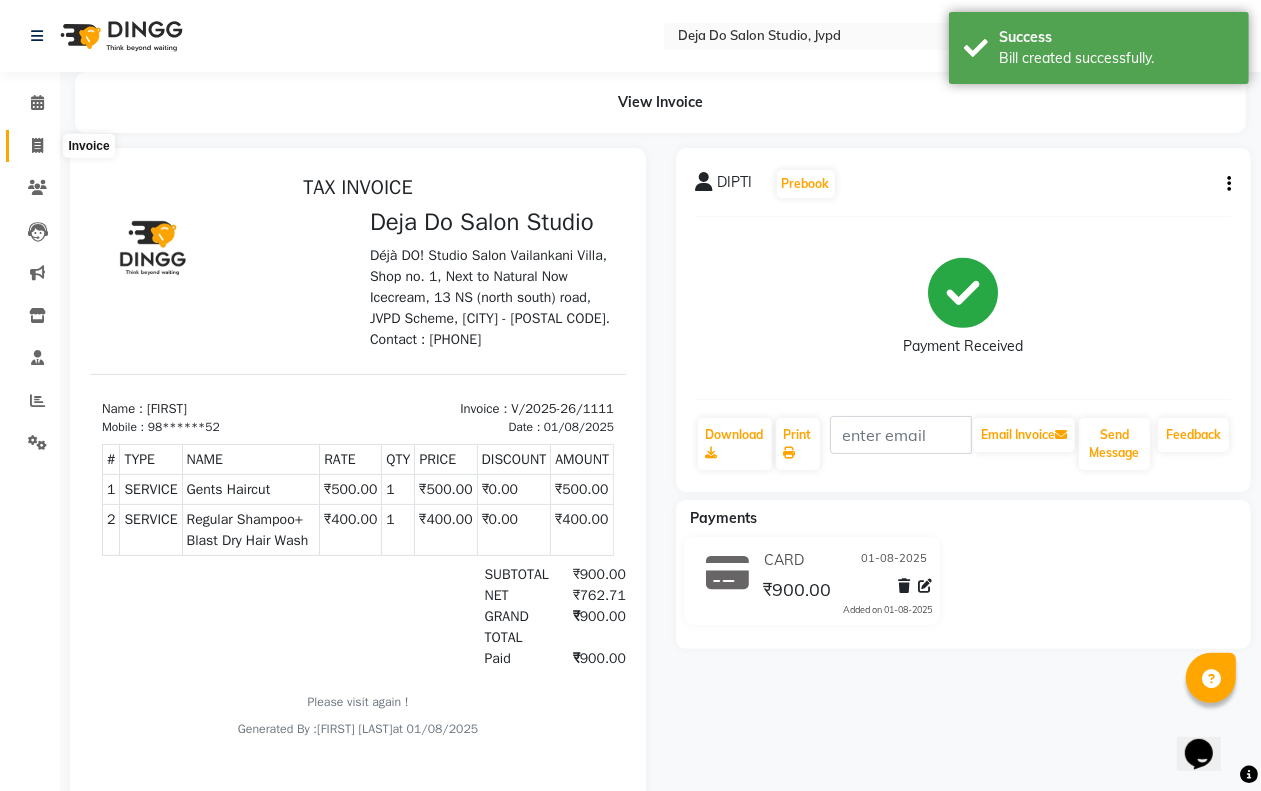 click 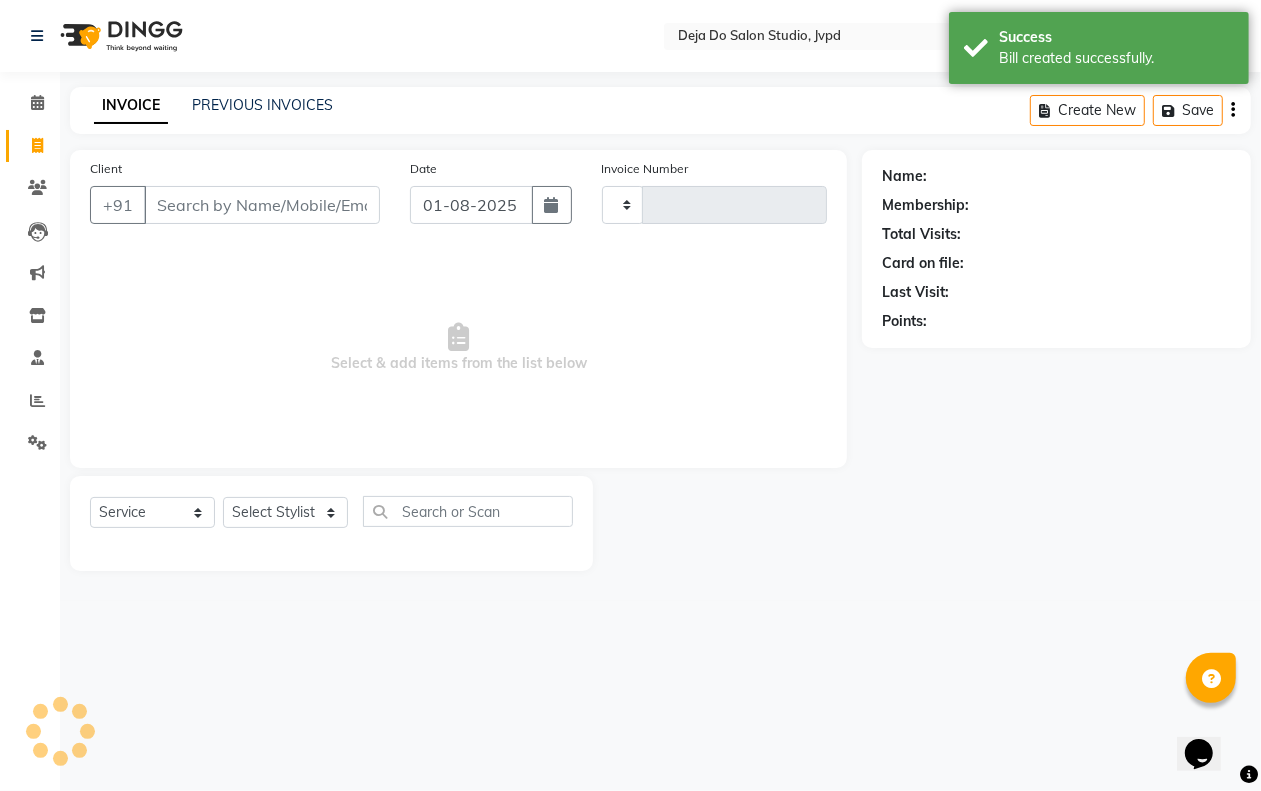 type on "1112" 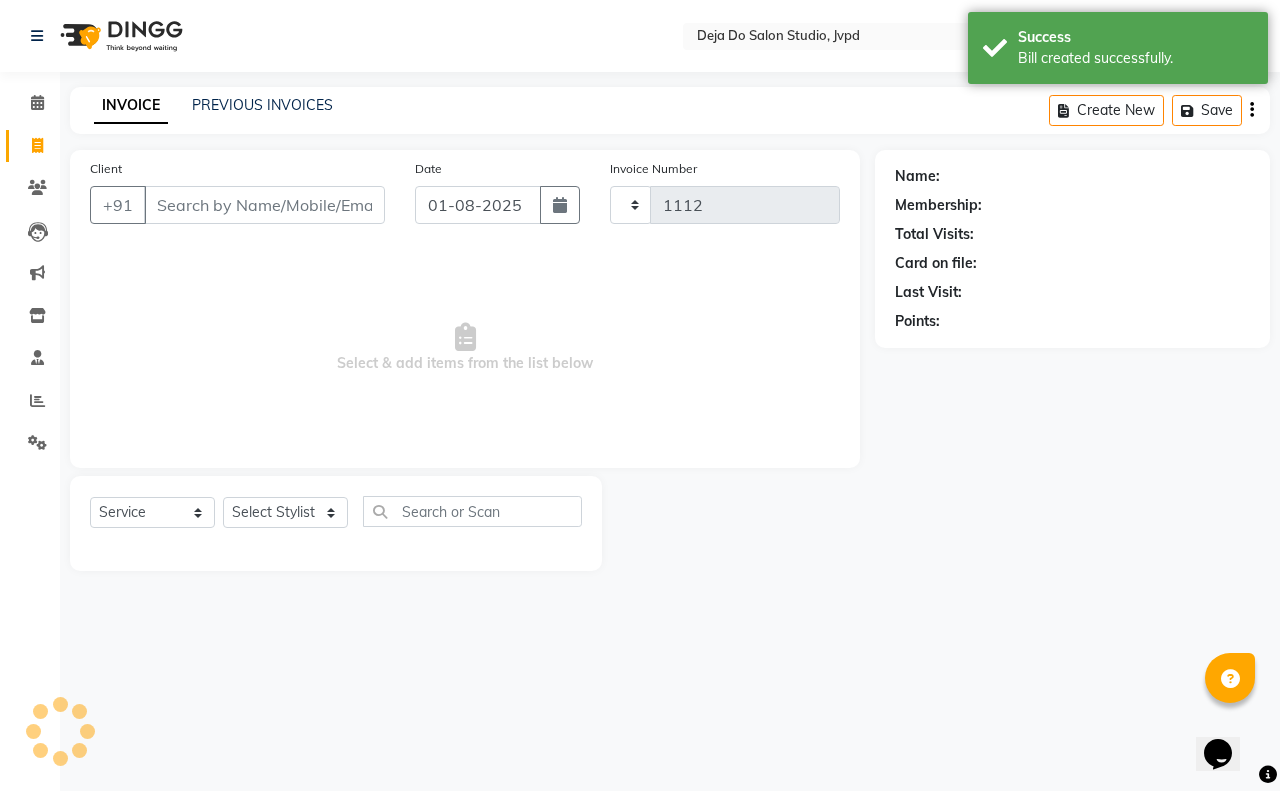 select on "7295" 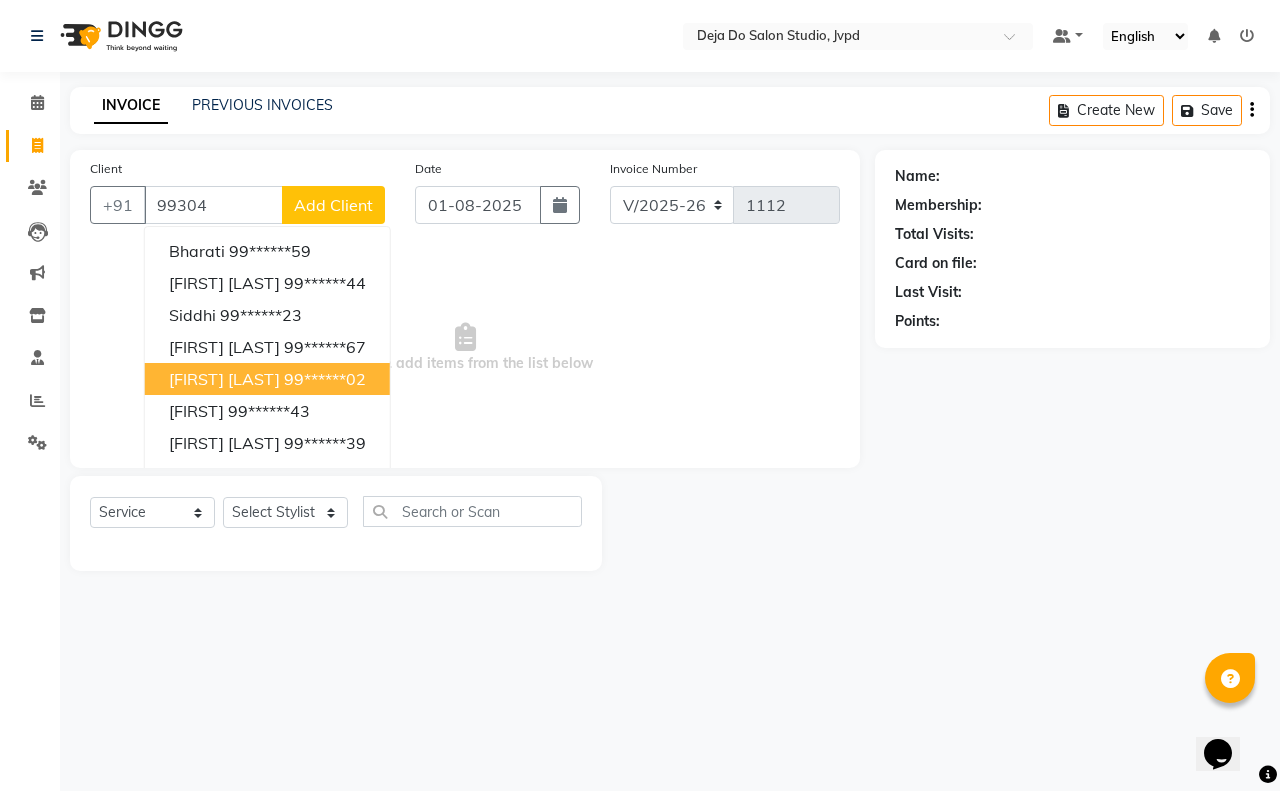 click on "[FIRST] [LAST] [PHONE]" at bounding box center [267, 379] 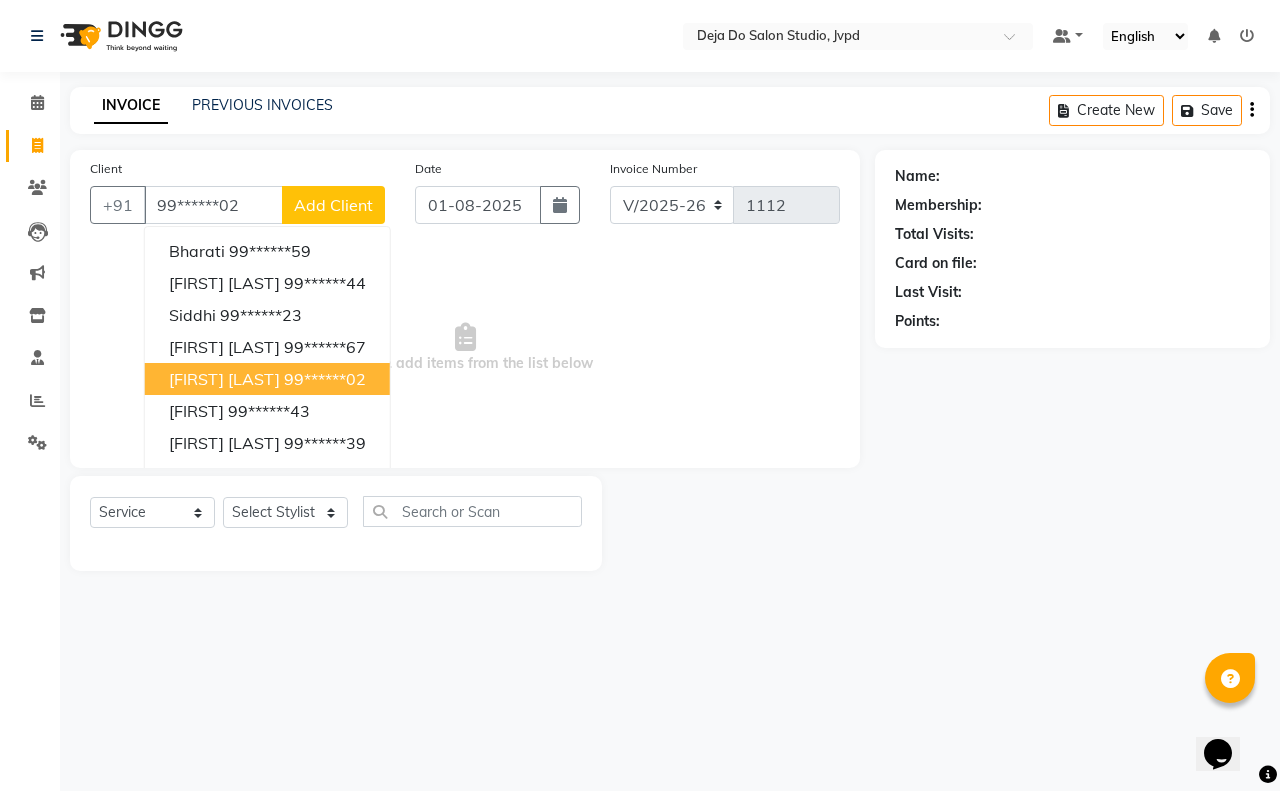type on "99******02" 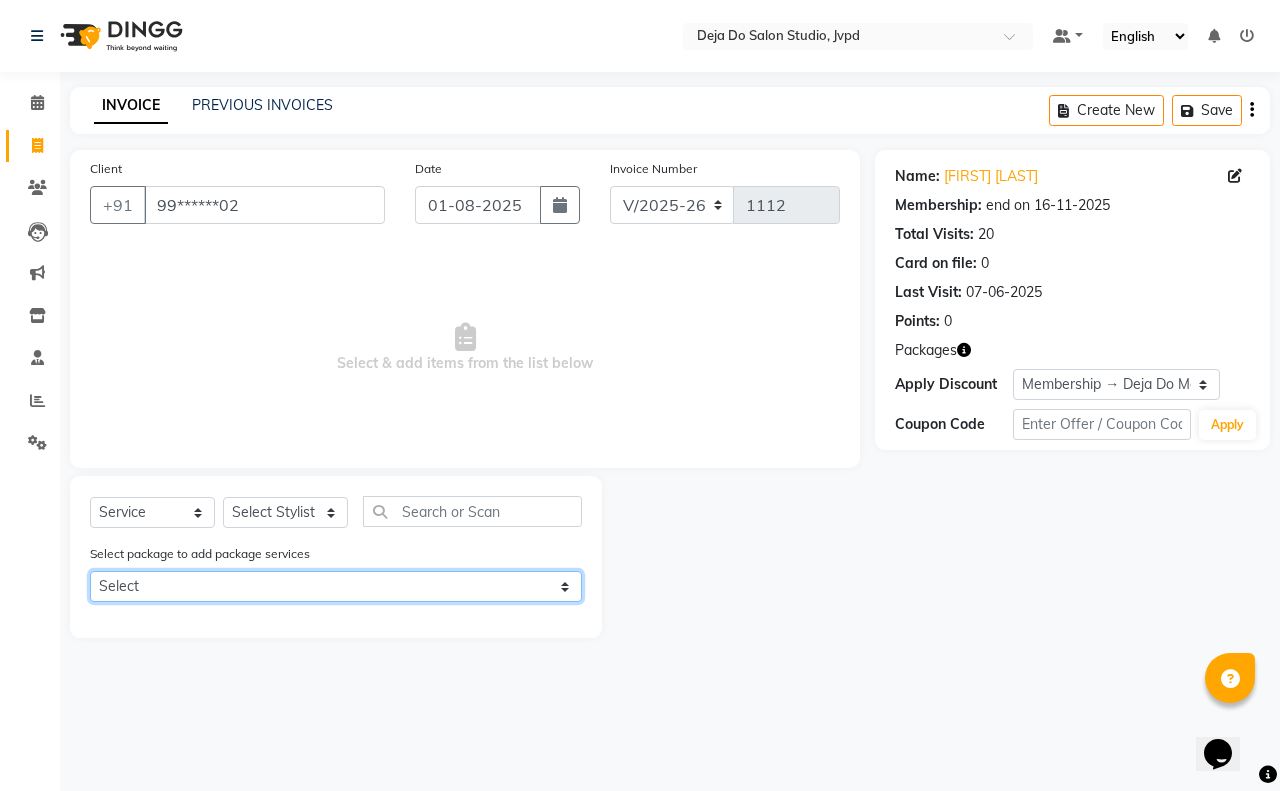 click on "Select Deja Do Membership" 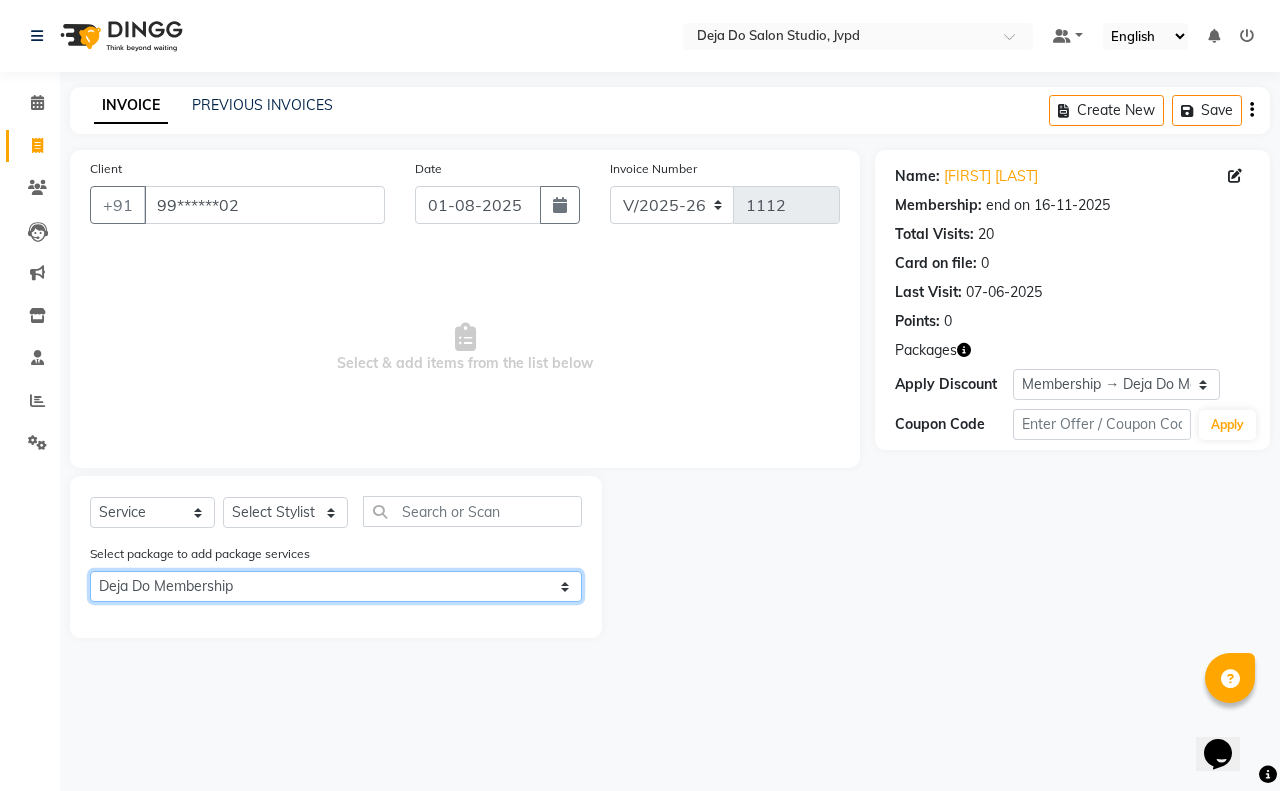 click on "Select Deja Do Membership" 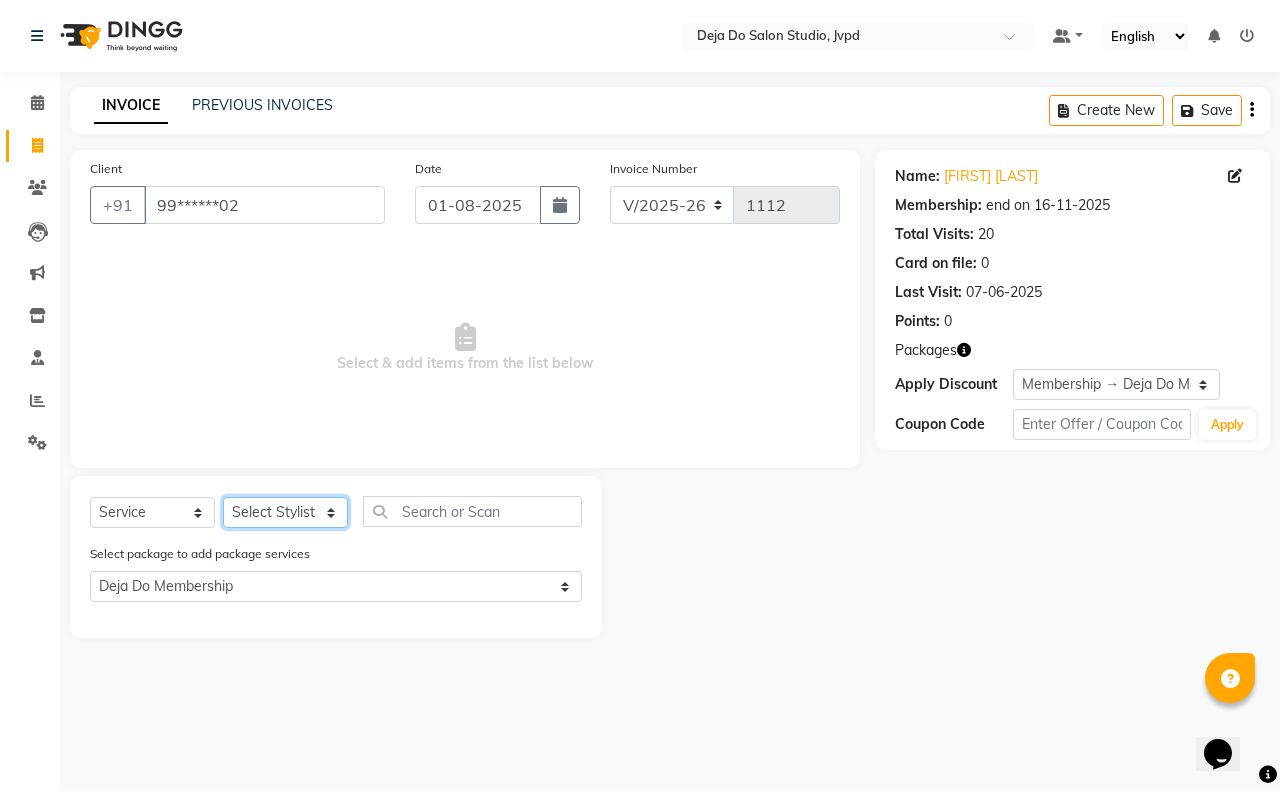 click on "Select Stylist Aditi Admin Anam  Sheikh  Arifa Shaikh Danish  Salamani Farida Fatima Kasbe Namya salian Rashi Mayur Sakina Rupani Shefali  shetty Shuaib Salamani Sumaiya sayed Sushma Pelage" 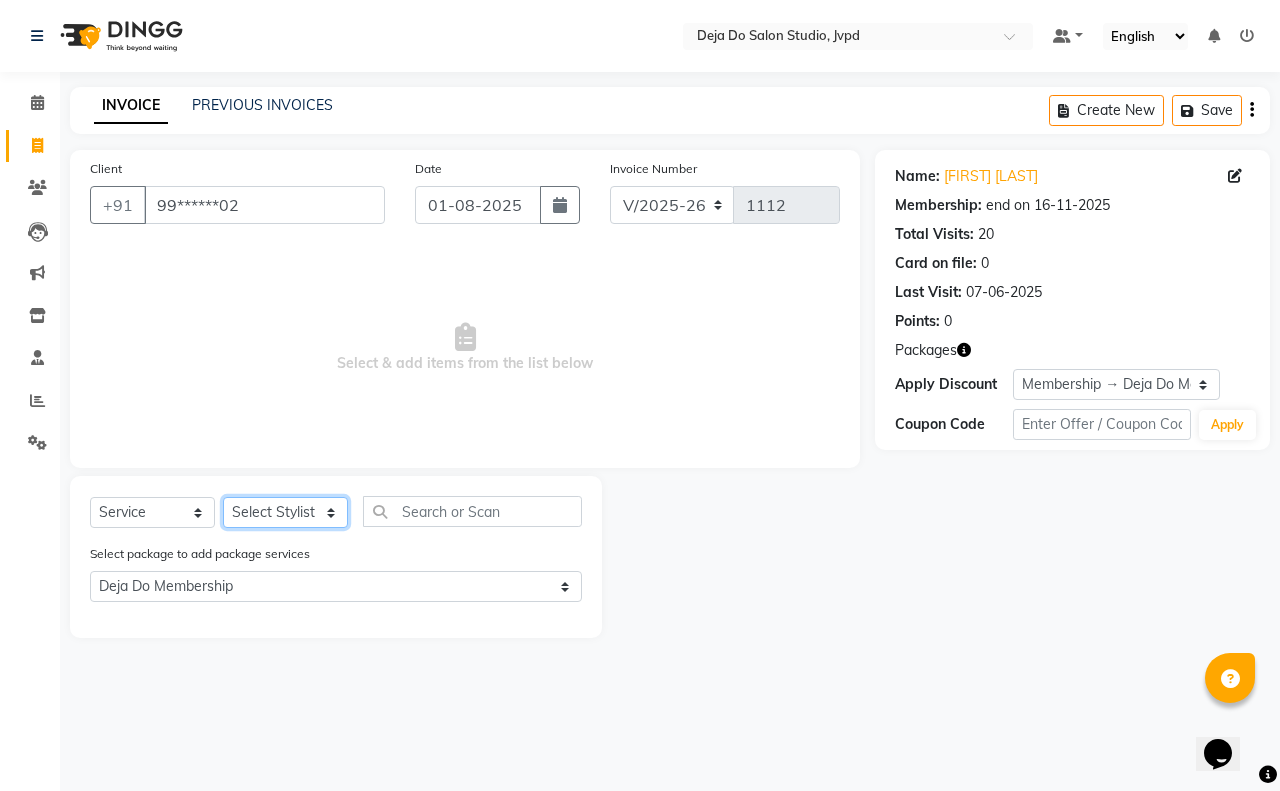 select on "62498" 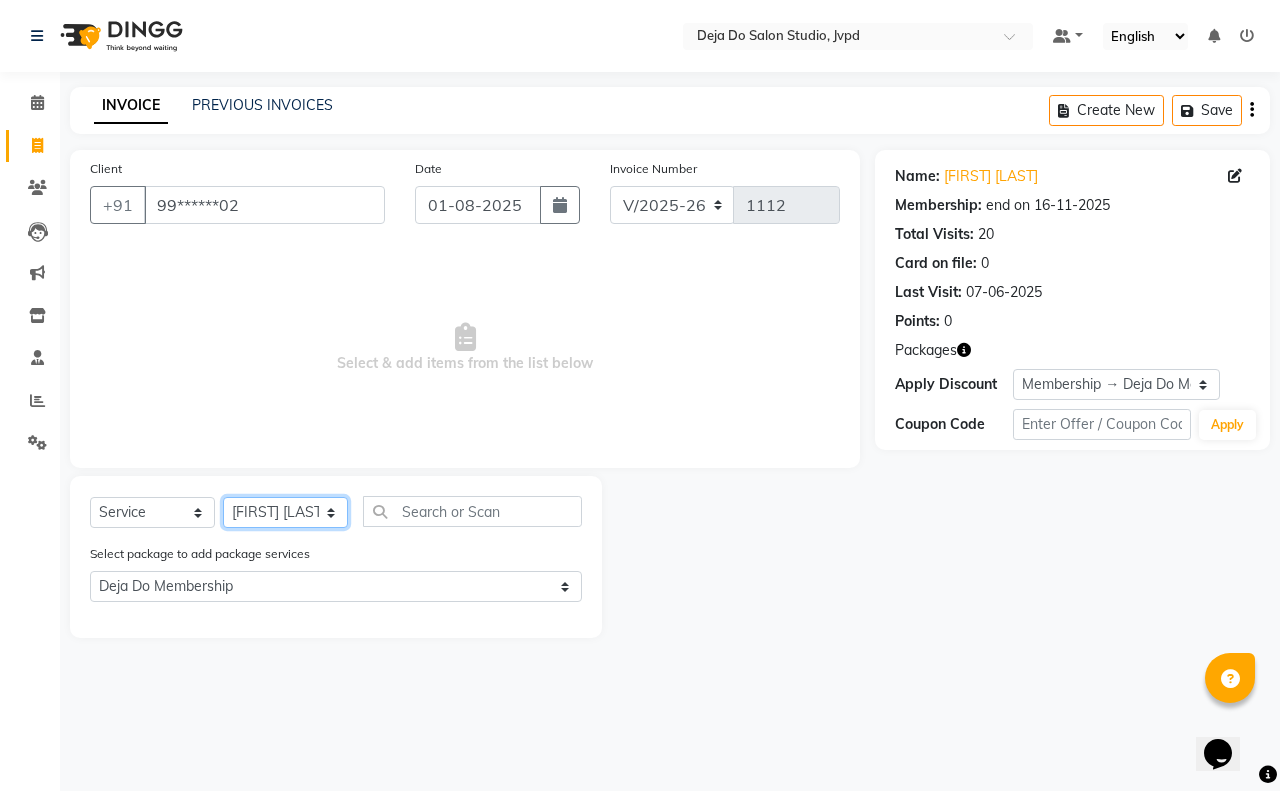 click on "Select Stylist Aditi Admin Anam  Sheikh  Arifa Shaikh Danish  Salamani Farida Fatima Kasbe Namya salian Rashi Mayur Sakina Rupani Shefali  shetty Shuaib Salamani Sumaiya sayed Sushma Pelage" 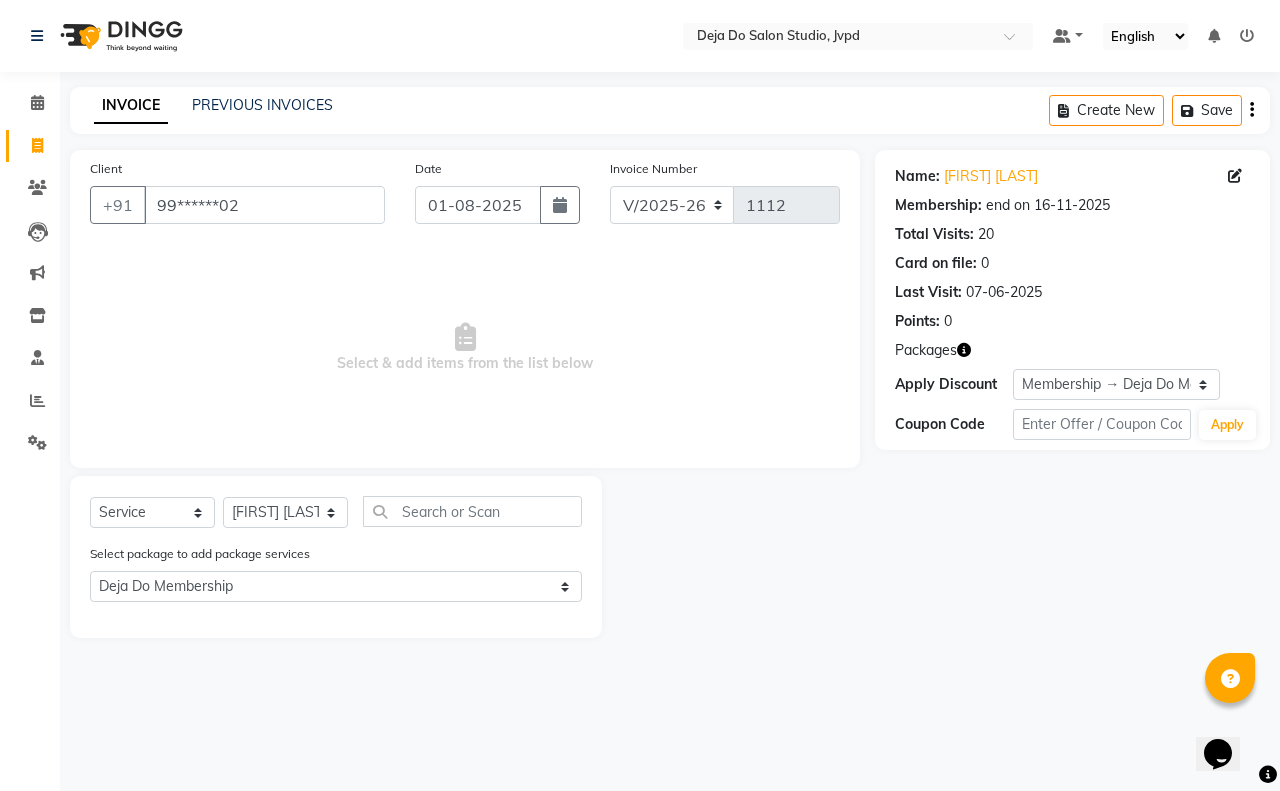 drag, startPoint x: 458, startPoint y: 531, endPoint x: 453, endPoint y: 512, distance: 19.646883 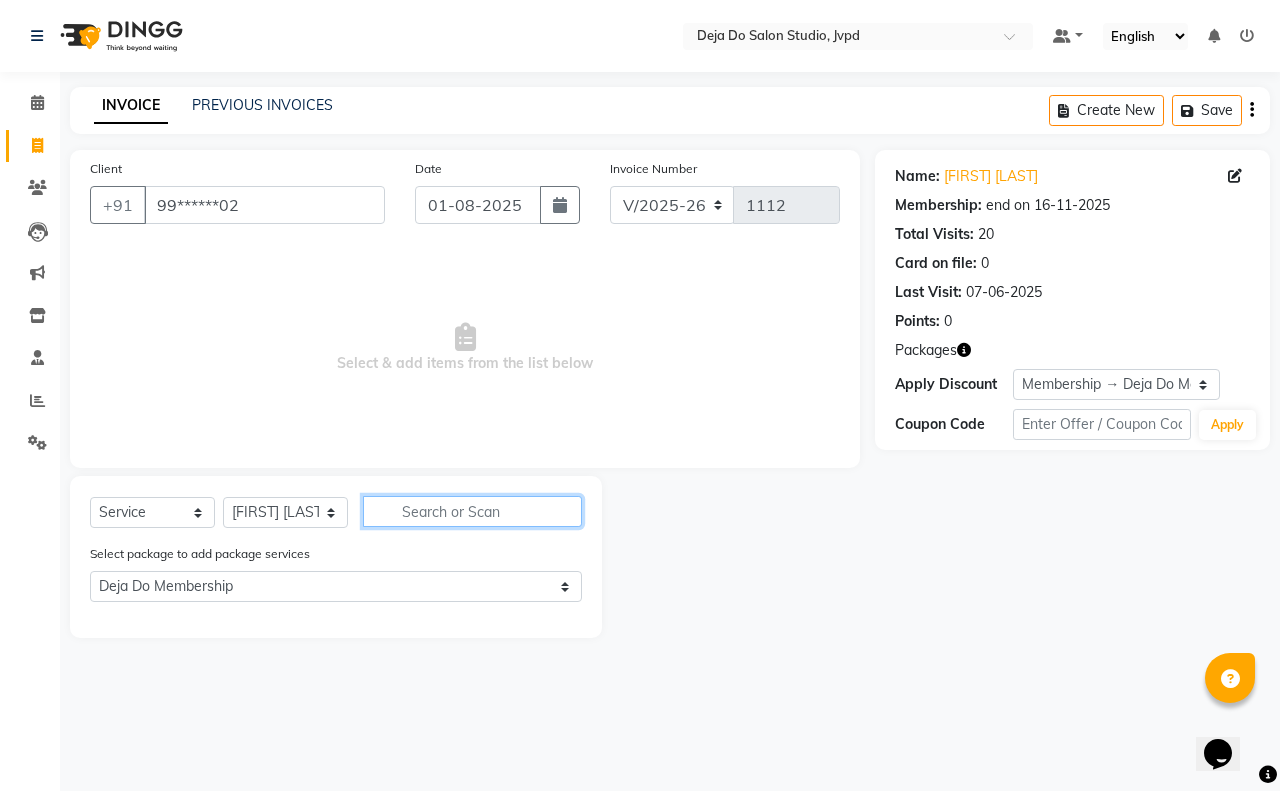 click 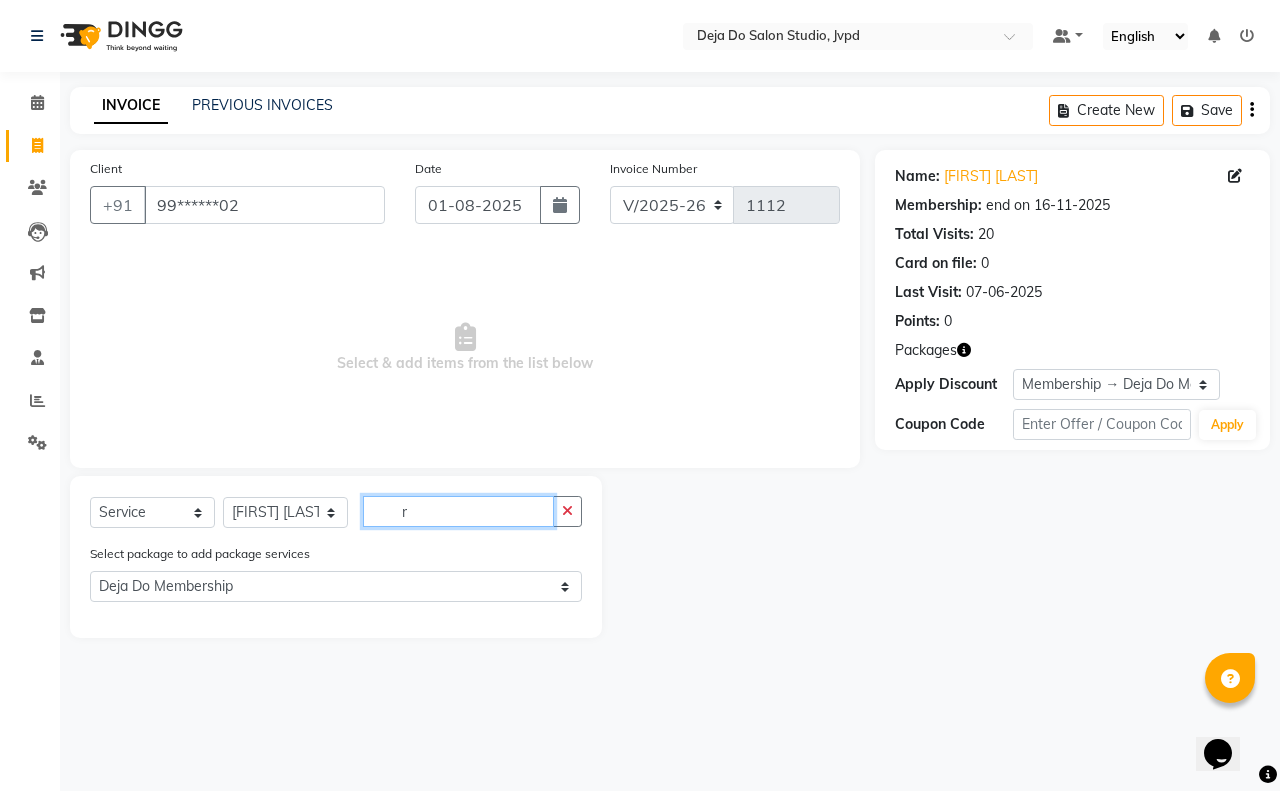 select on "0: undefined" 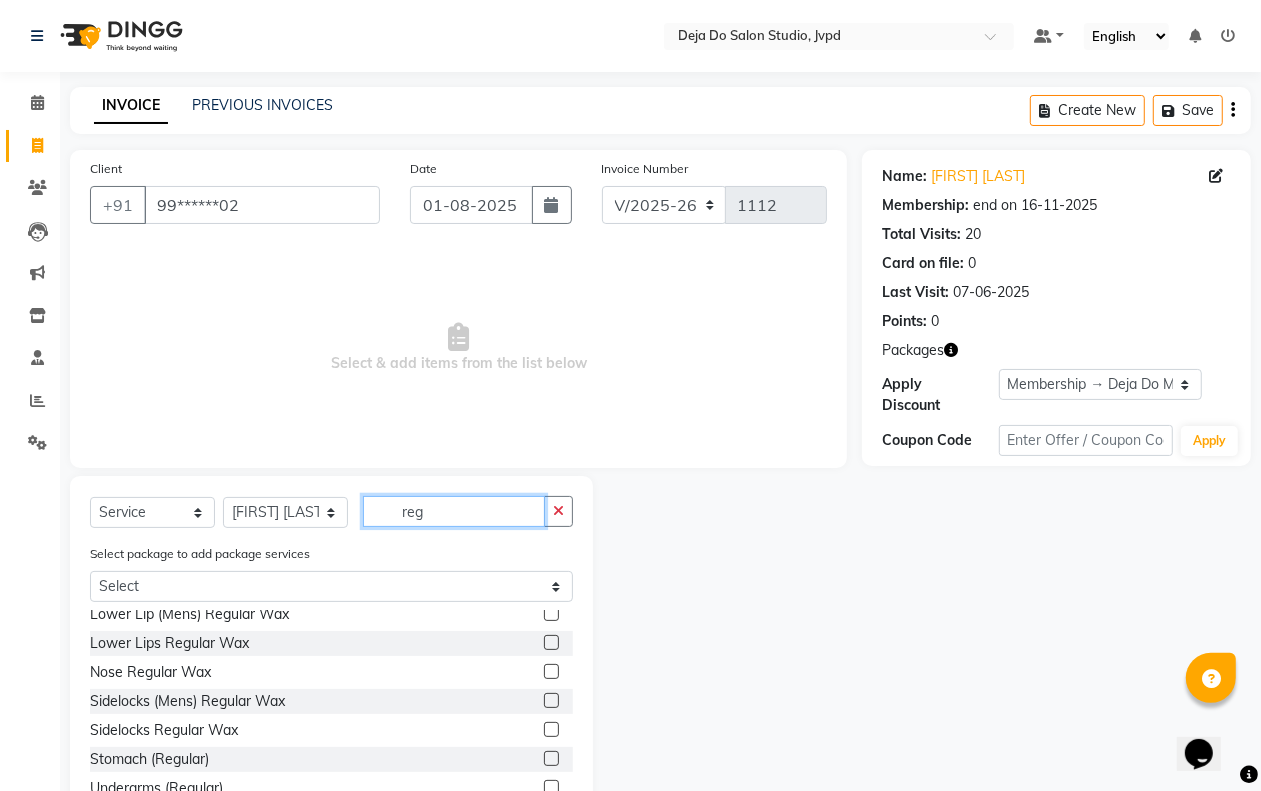 scroll, scrollTop: 625, scrollLeft: 0, axis: vertical 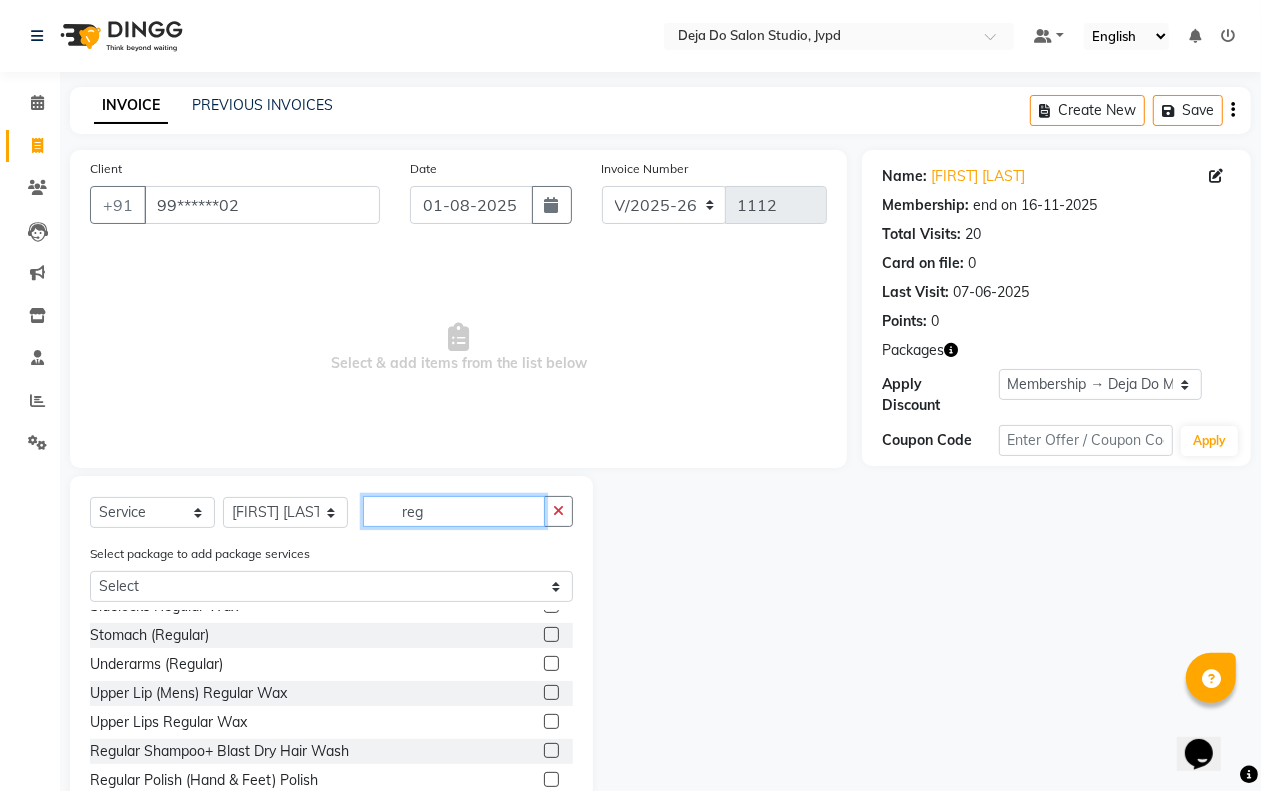 type on "reg" 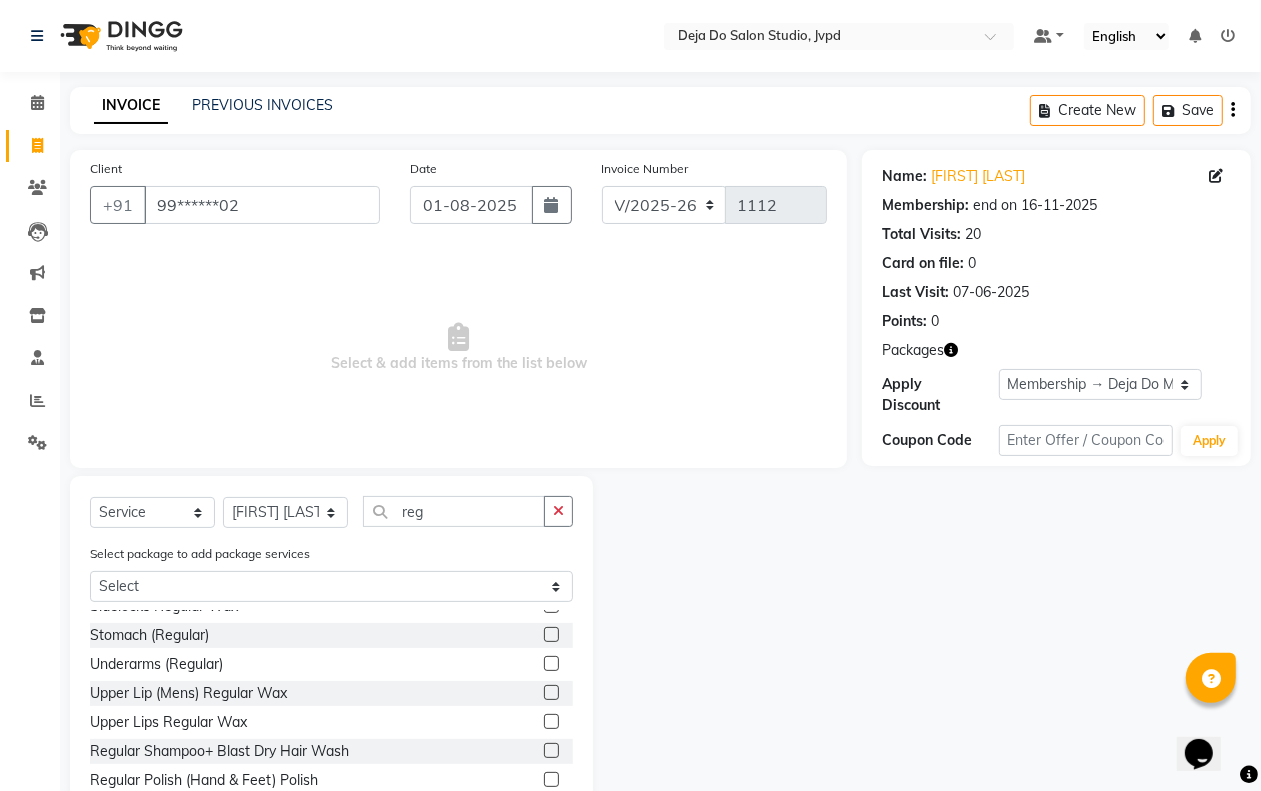 click 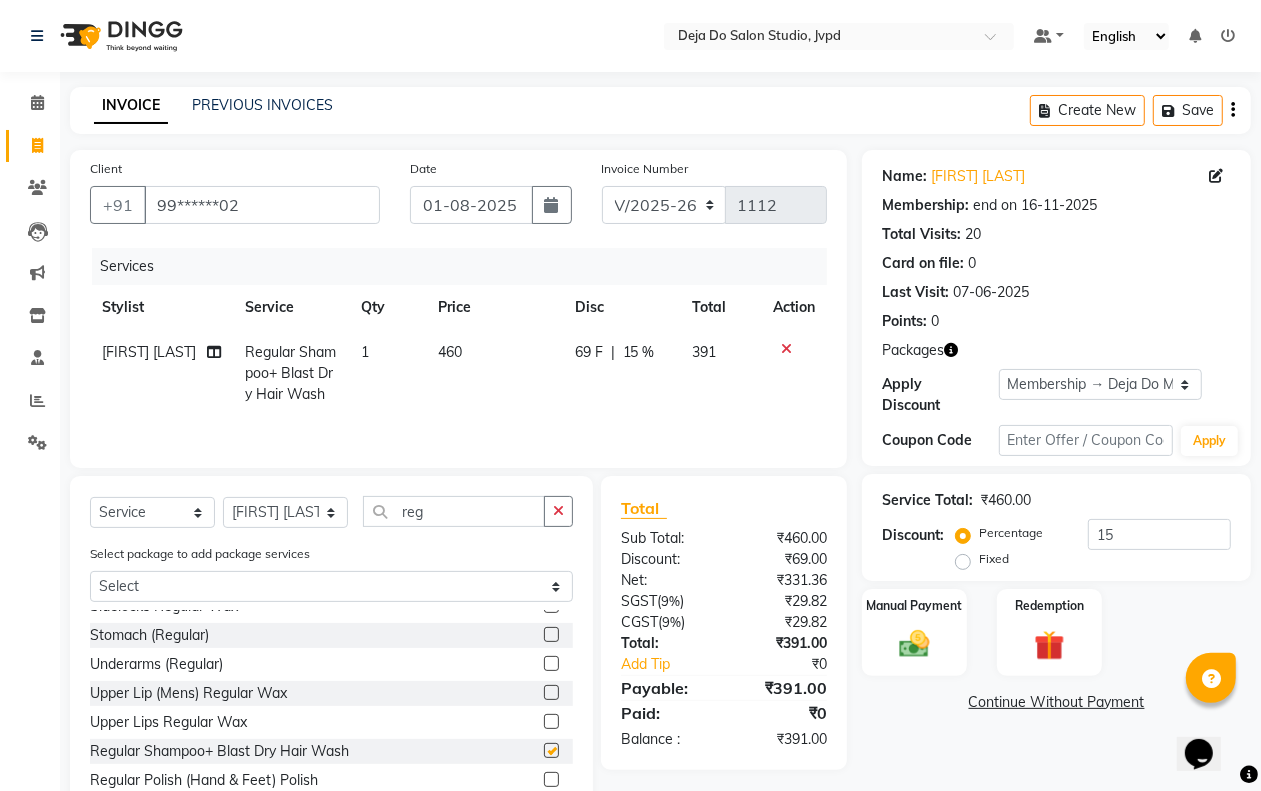 checkbox on "false" 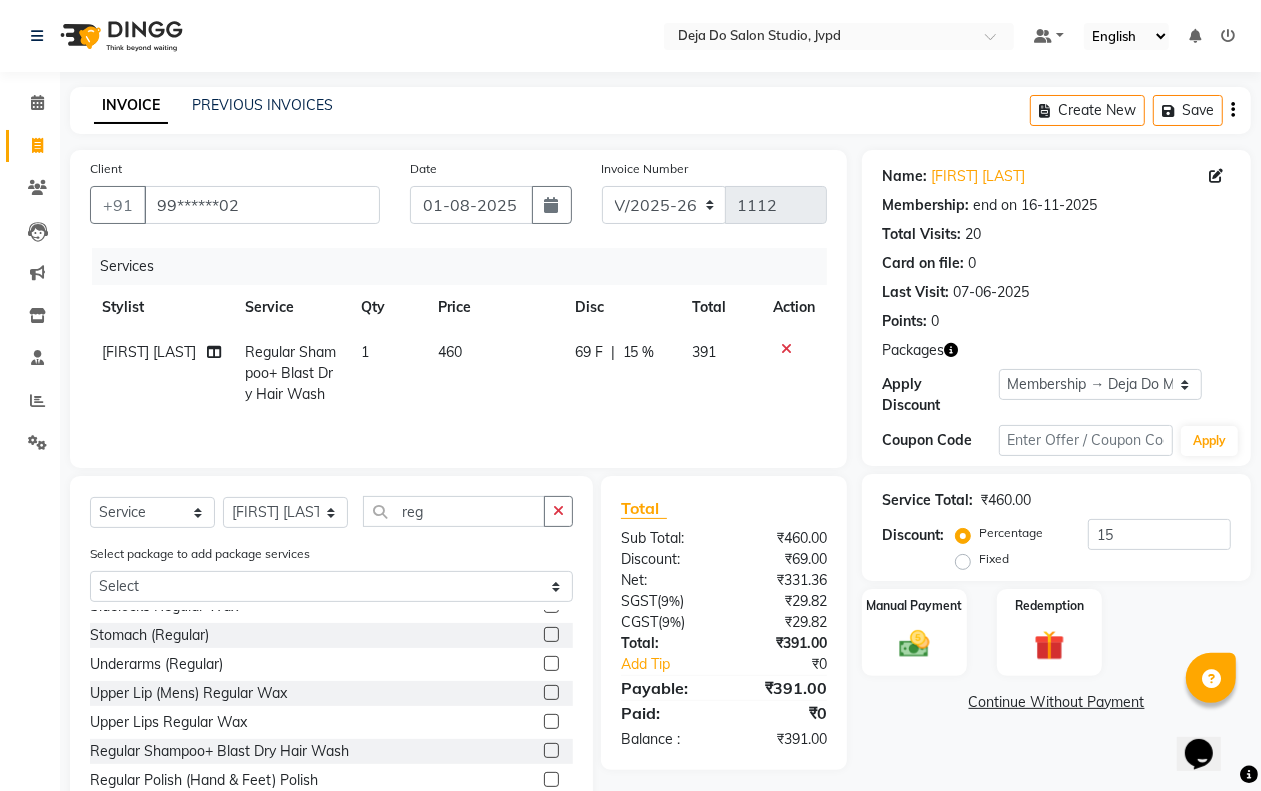 click on "460" 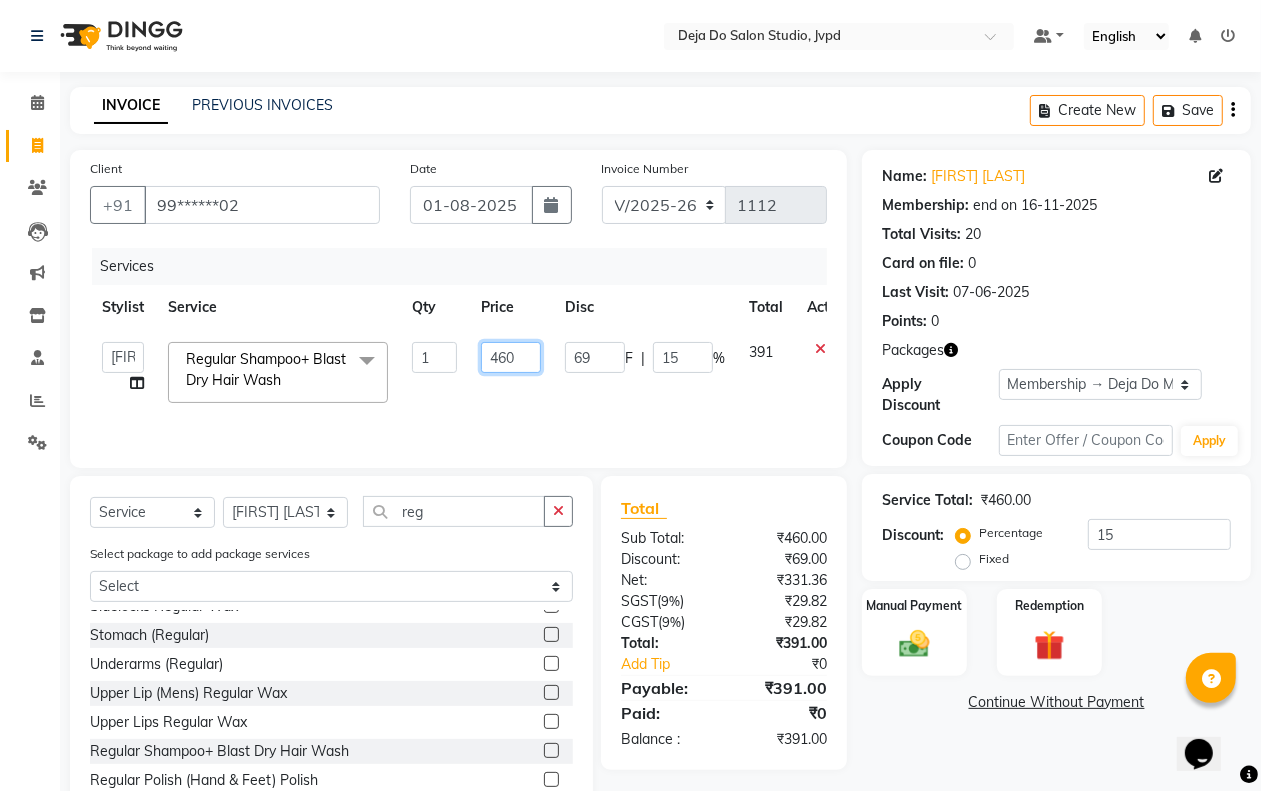 click on "460" 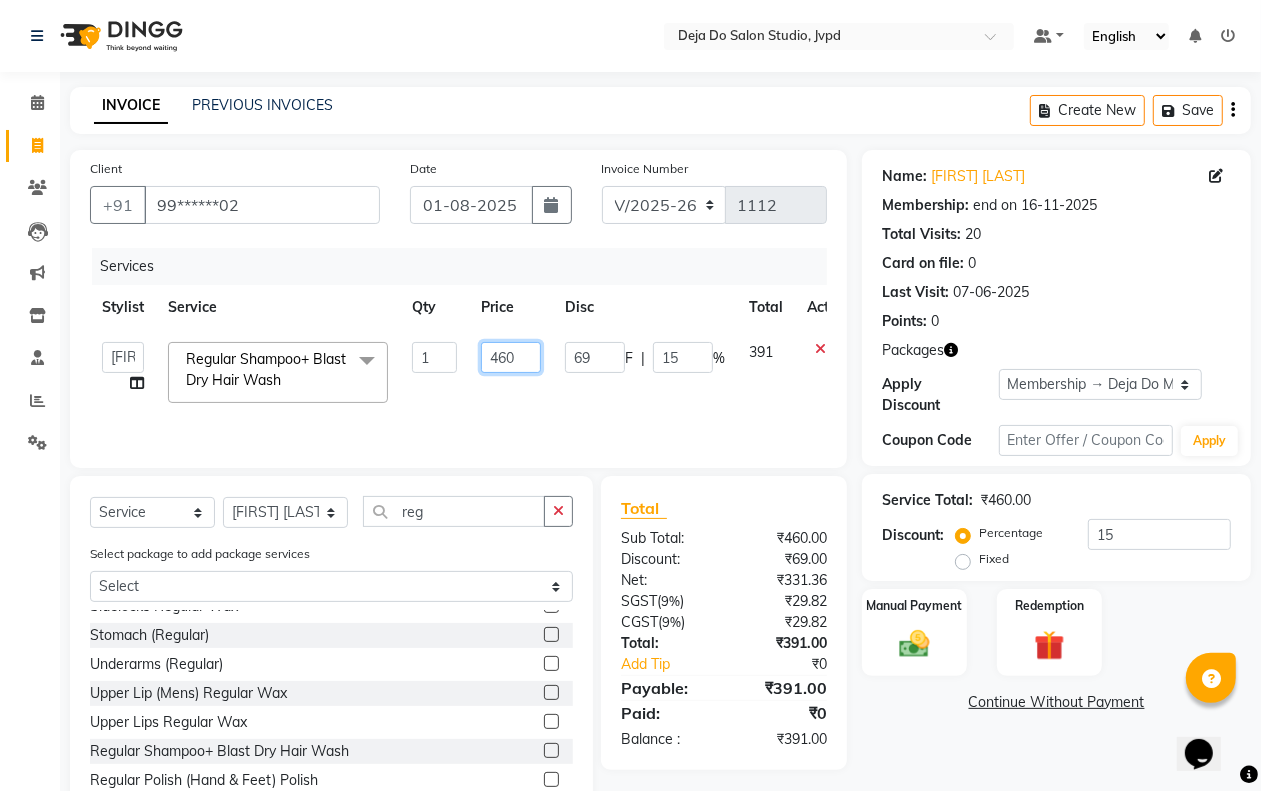 click on "460" 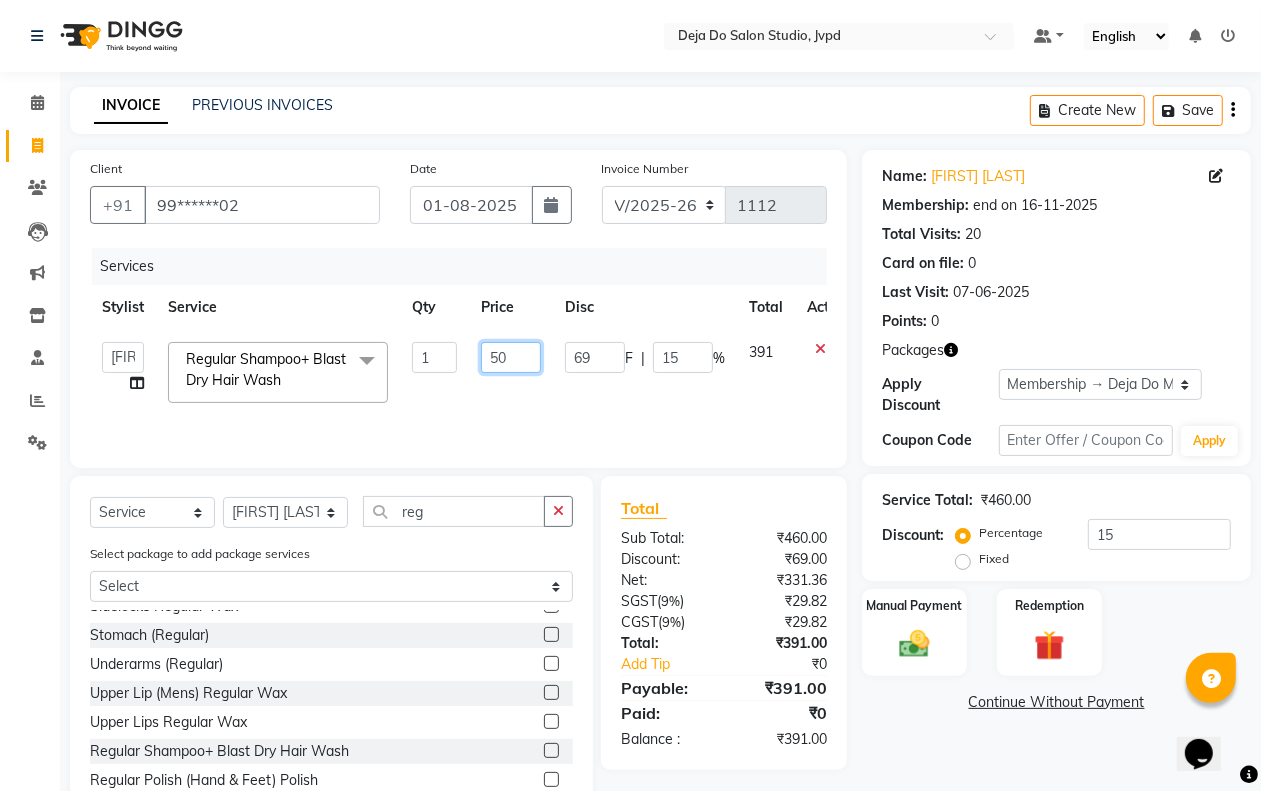 type on "500" 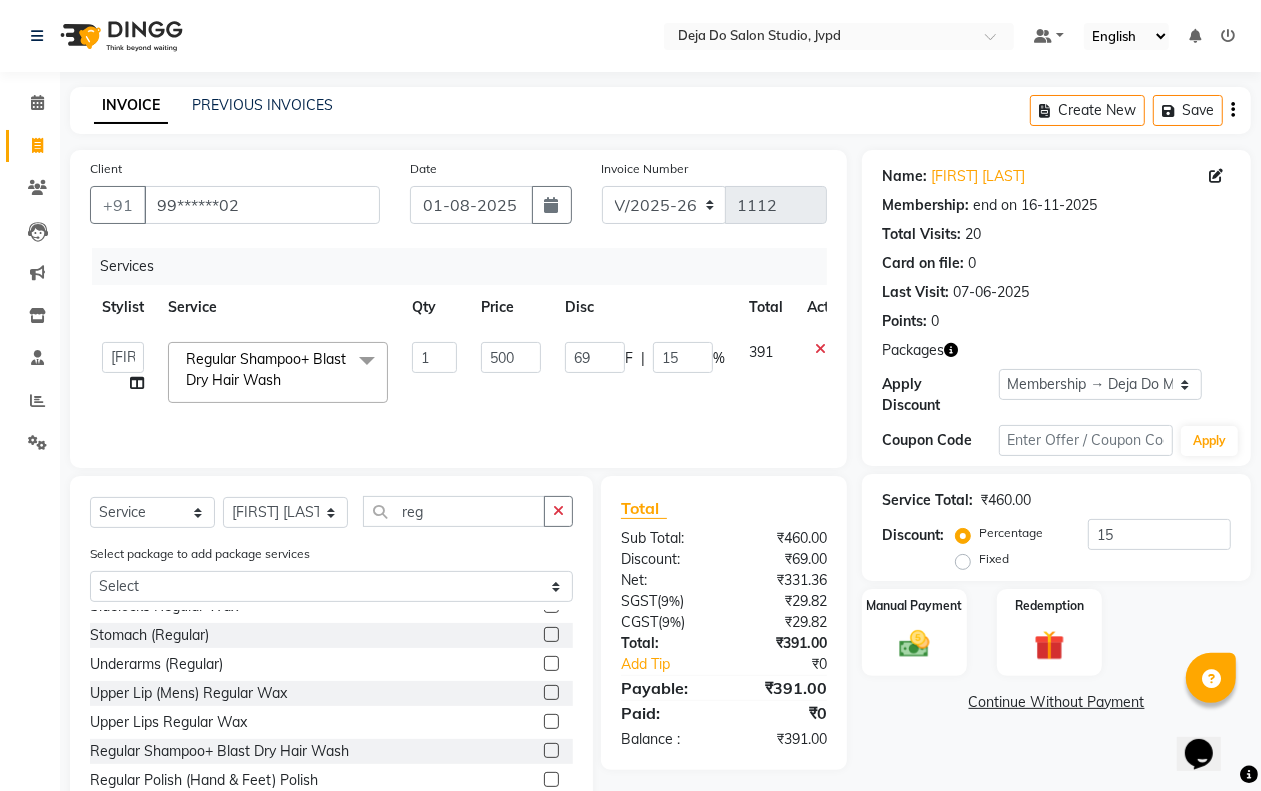click on "500" 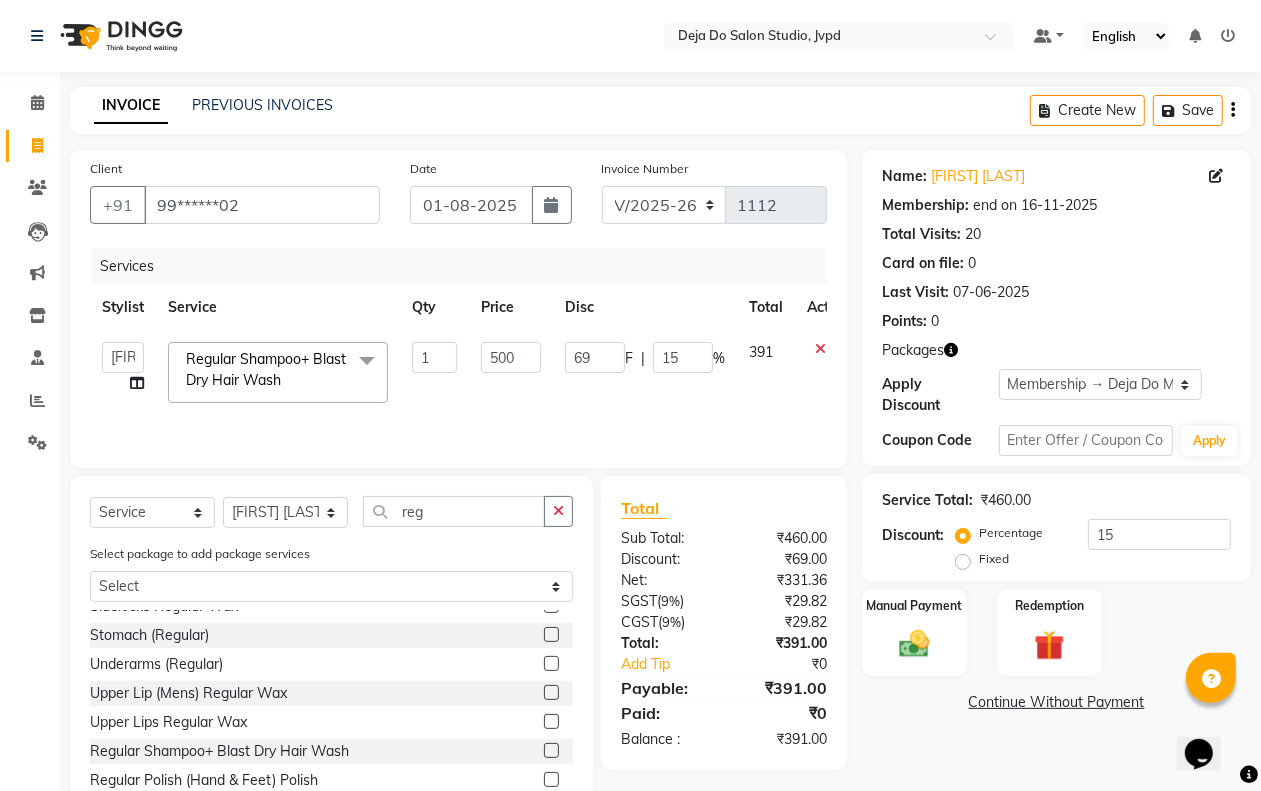 select on "62498" 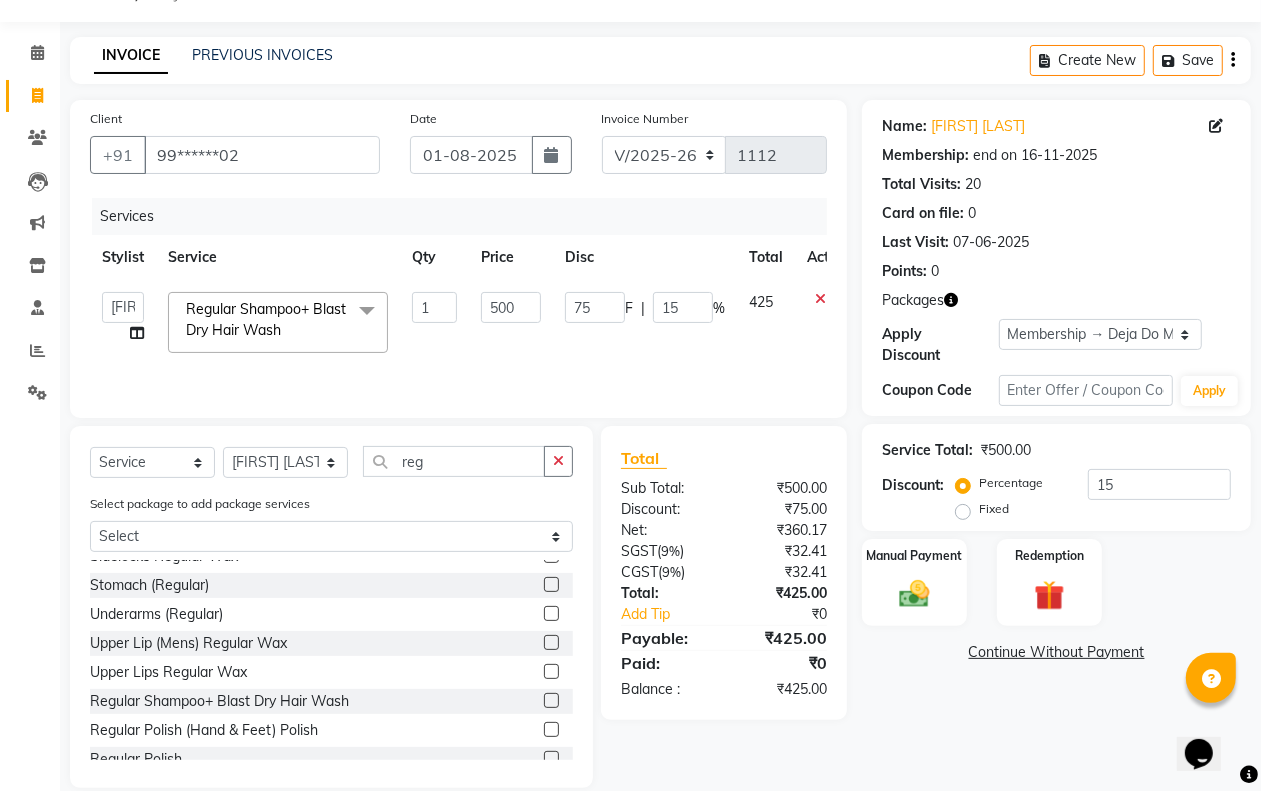 scroll, scrollTop: 77, scrollLeft: 0, axis: vertical 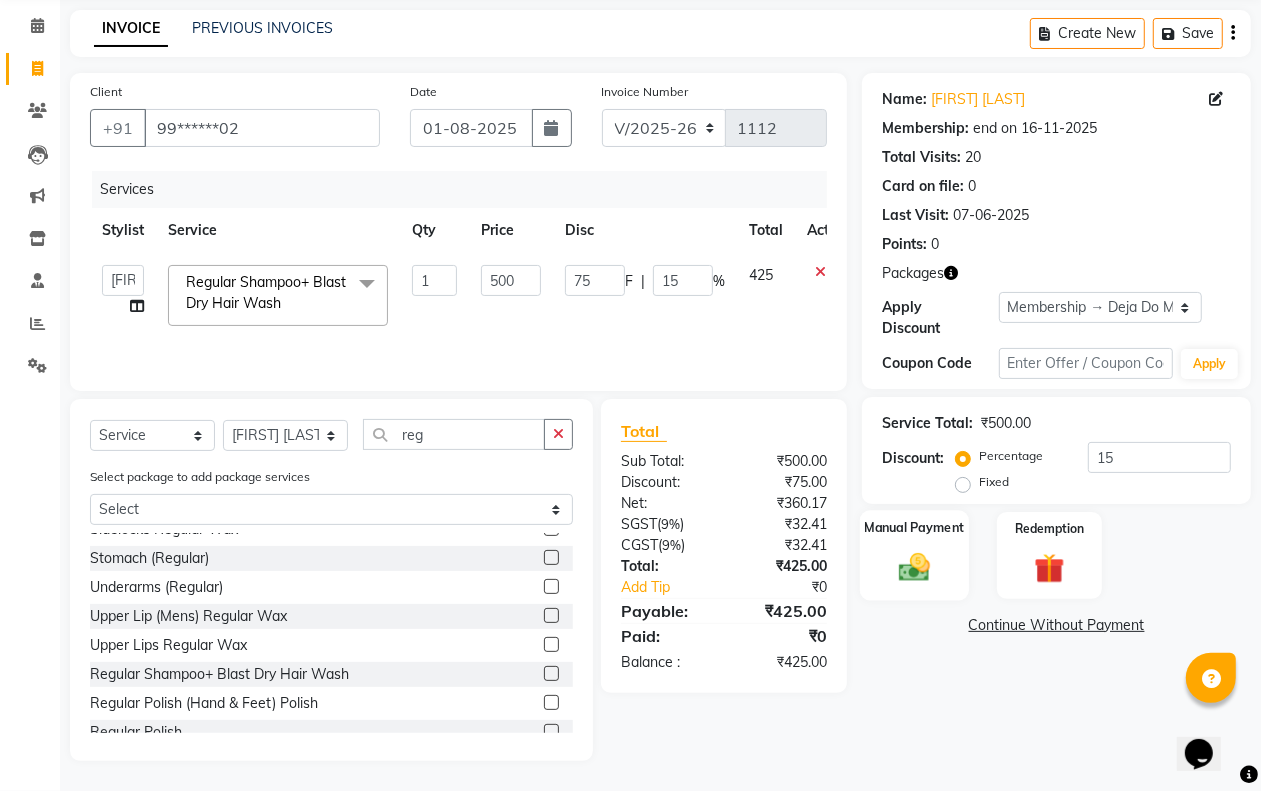 click 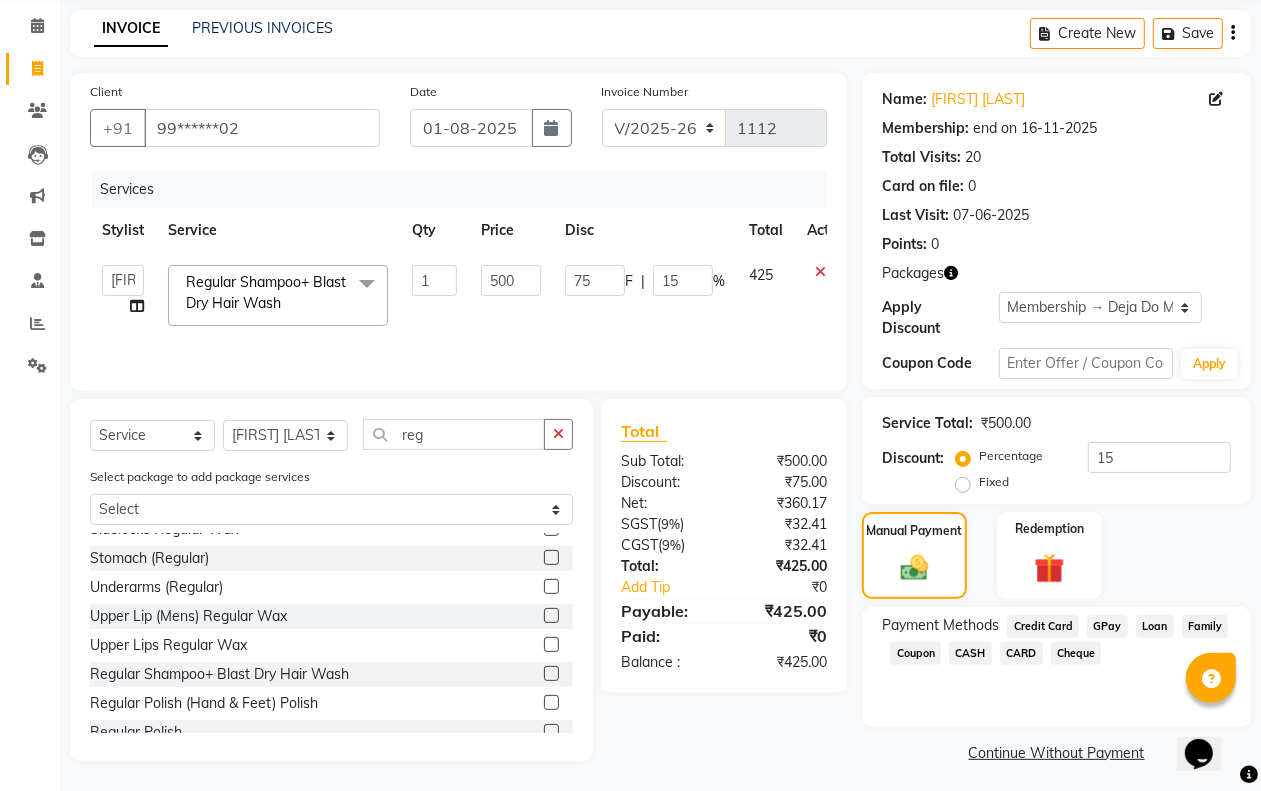 click on "CASH" 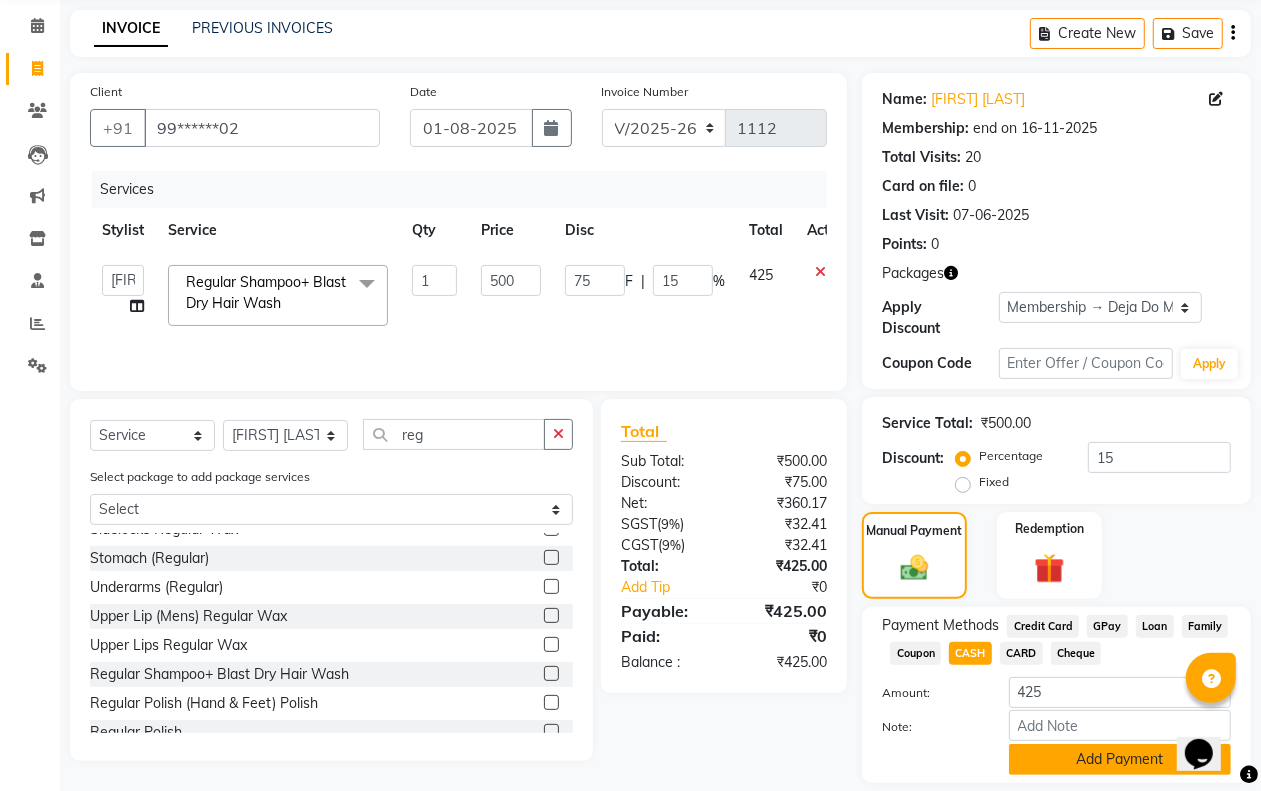 click on "Add Payment" 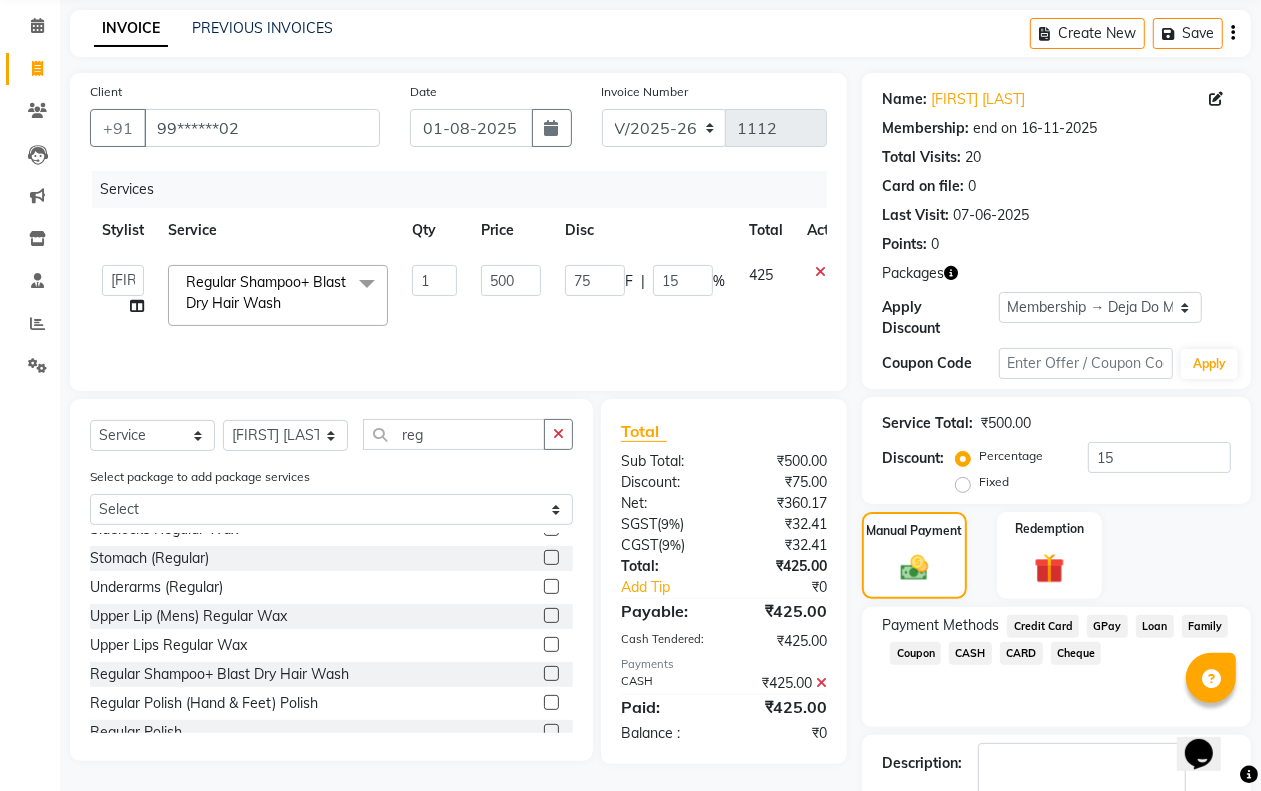 scroll, scrollTop: 197, scrollLeft: 0, axis: vertical 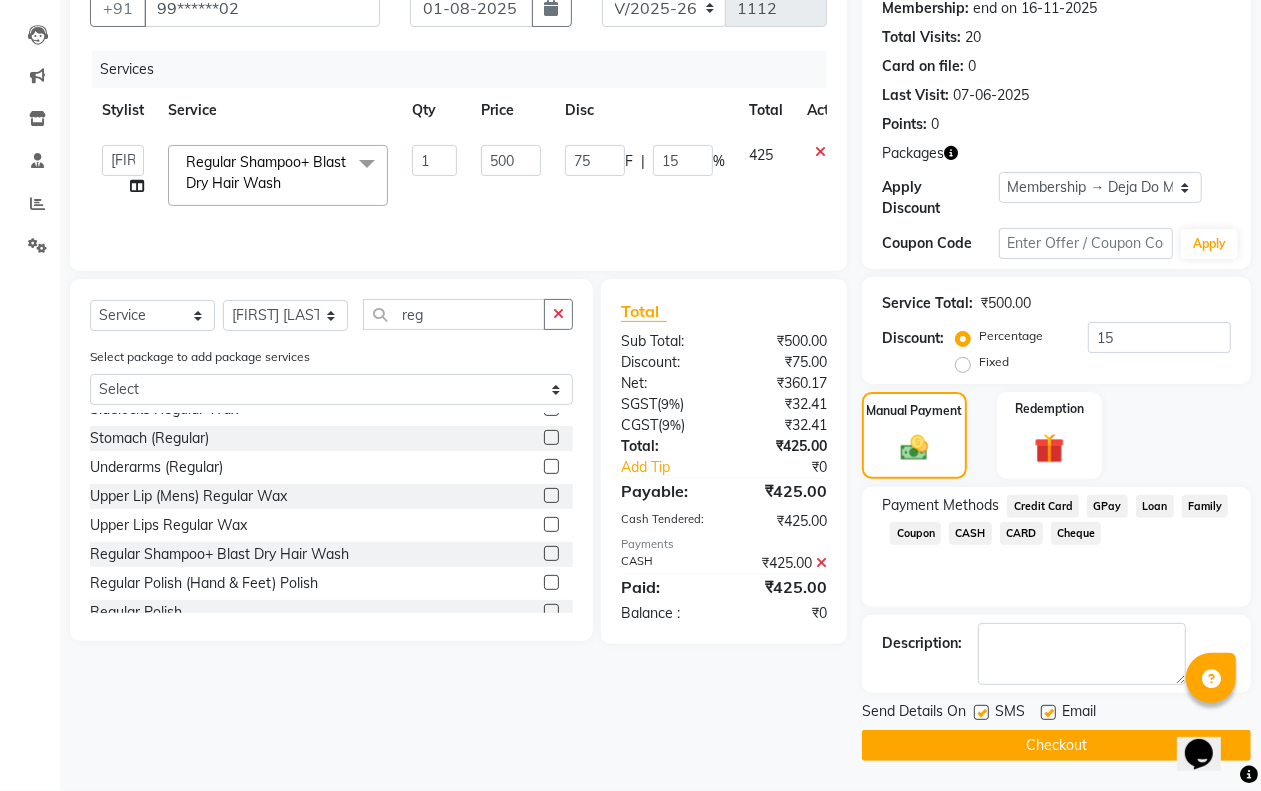 click on "Checkout" 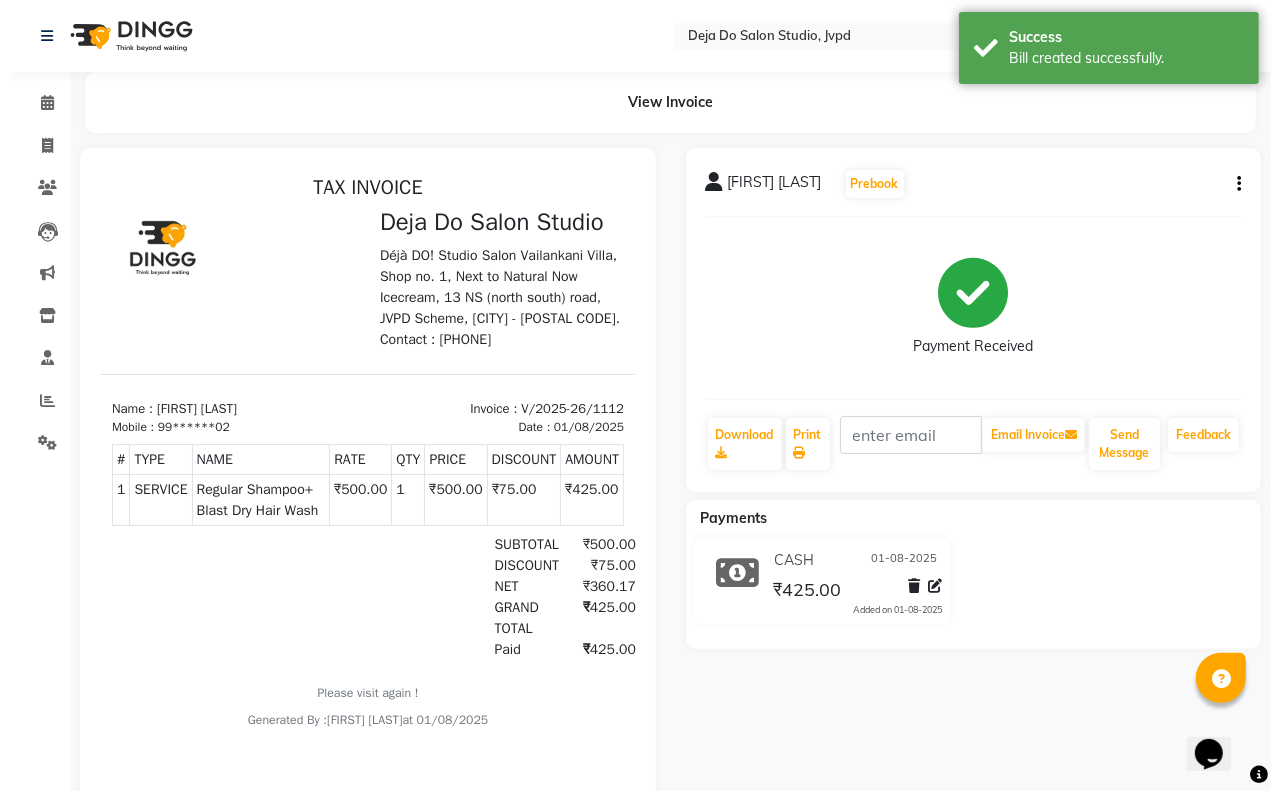 scroll, scrollTop: 0, scrollLeft: 0, axis: both 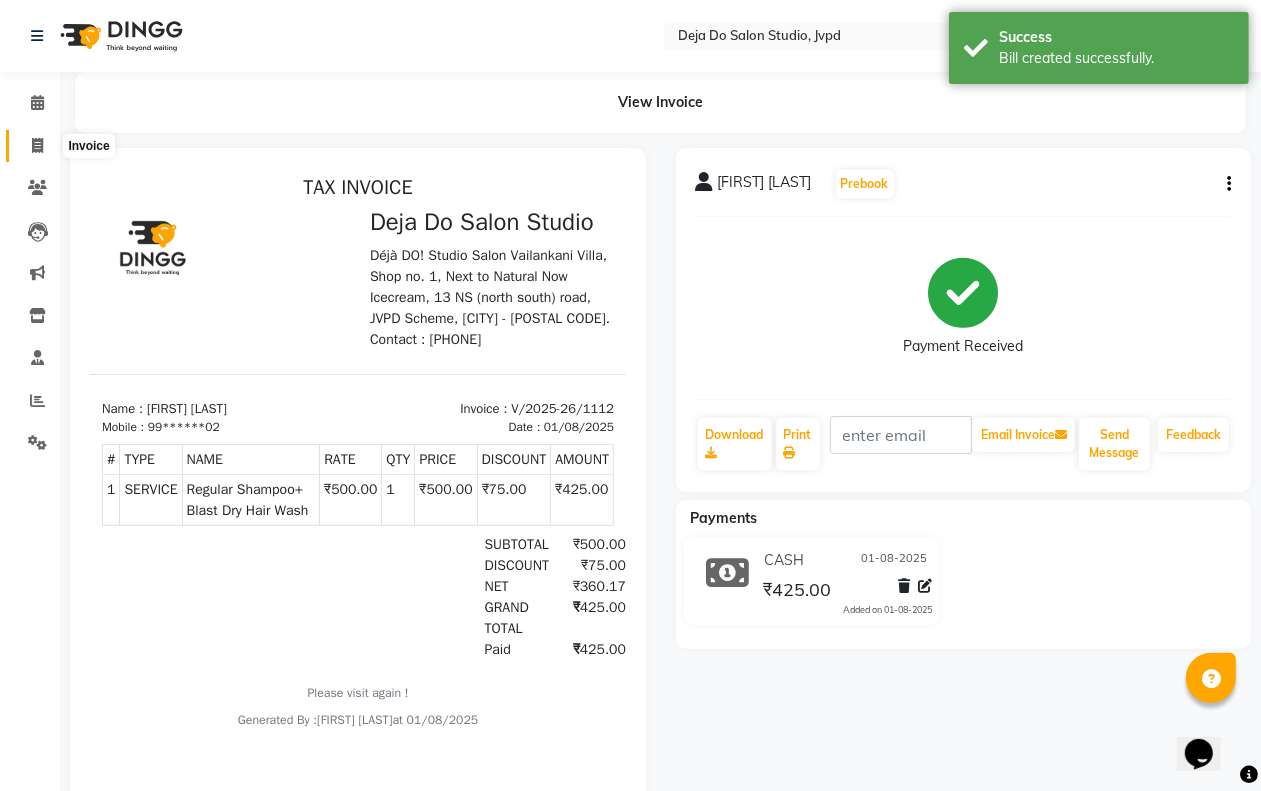 click 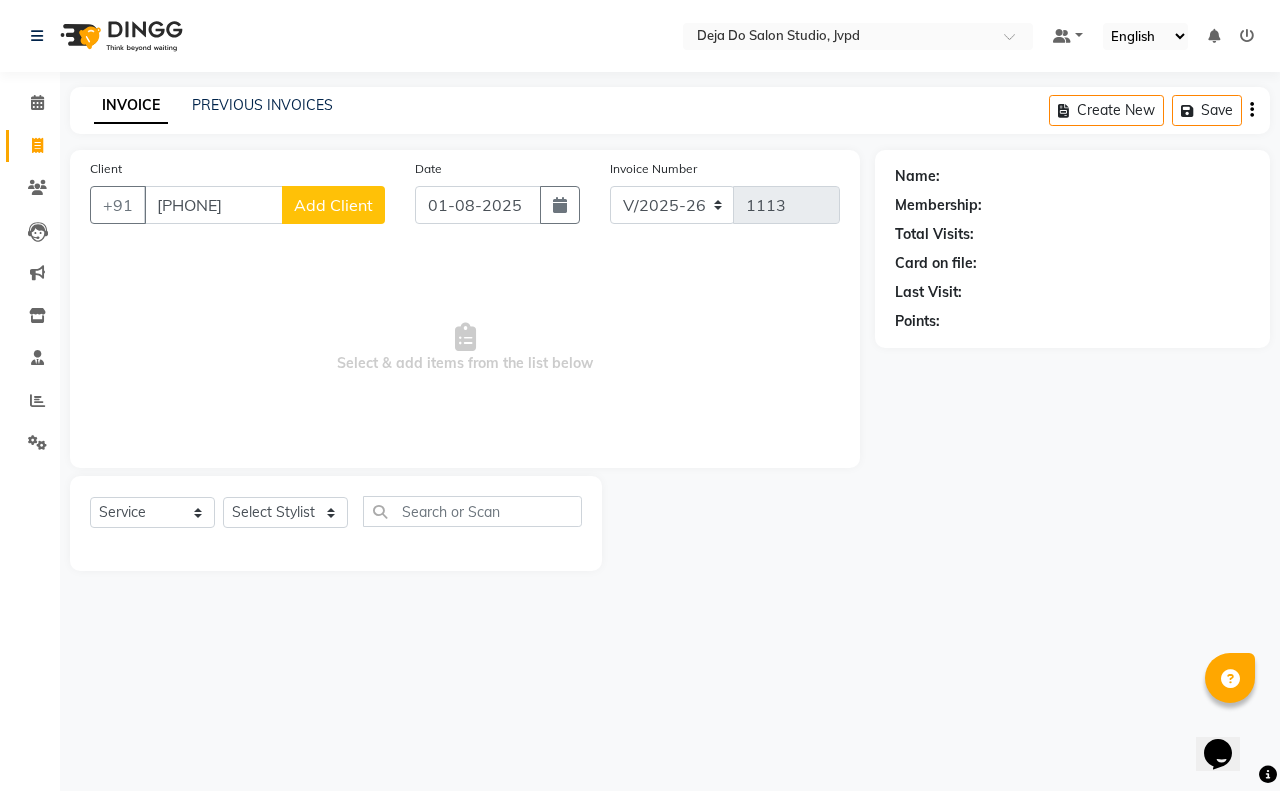 type on "[PHONE]" 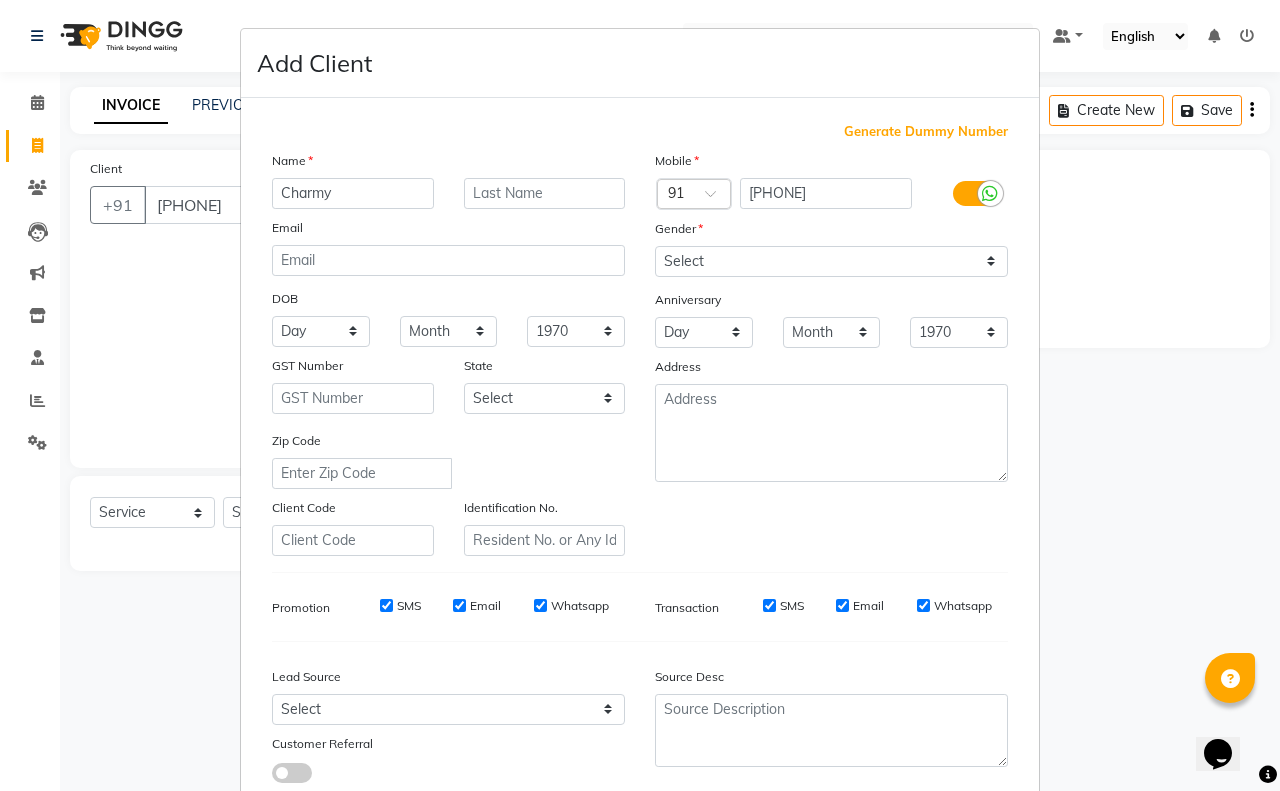 type on "Charmy" 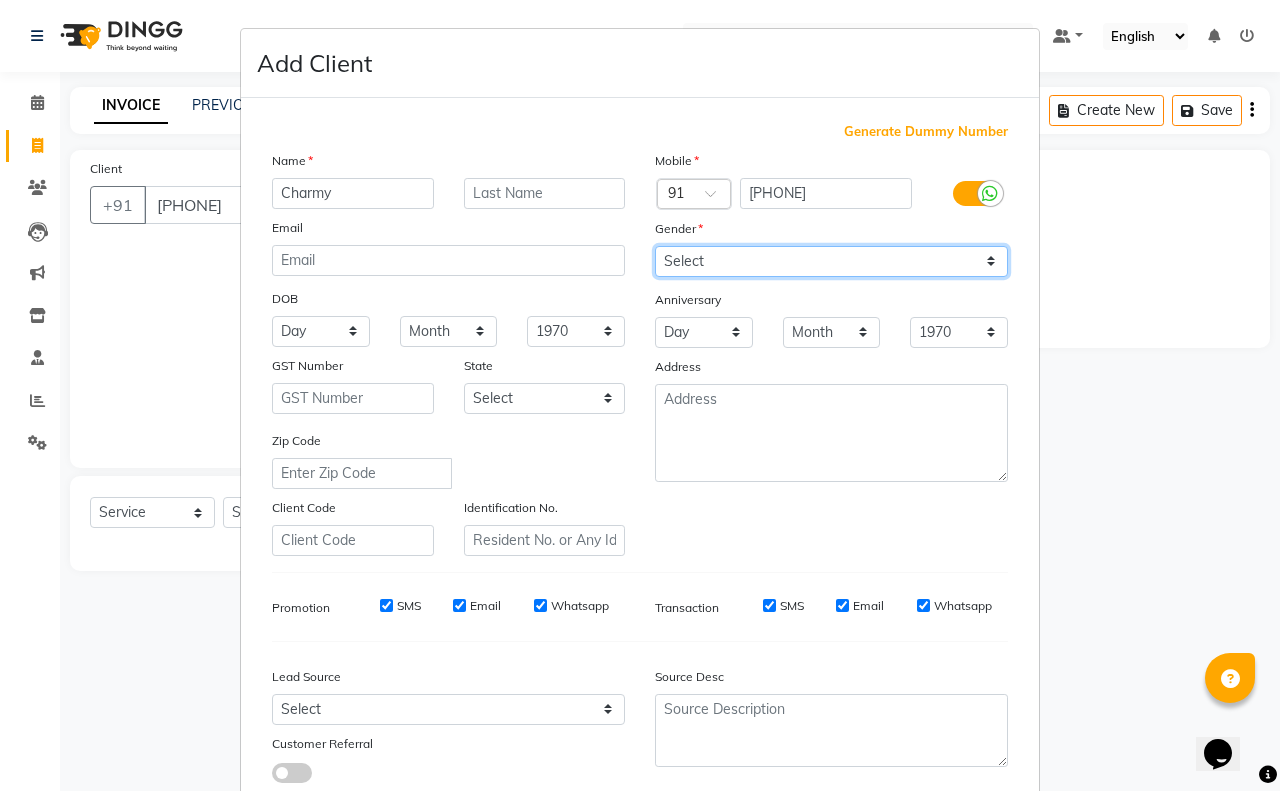 click on "Select Male Female Other Prefer Not To Say" at bounding box center [831, 261] 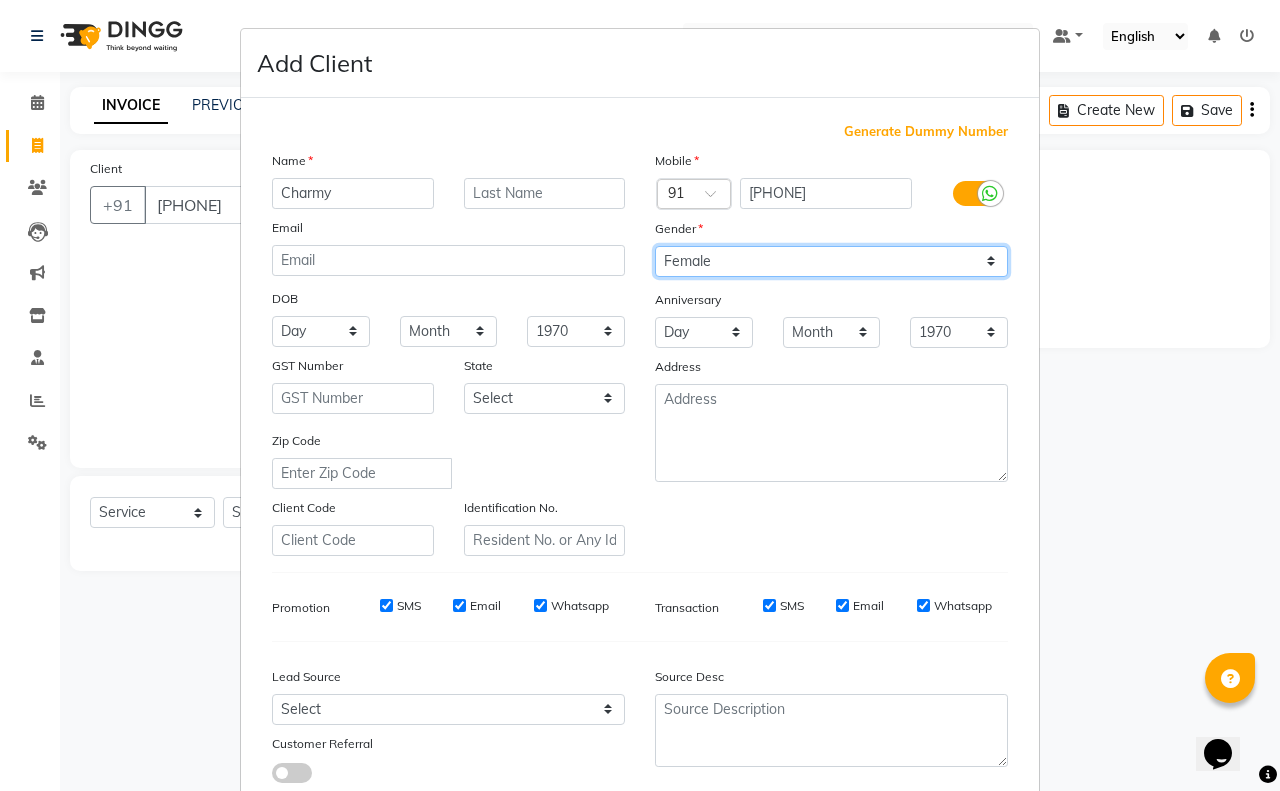 click on "Select Male Female Other Prefer Not To Say" at bounding box center [831, 261] 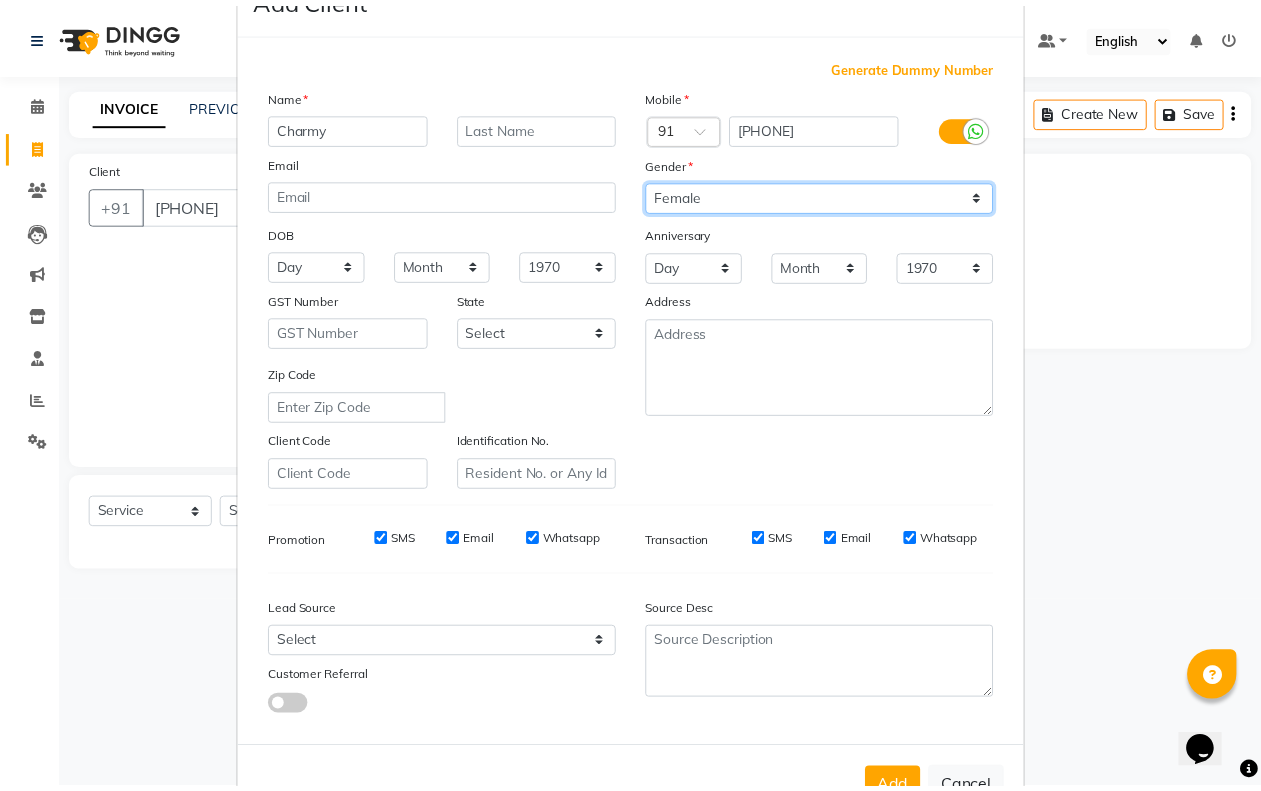 scroll, scrollTop: 125, scrollLeft: 0, axis: vertical 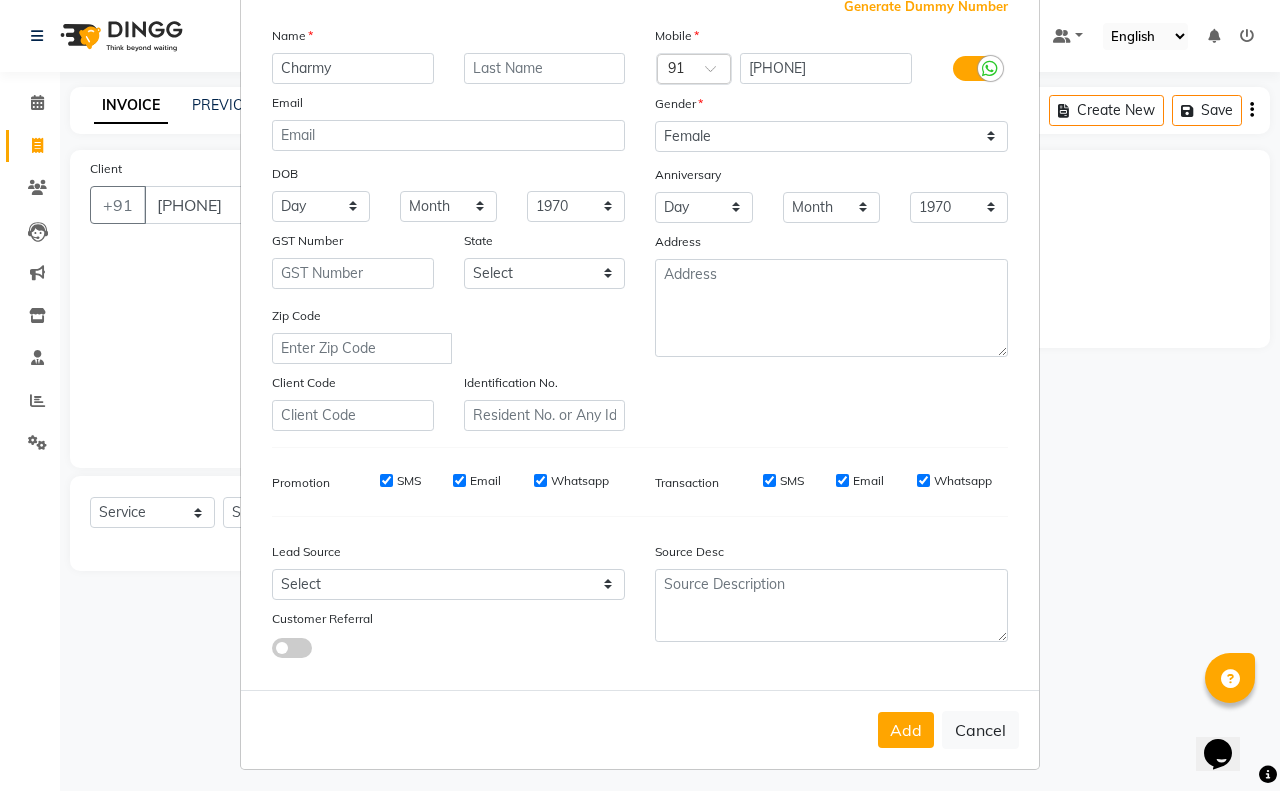 click on "Add" at bounding box center [906, 730] 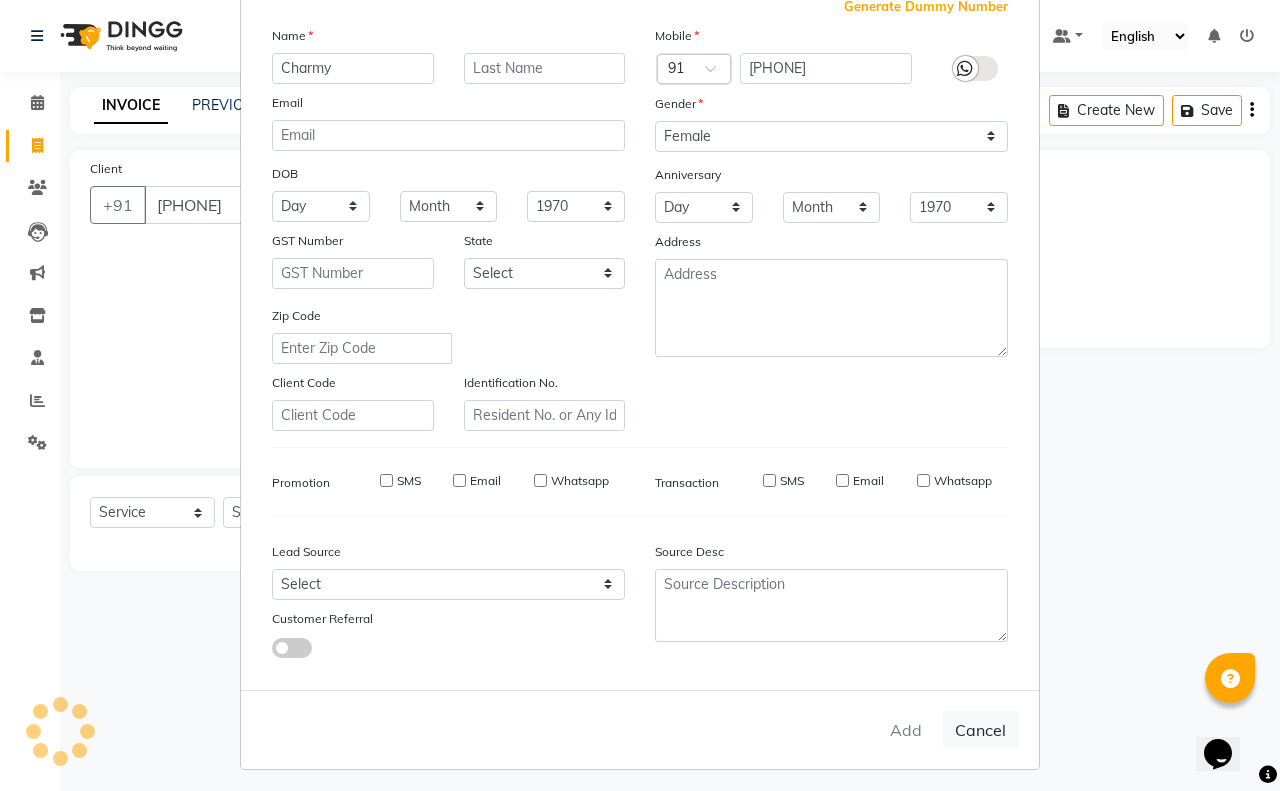 type on "98******39" 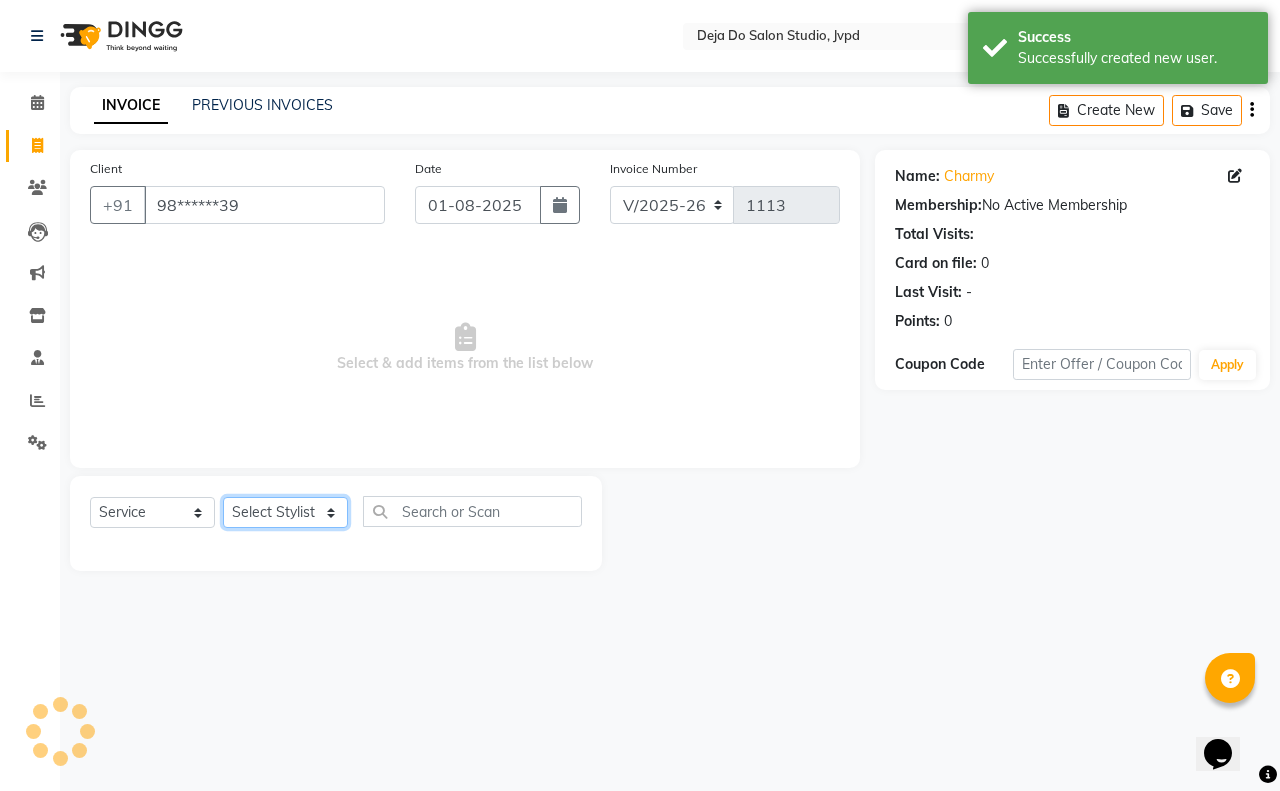click on "Select Stylist Aditi Admin Anam  Sheikh  Arifa Shaikh Danish  Salamani Farida Fatima Kasbe Namya salian Rashi Mayur Sakina Rupani Shefali  shetty Shuaib Salamani Sumaiya sayed Sushma Pelage" 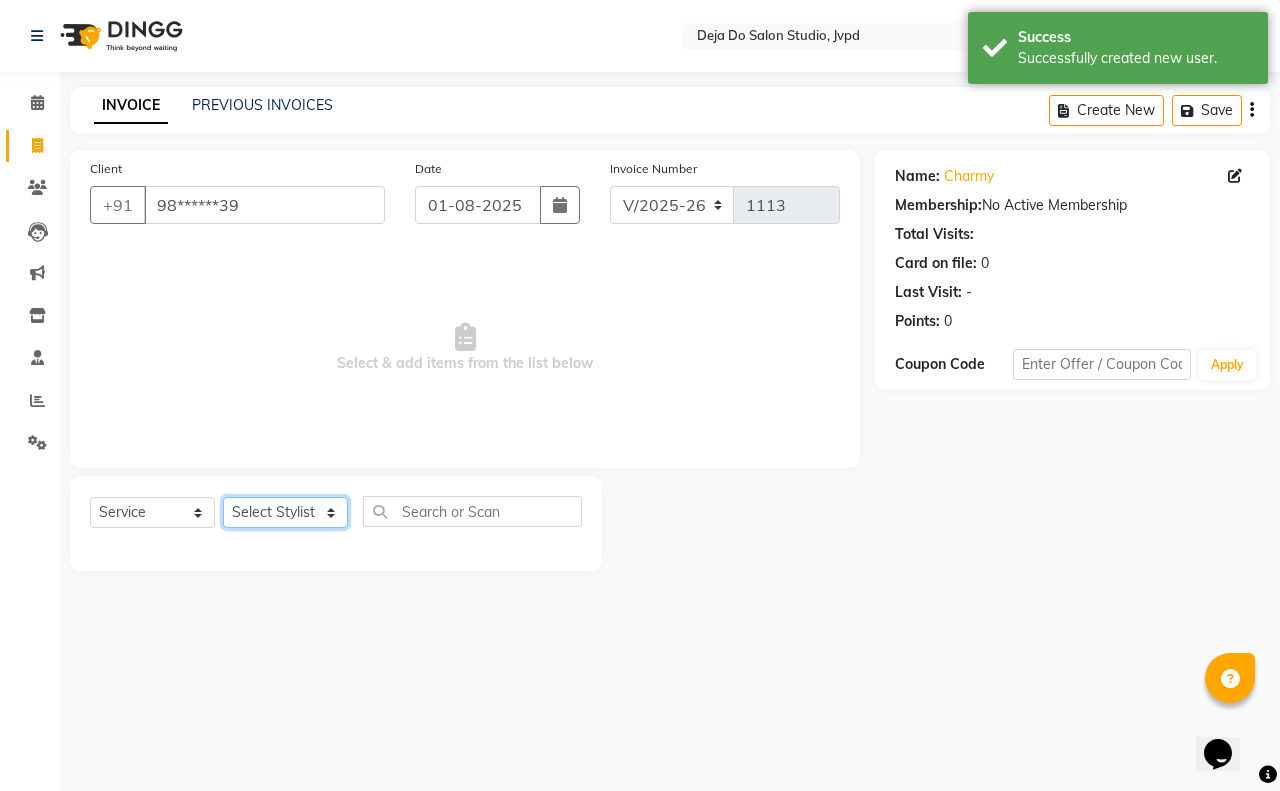 select on "62495" 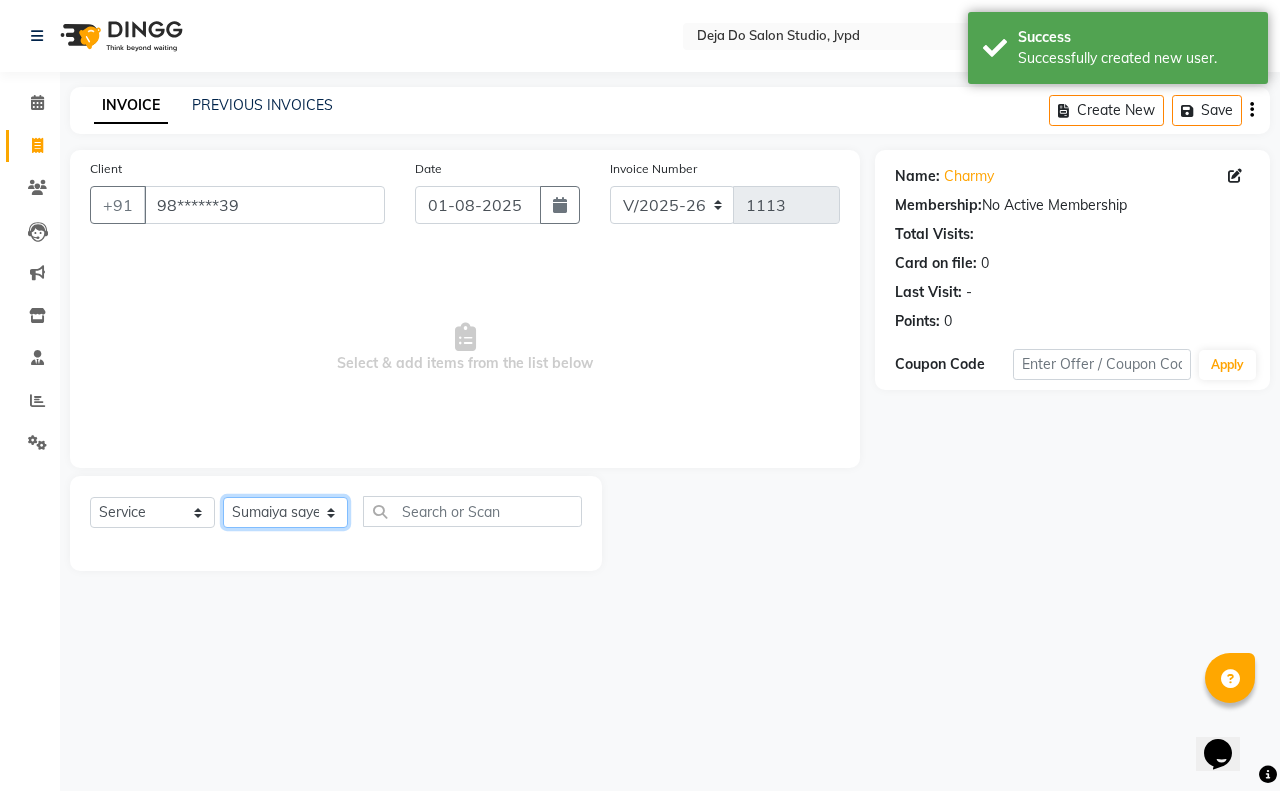 click on "Select Stylist Aditi Admin Anam  Sheikh  Arifa Shaikh Danish  Salamani Farida Fatima Kasbe Namya salian Rashi Mayur Sakina Rupani Shefali  shetty Shuaib Salamani Sumaiya sayed Sushma Pelage" 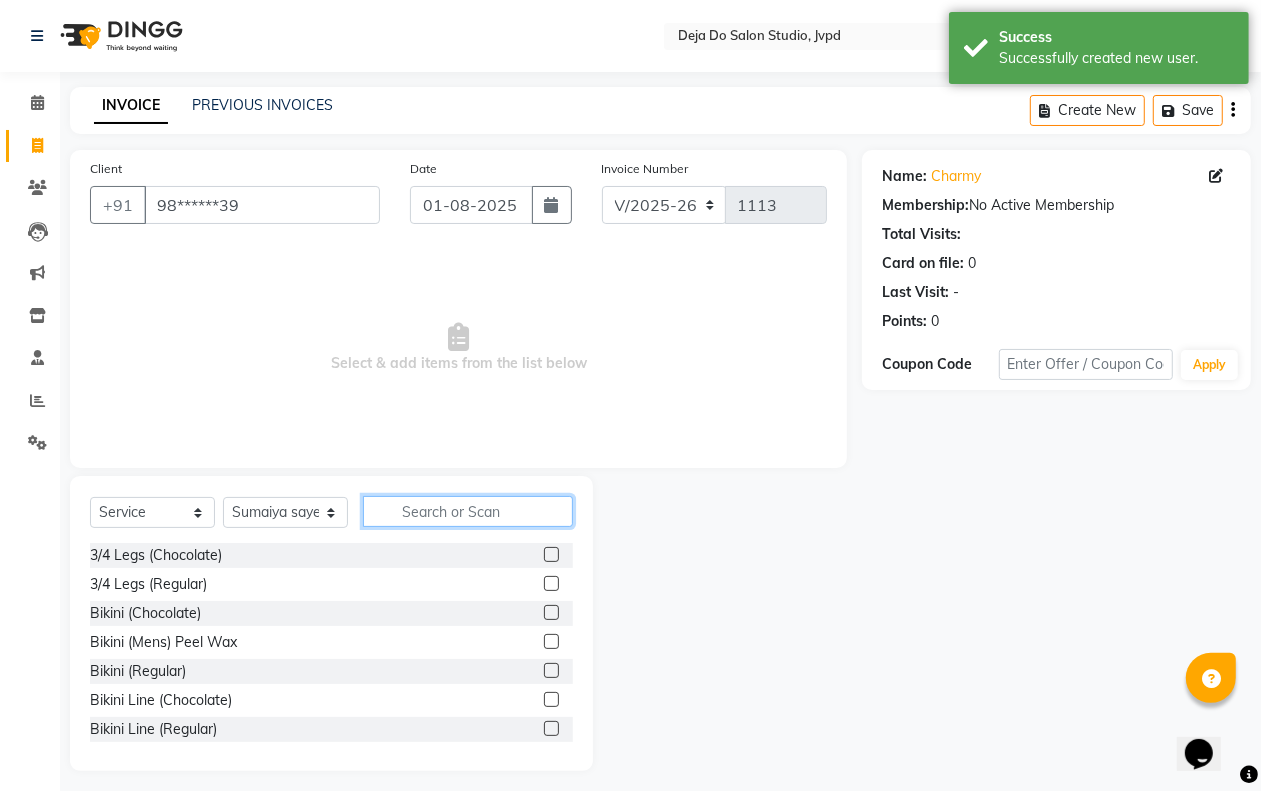 click 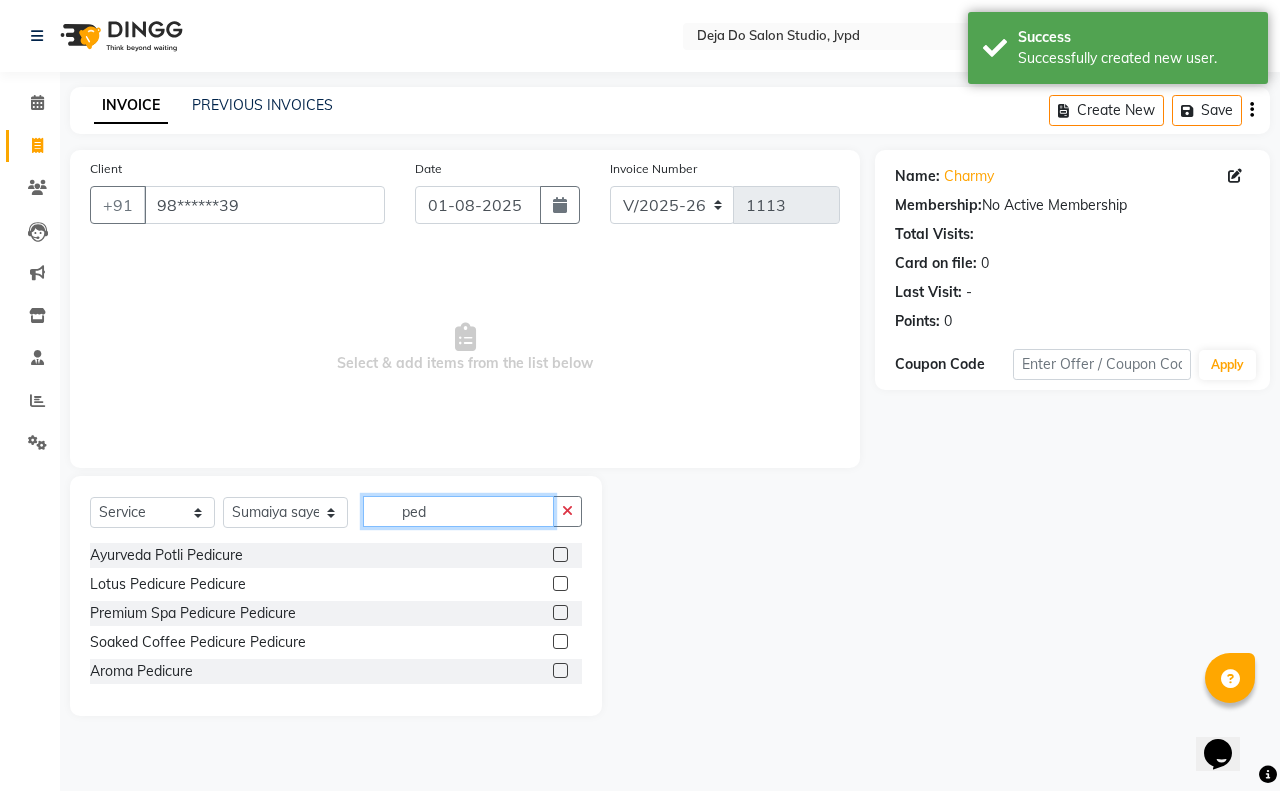 type on "ped" 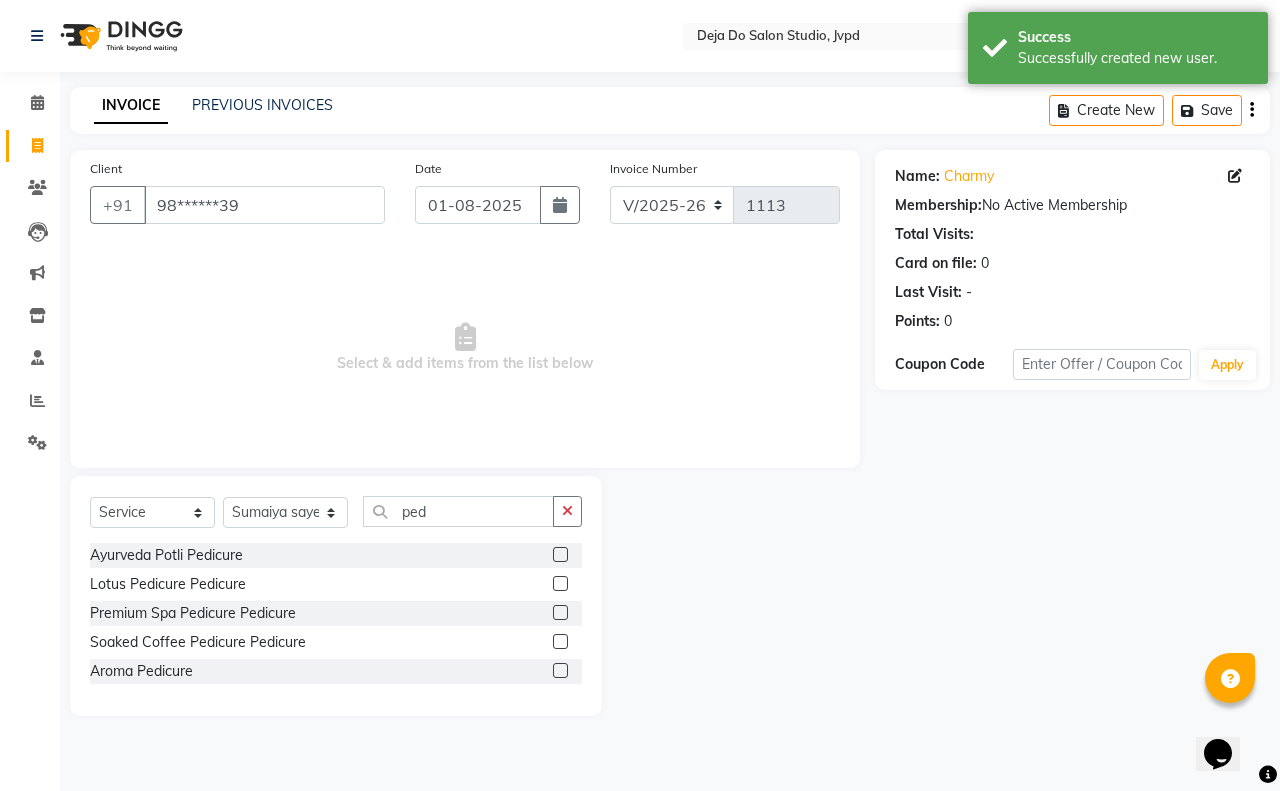 click 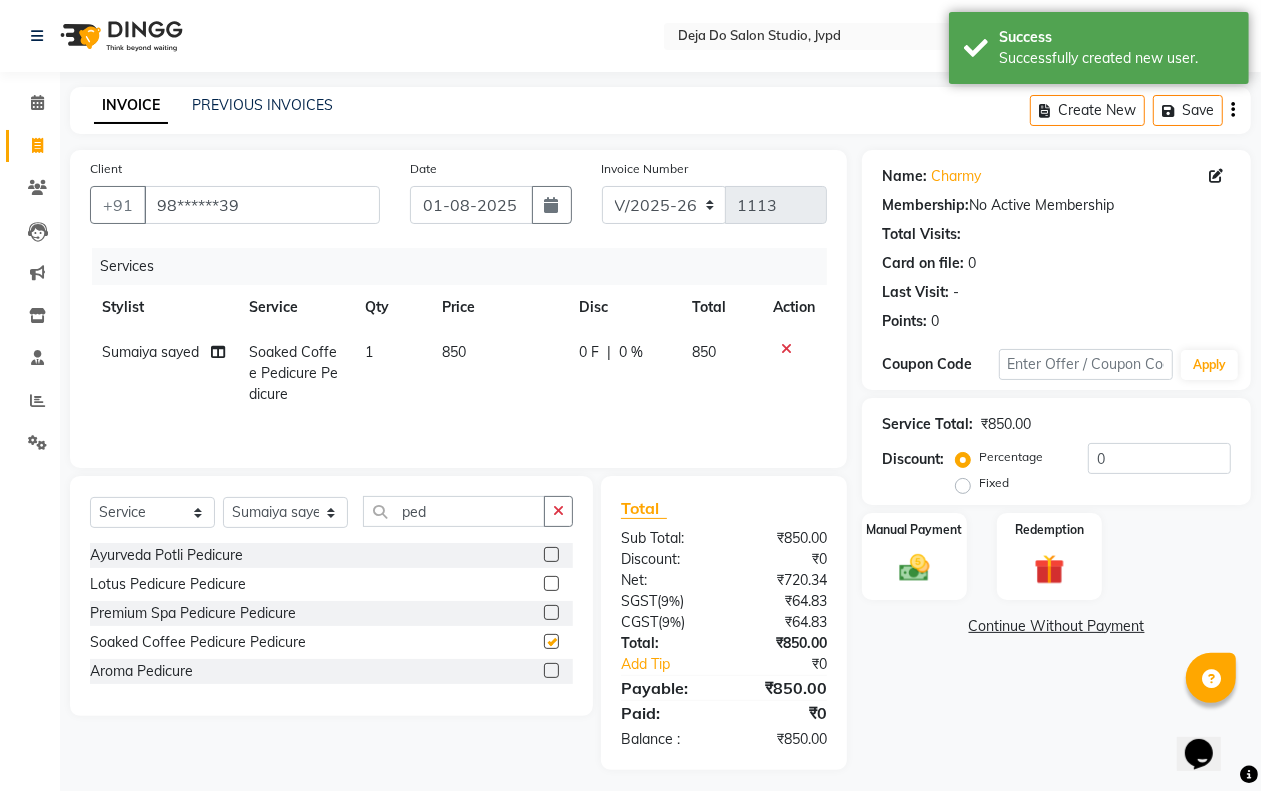 checkbox on "false" 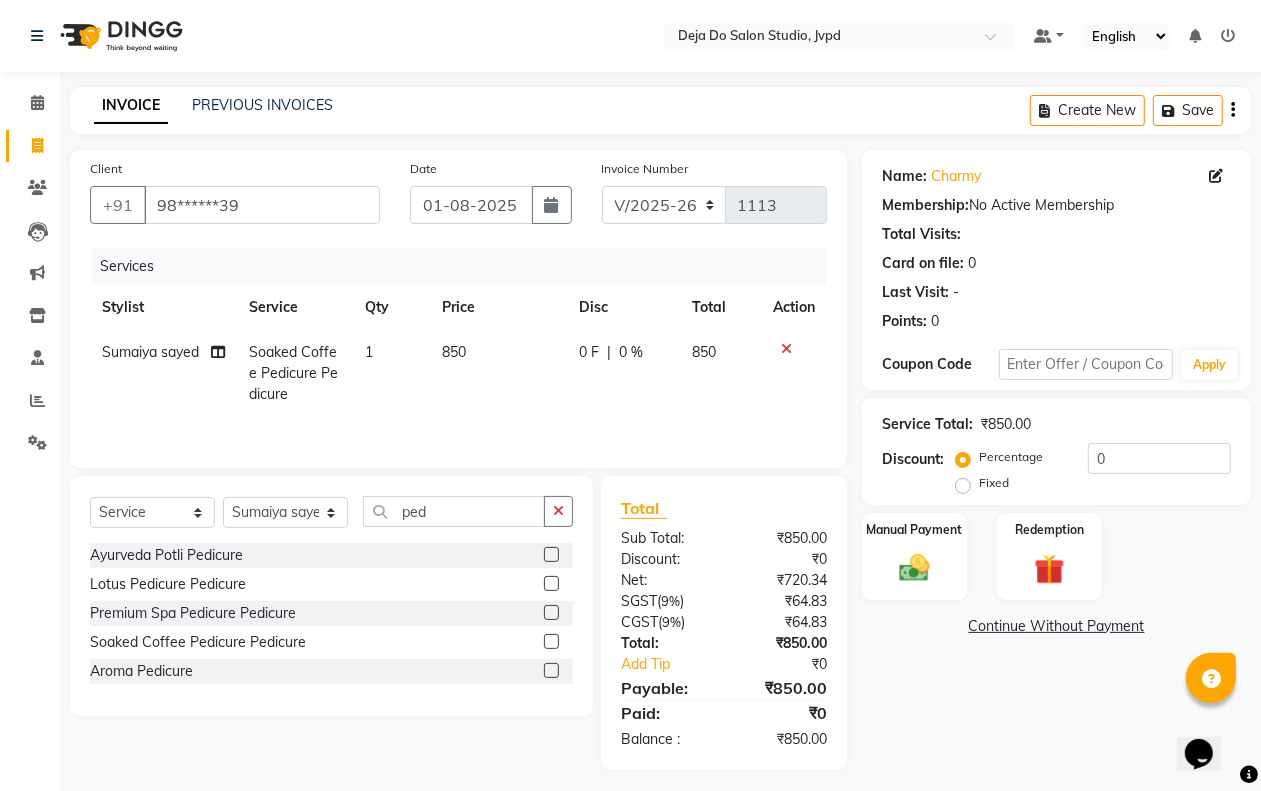 click 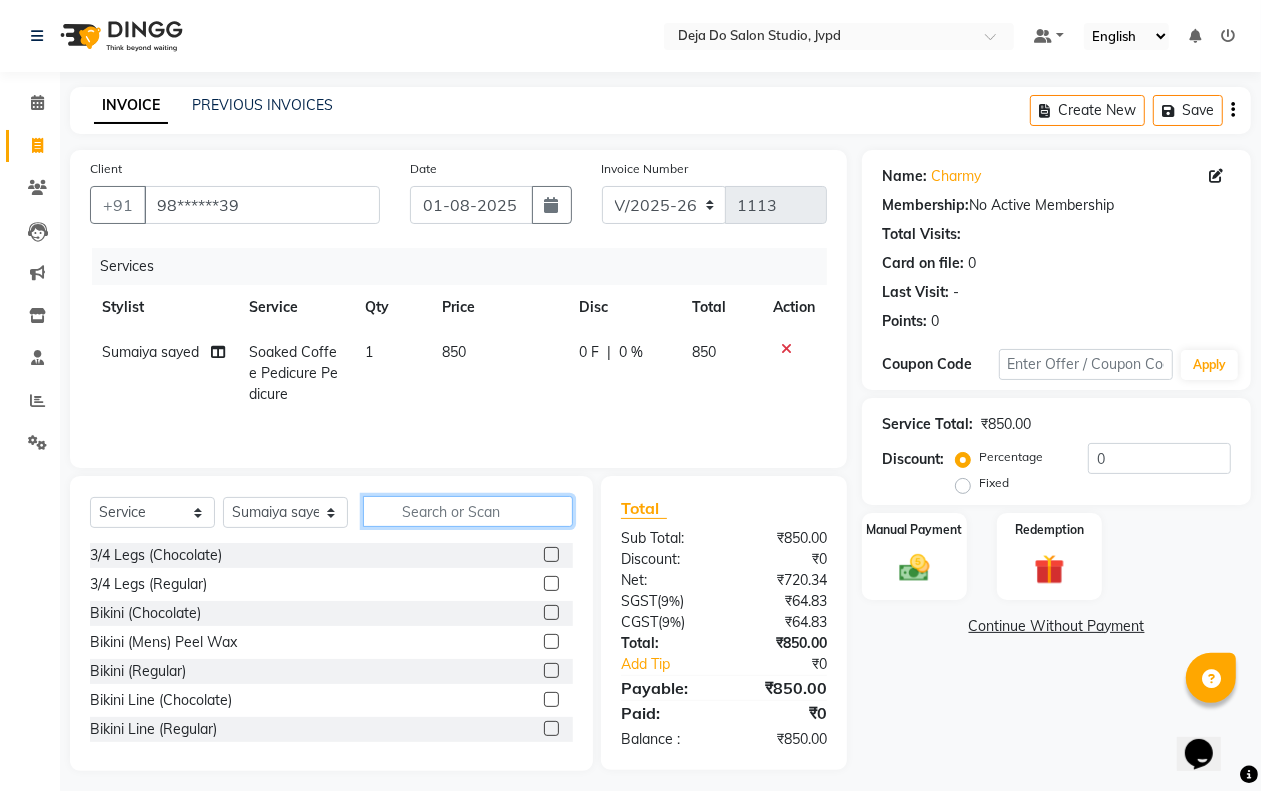click 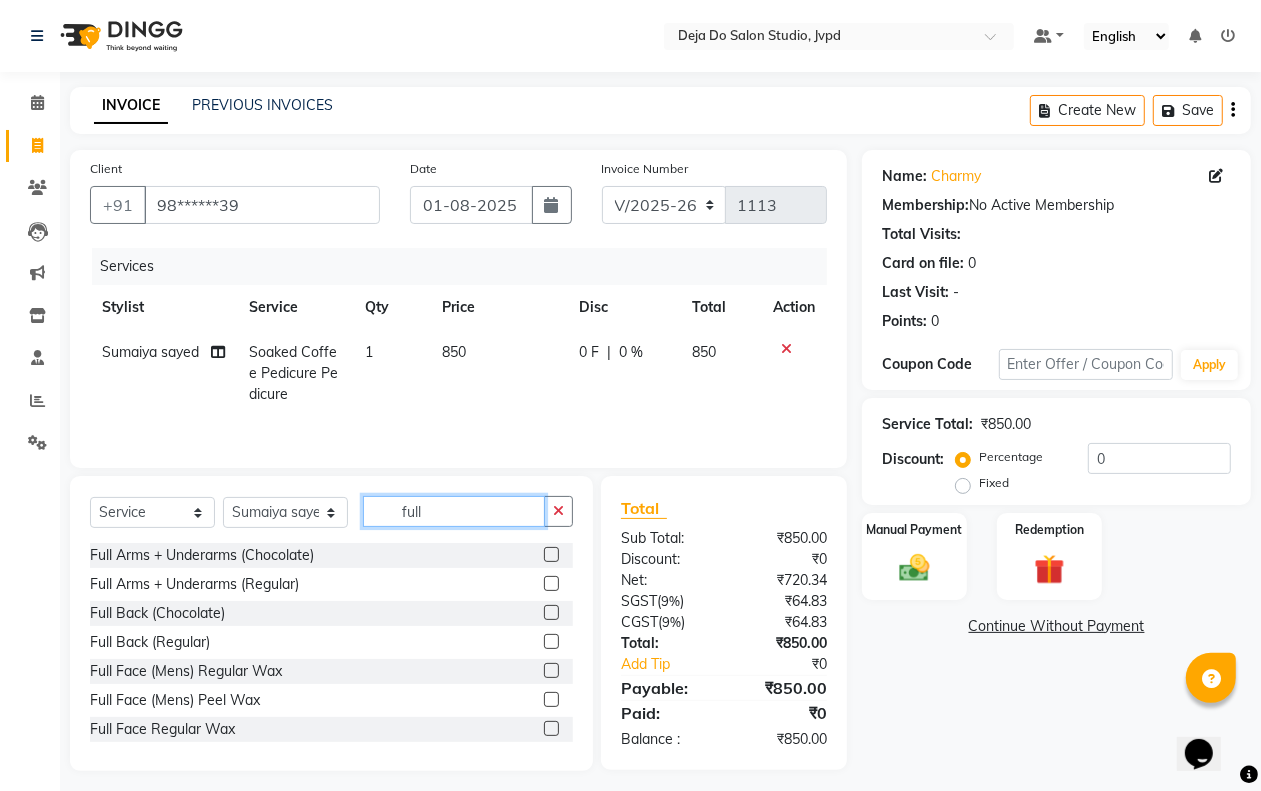 type on "full" 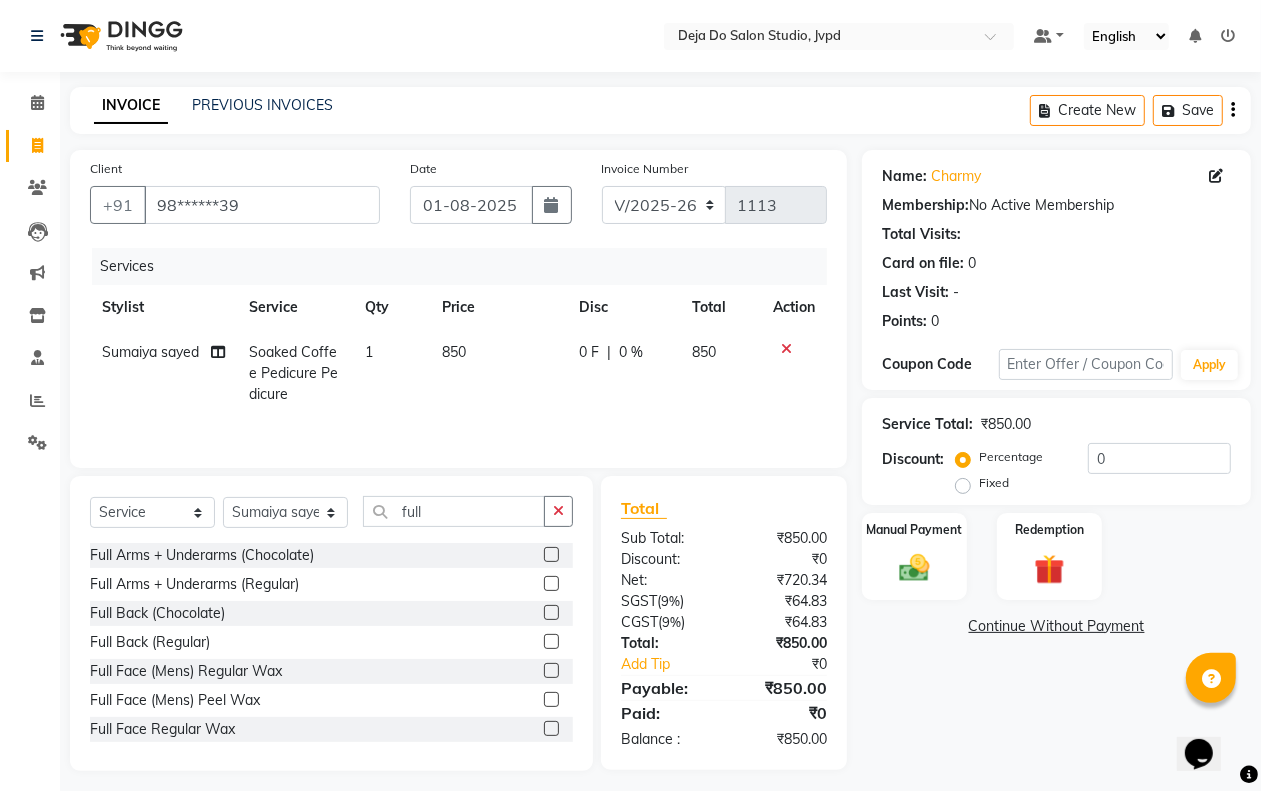 click 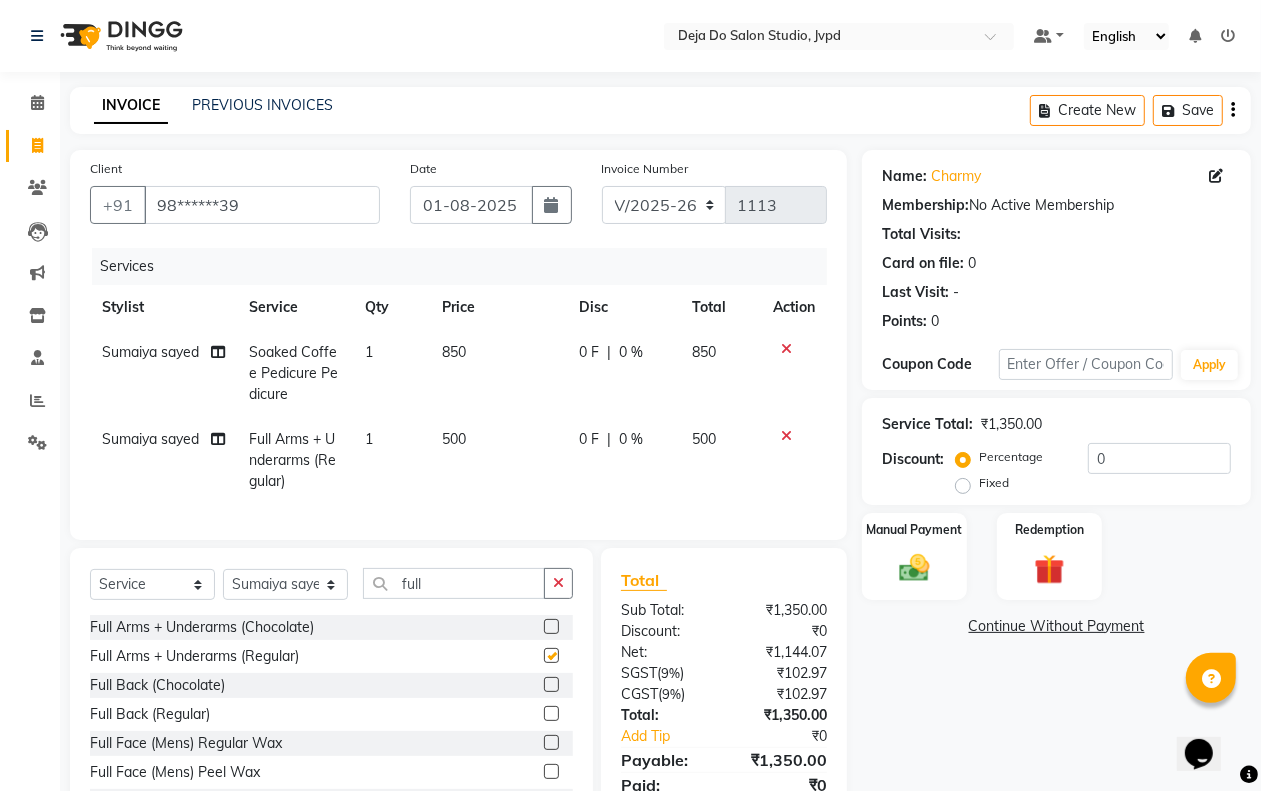 checkbox on "false" 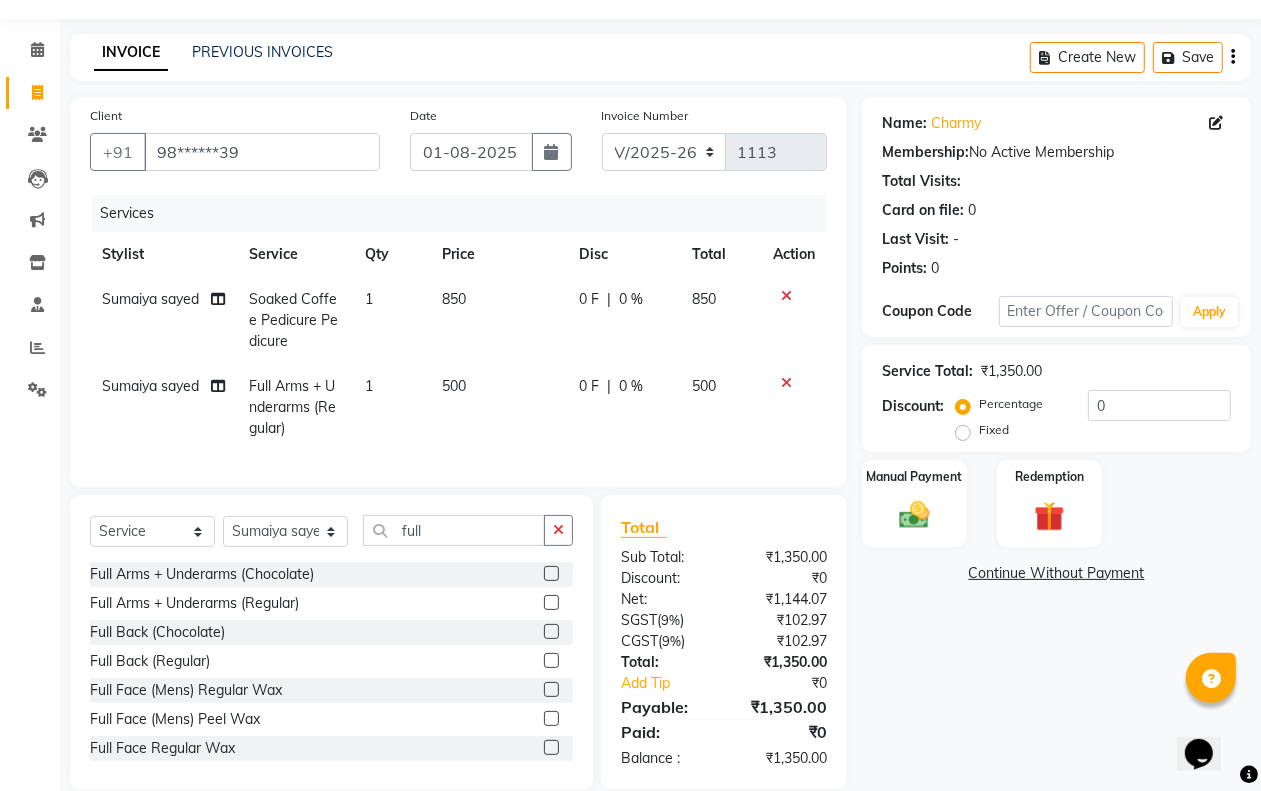 scroll, scrollTop: 100, scrollLeft: 0, axis: vertical 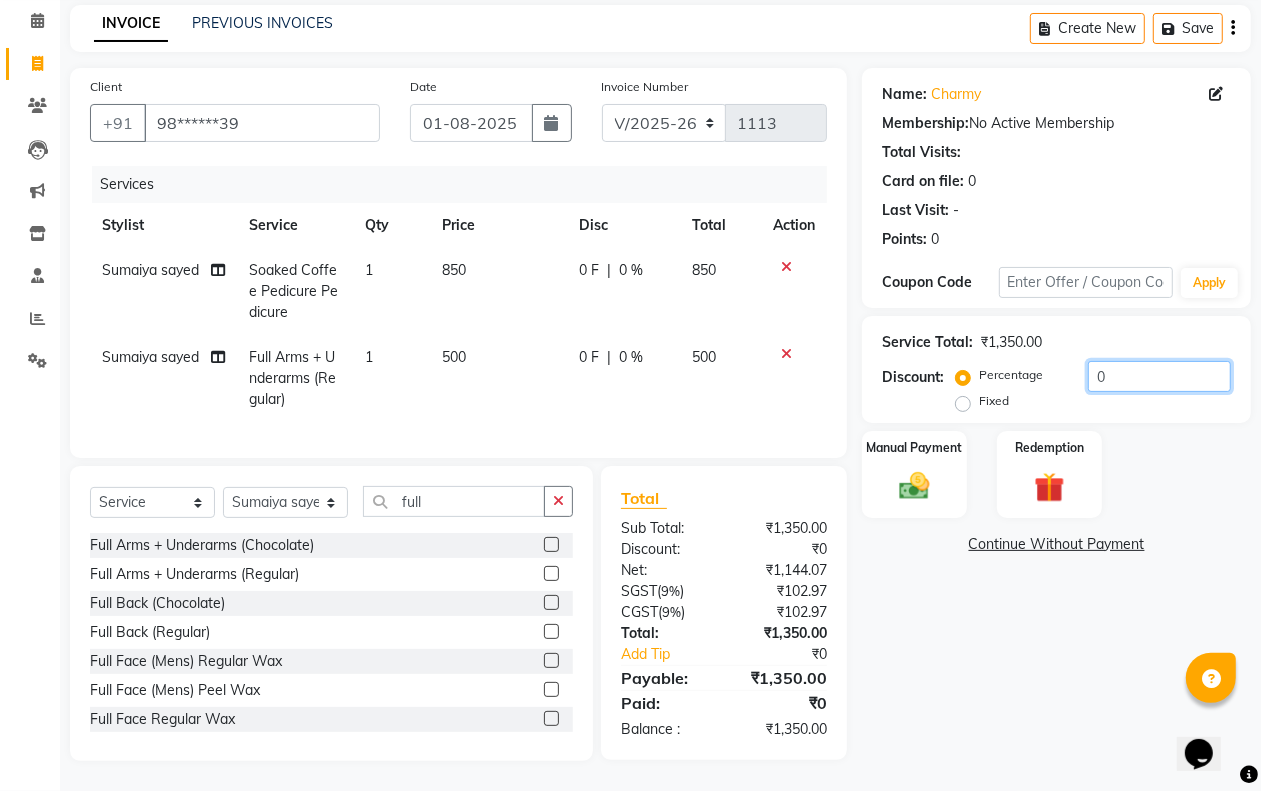 click on "0" 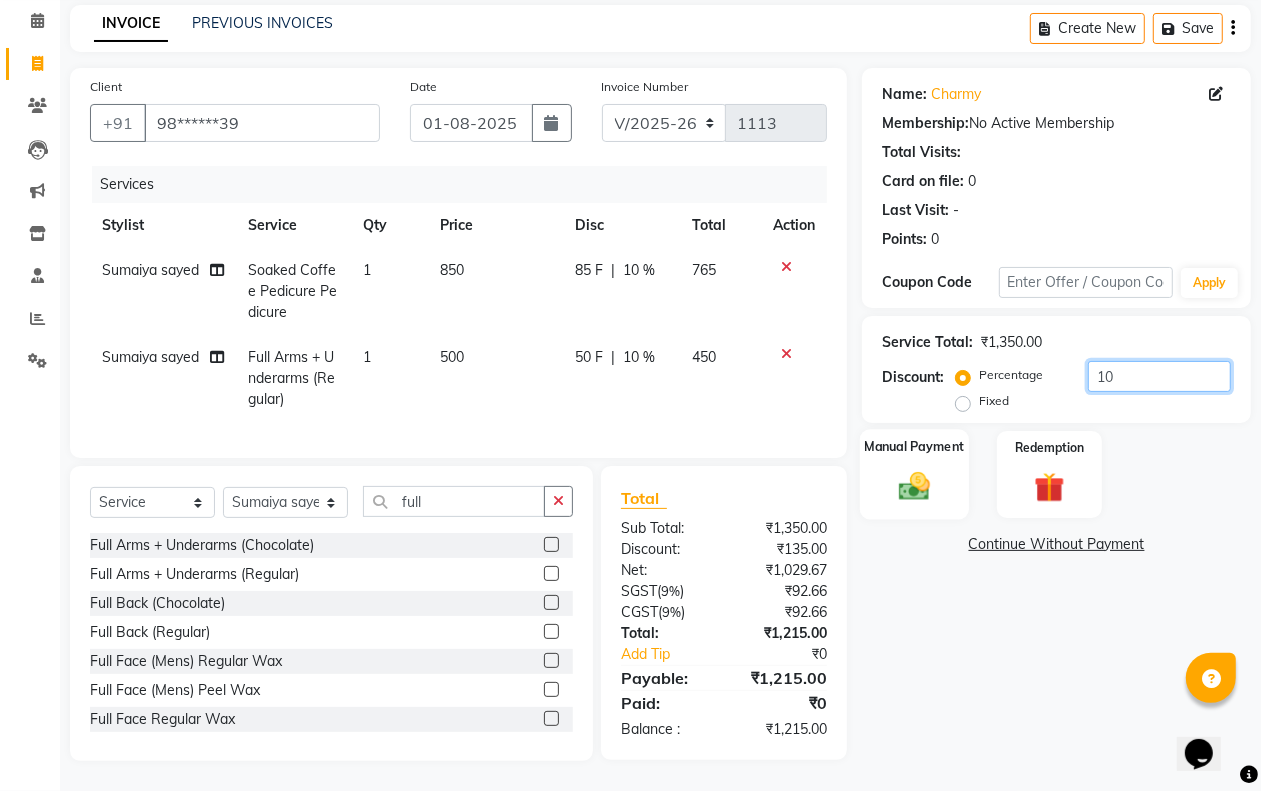 type on "10" 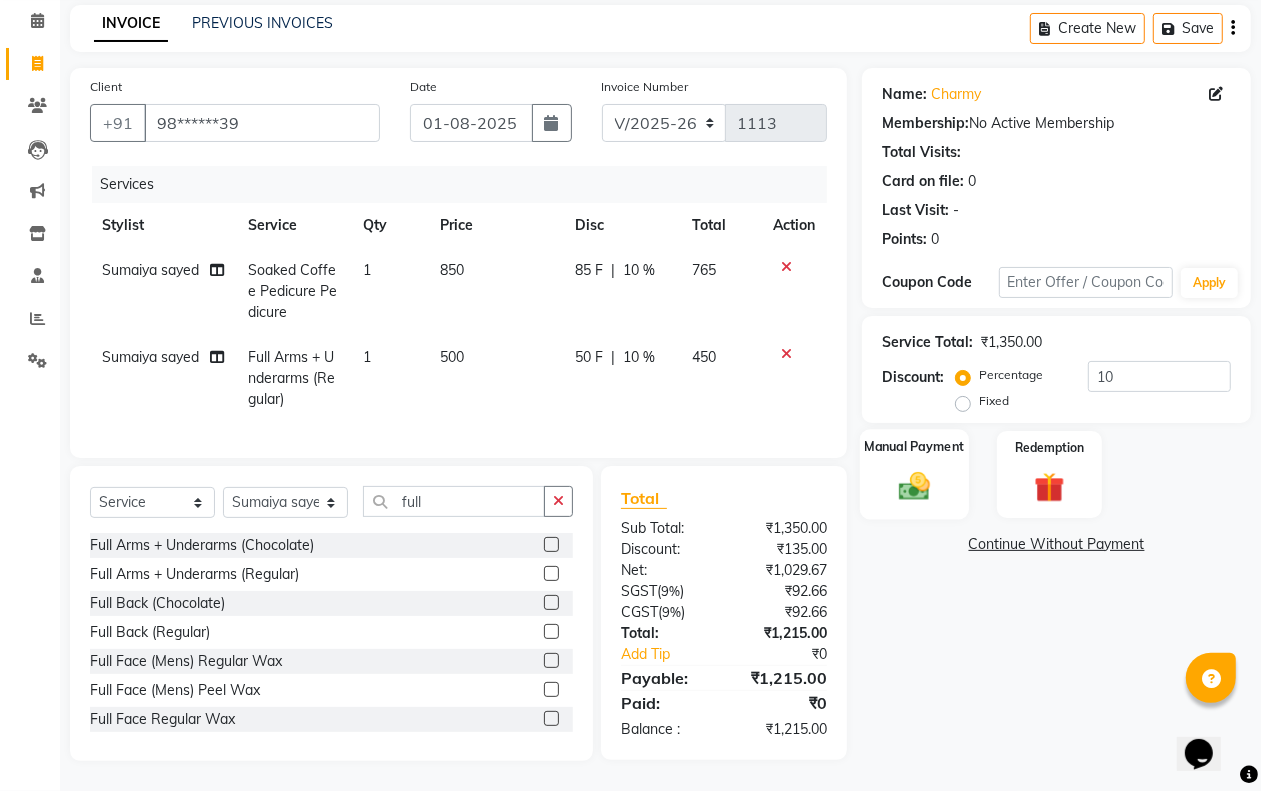 click 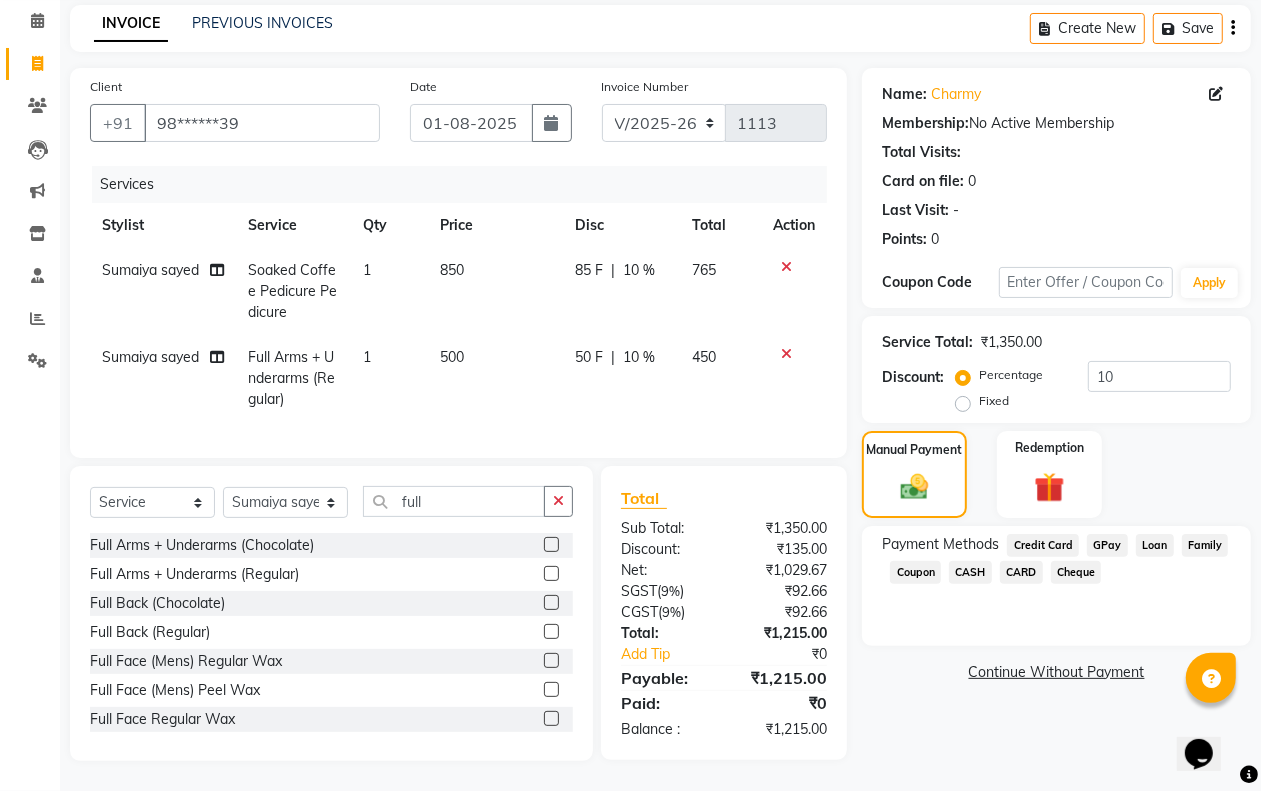 click on "CASH" 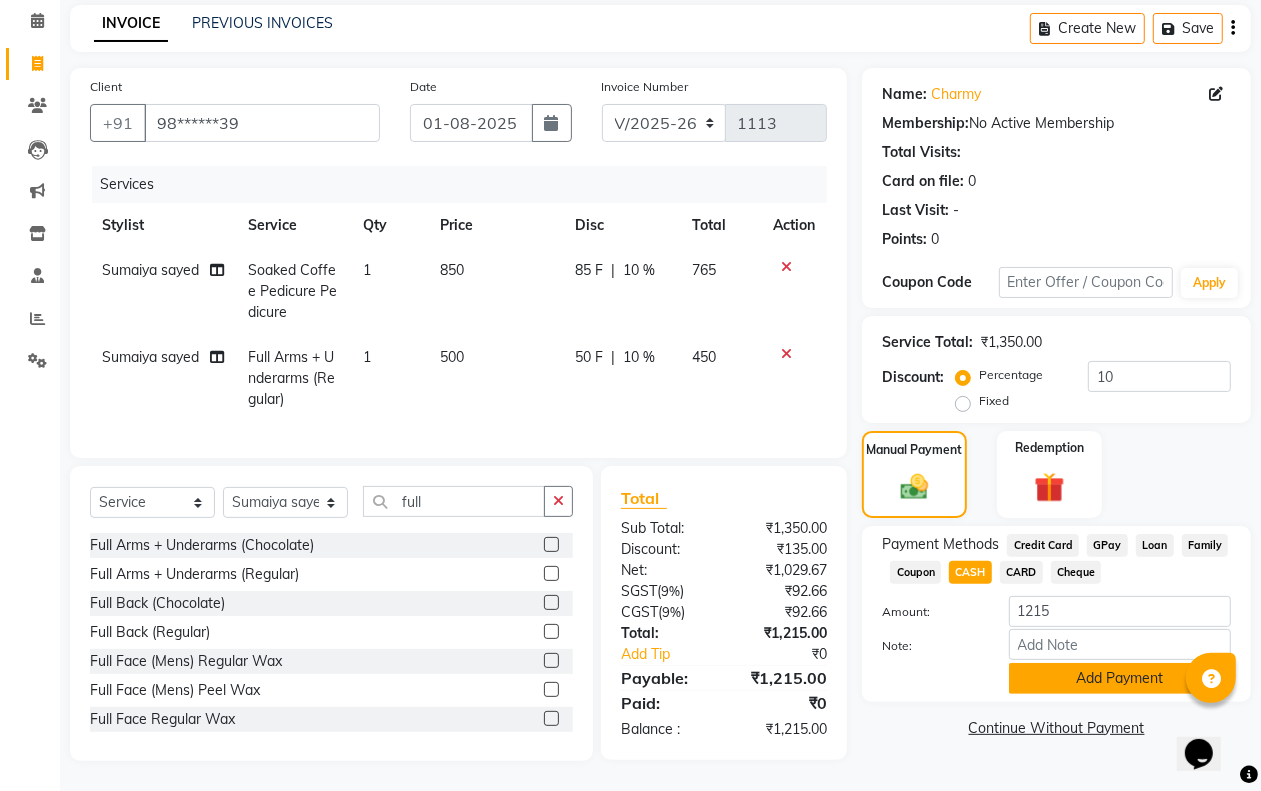 click on "Add Payment" 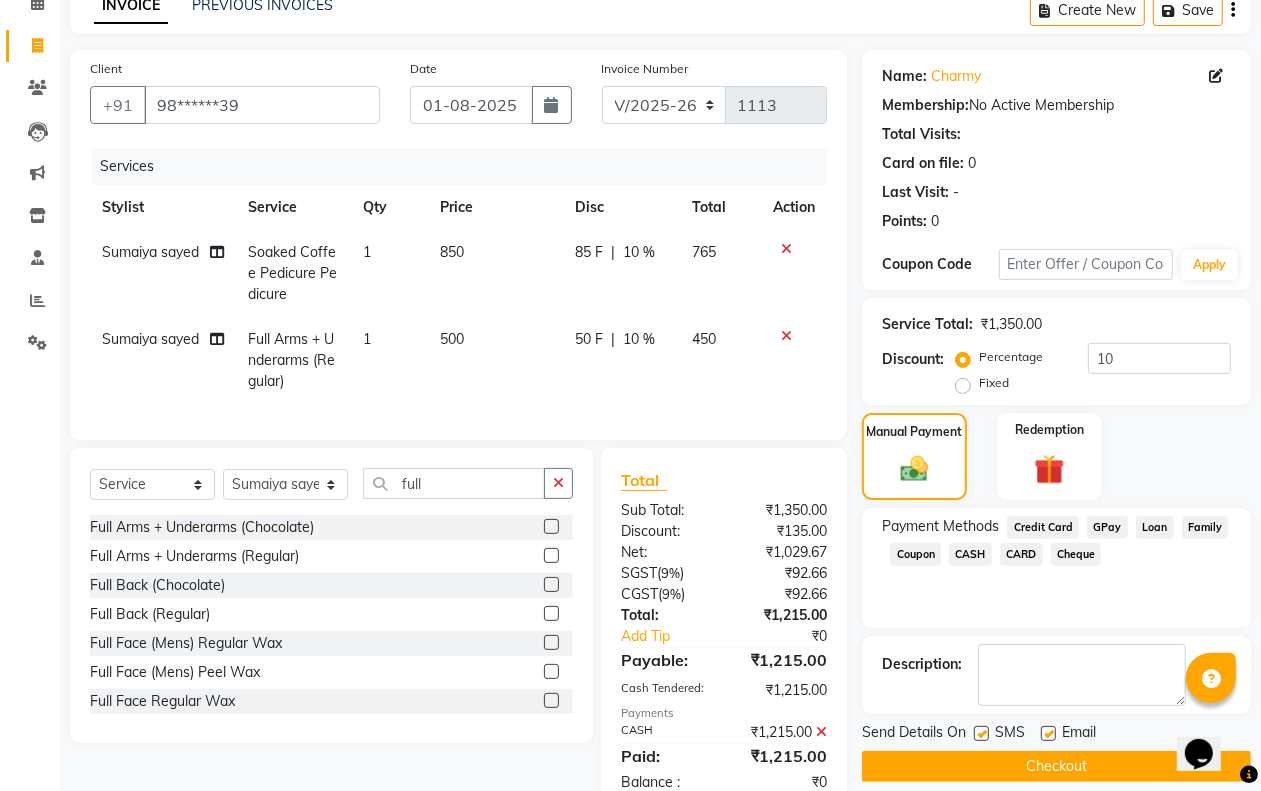 scroll, scrollTop: 170, scrollLeft: 0, axis: vertical 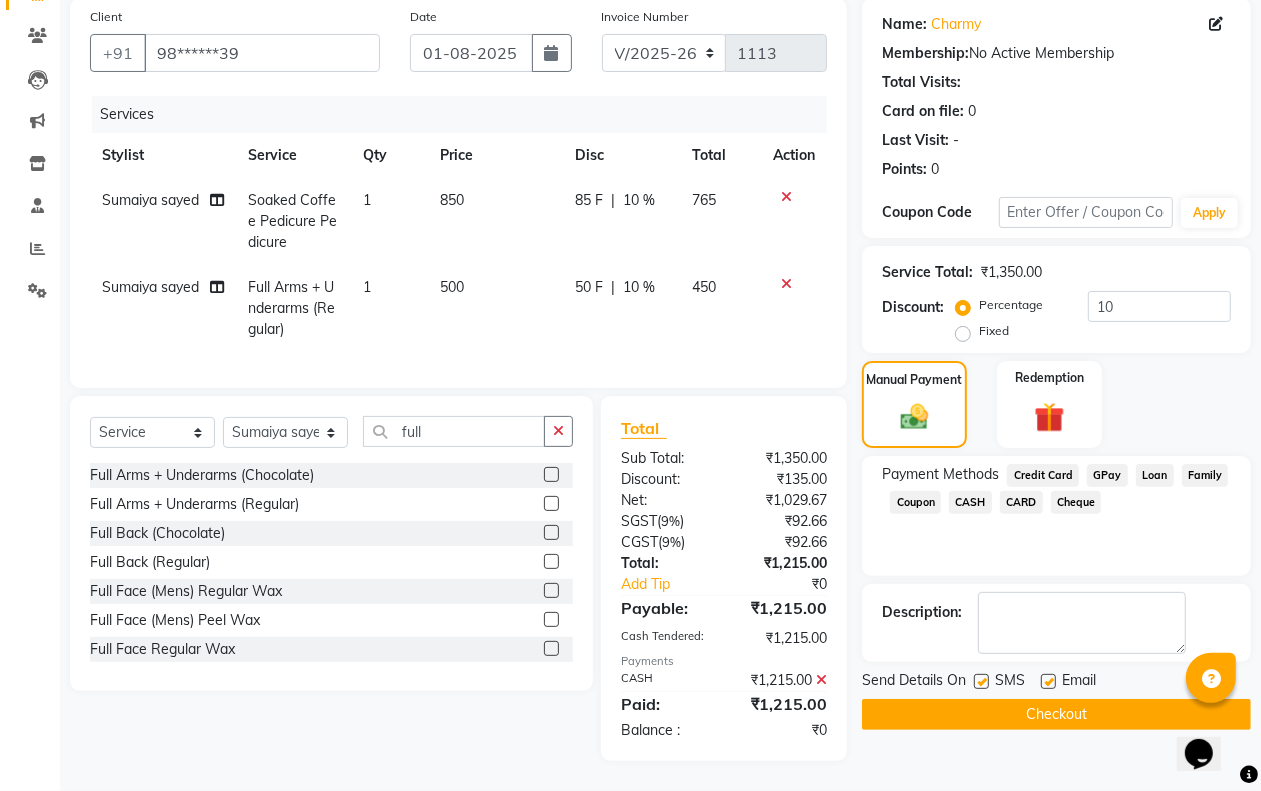 click on "Checkout" 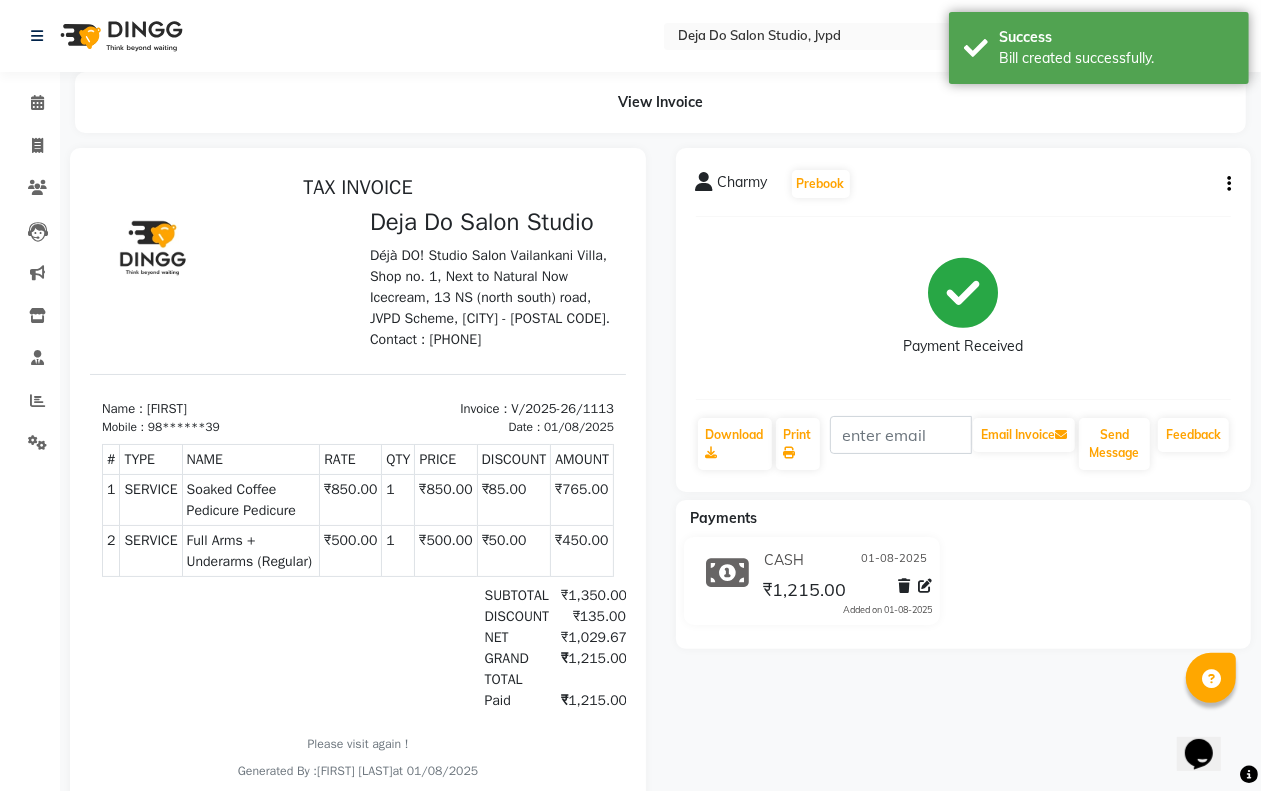 scroll, scrollTop: 0, scrollLeft: 0, axis: both 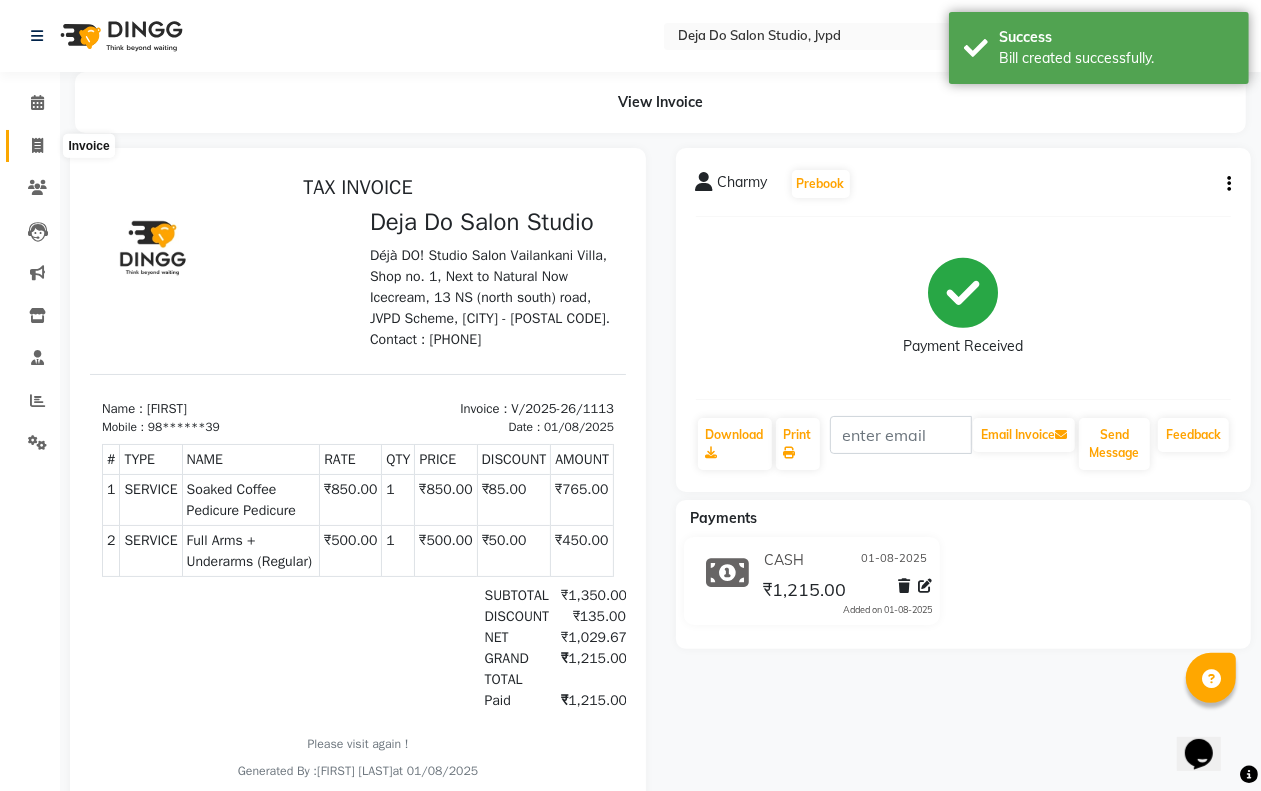click 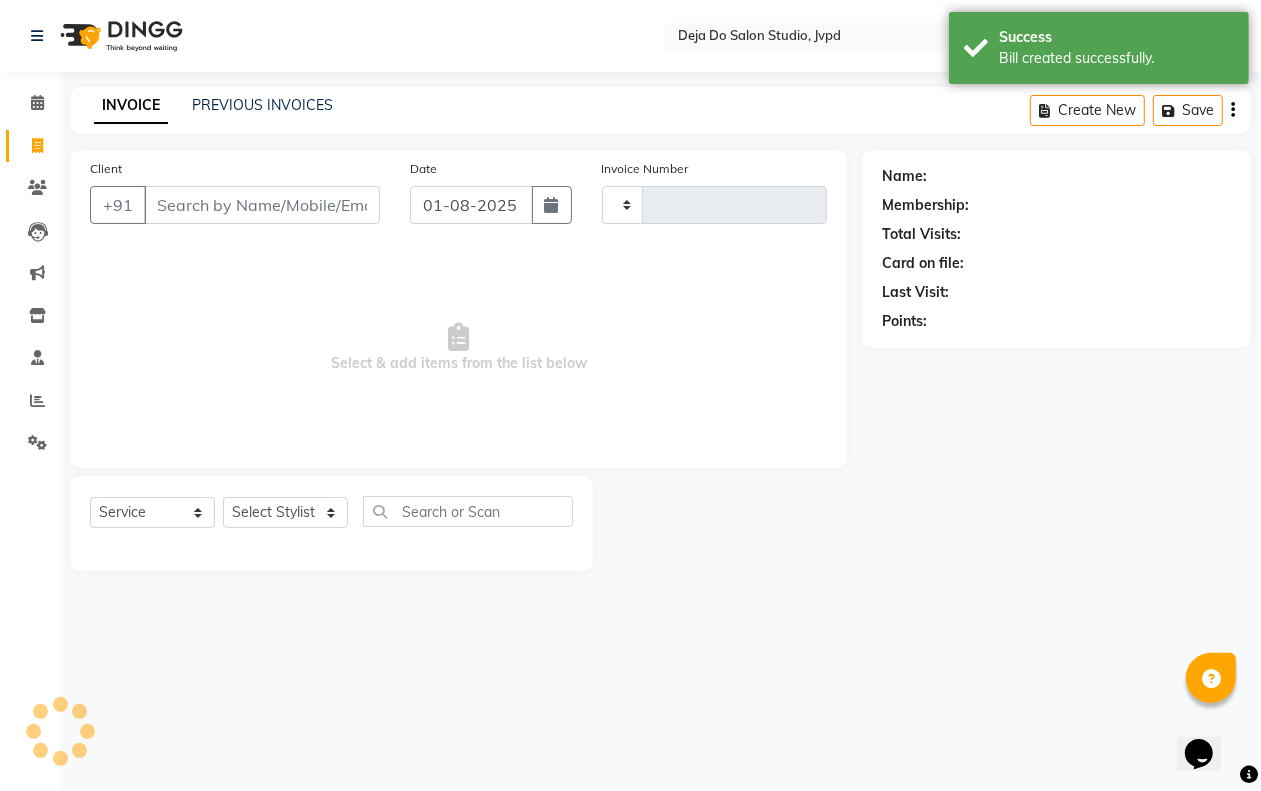 type on "1114" 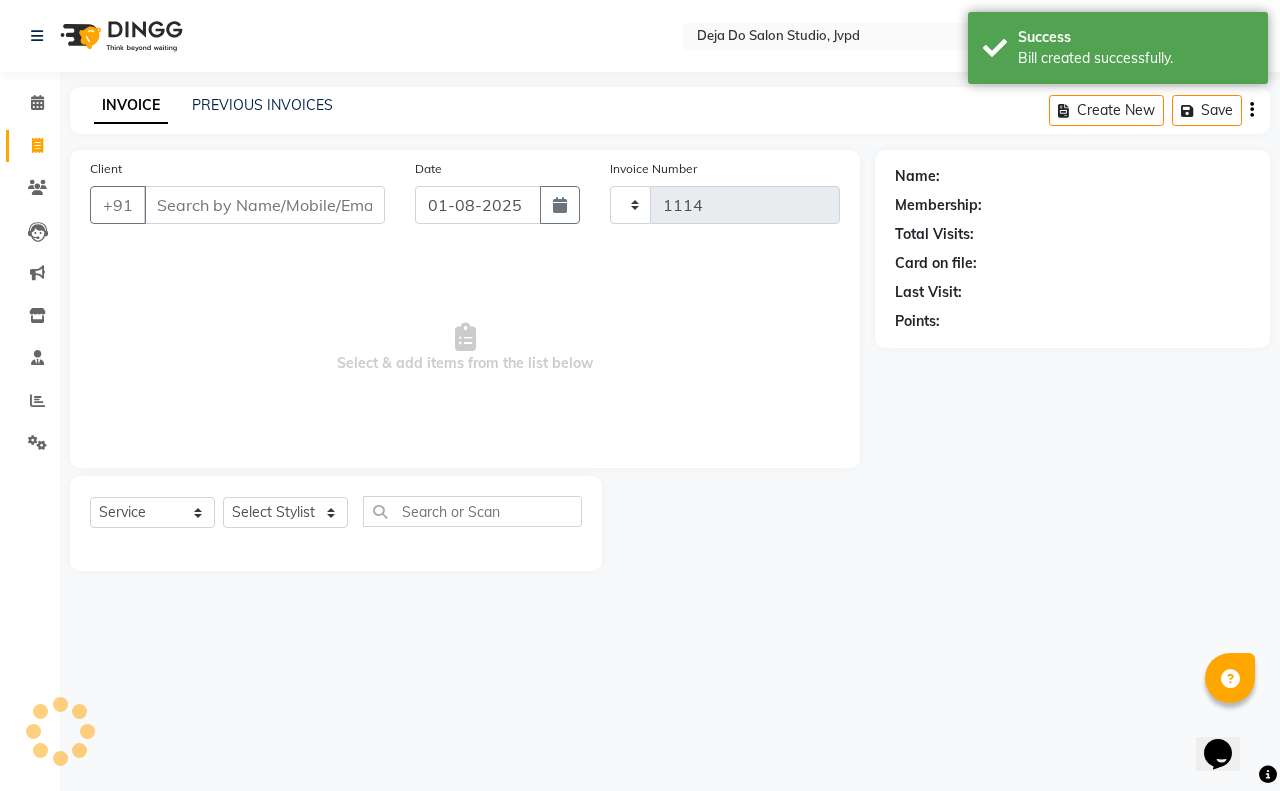select on "7295" 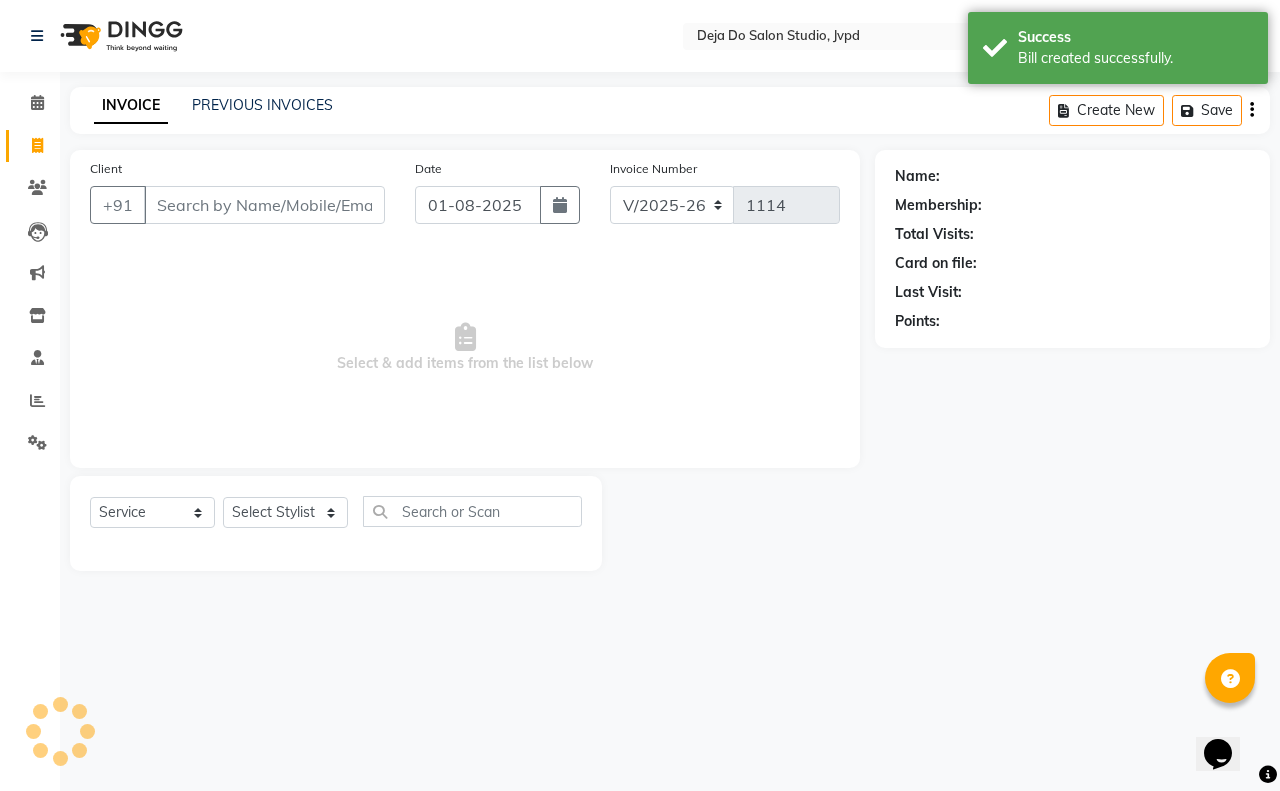 click on "Client" at bounding box center (264, 205) 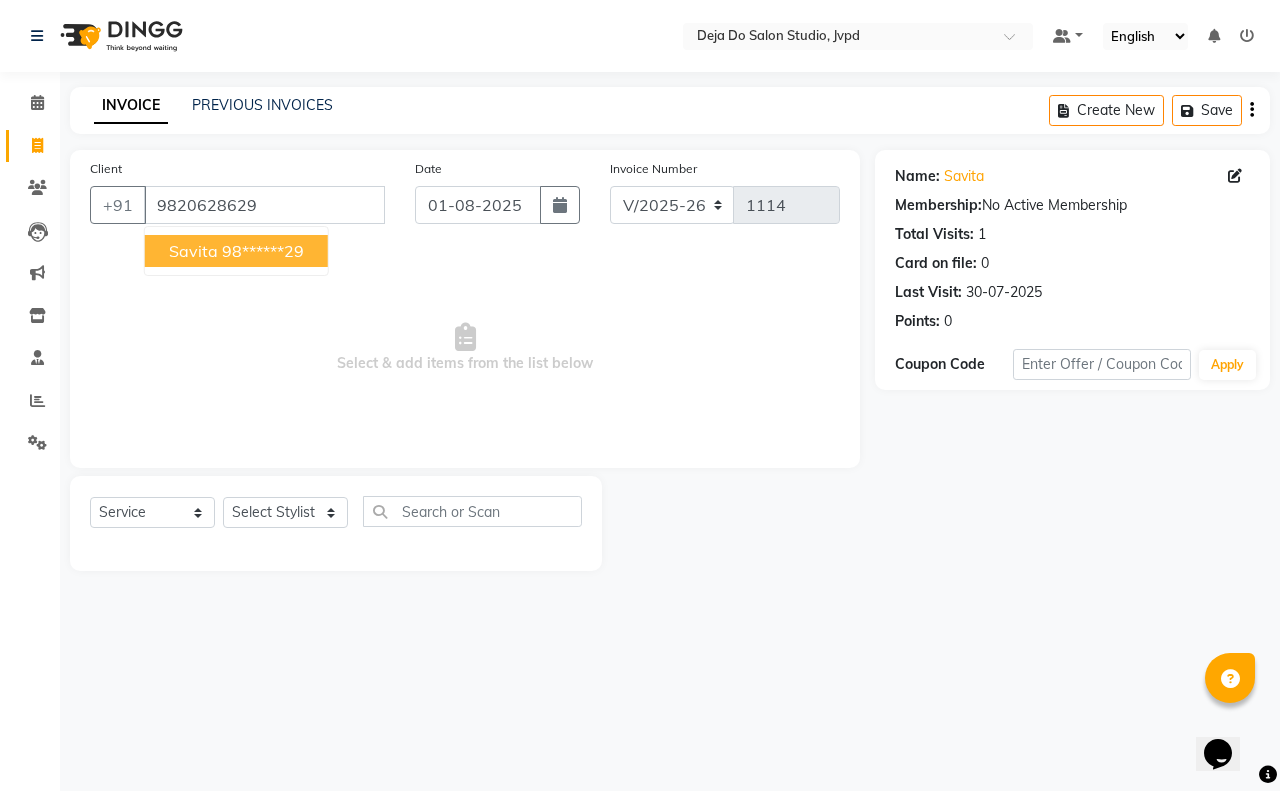 click on "98******29" at bounding box center [263, 251] 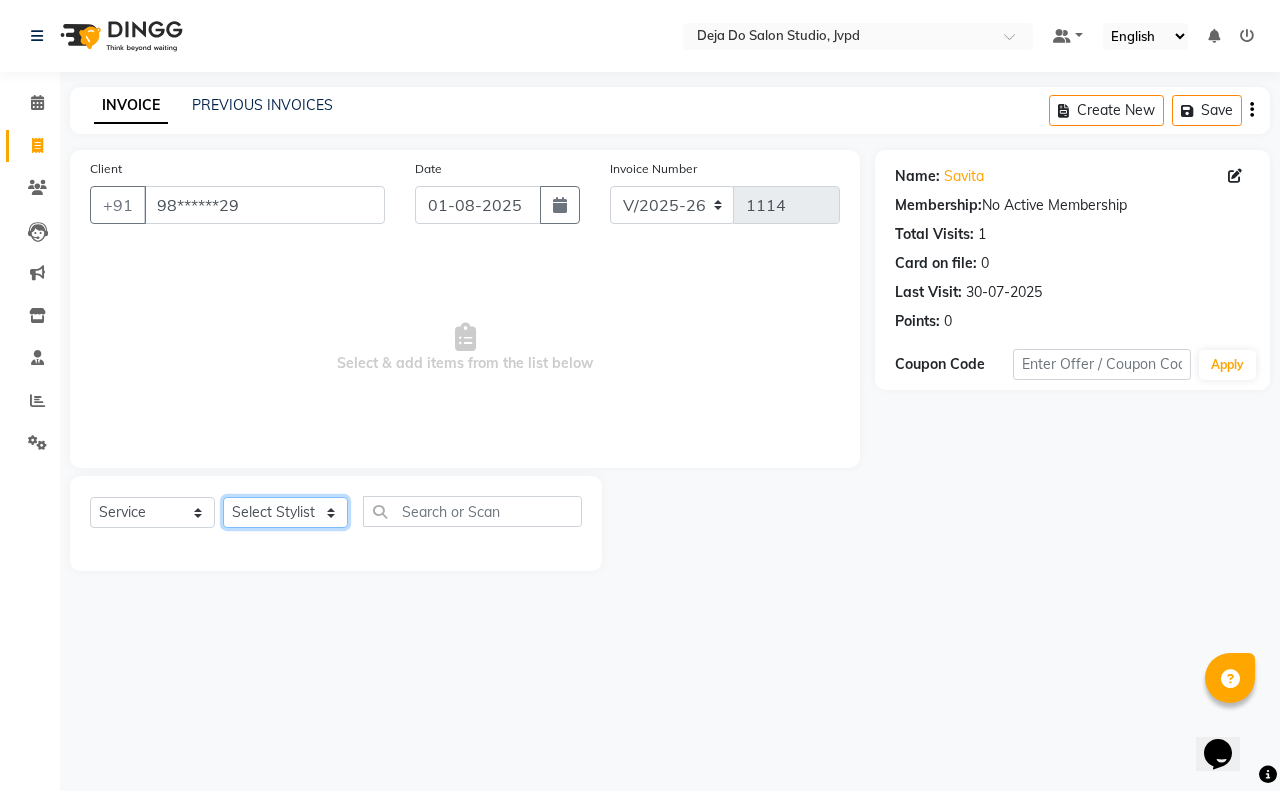 click on "Select Stylist Aditi Admin Anam  Sheikh  Arifa Shaikh Danish  Salamani Farida Fatima Kasbe Namya salian Rashi Mayur Sakina Rupani Shefali  shetty Shuaib Salamani Sumaiya sayed Sushma Pelage" 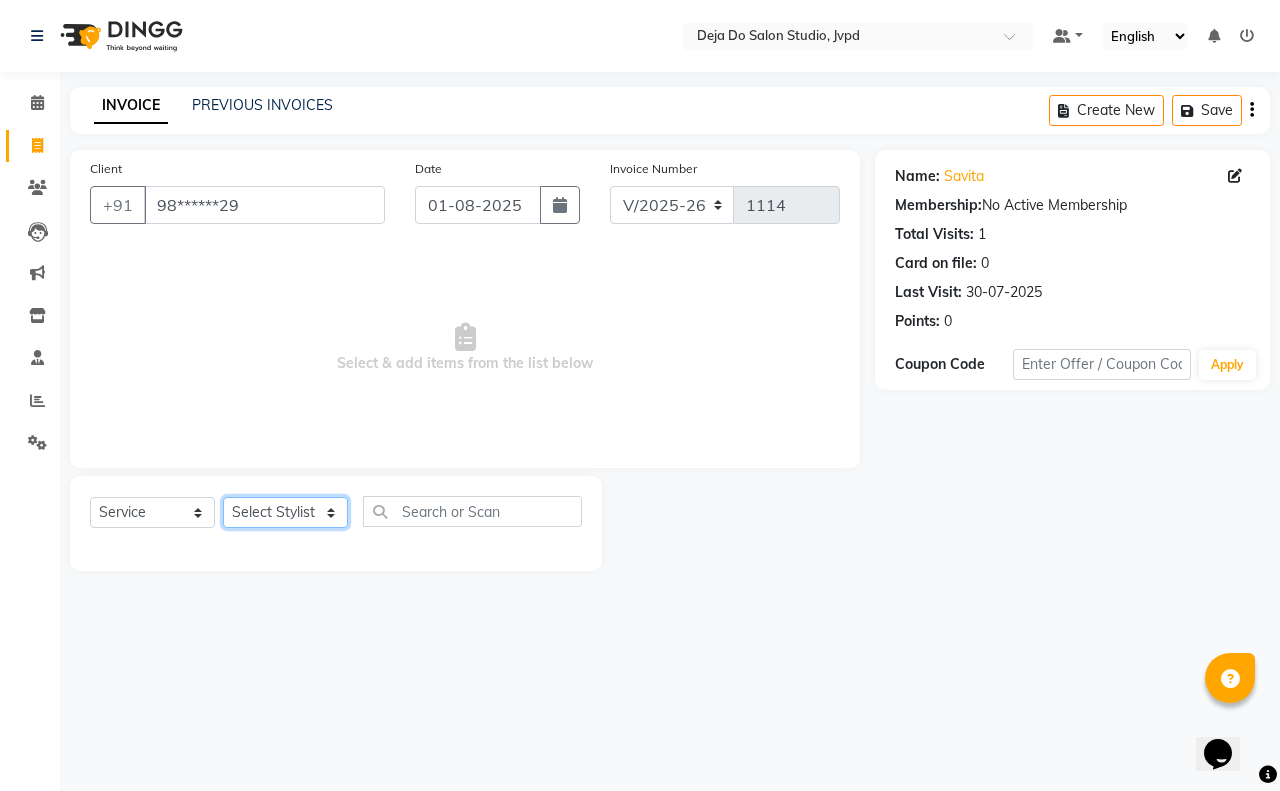select on "62496" 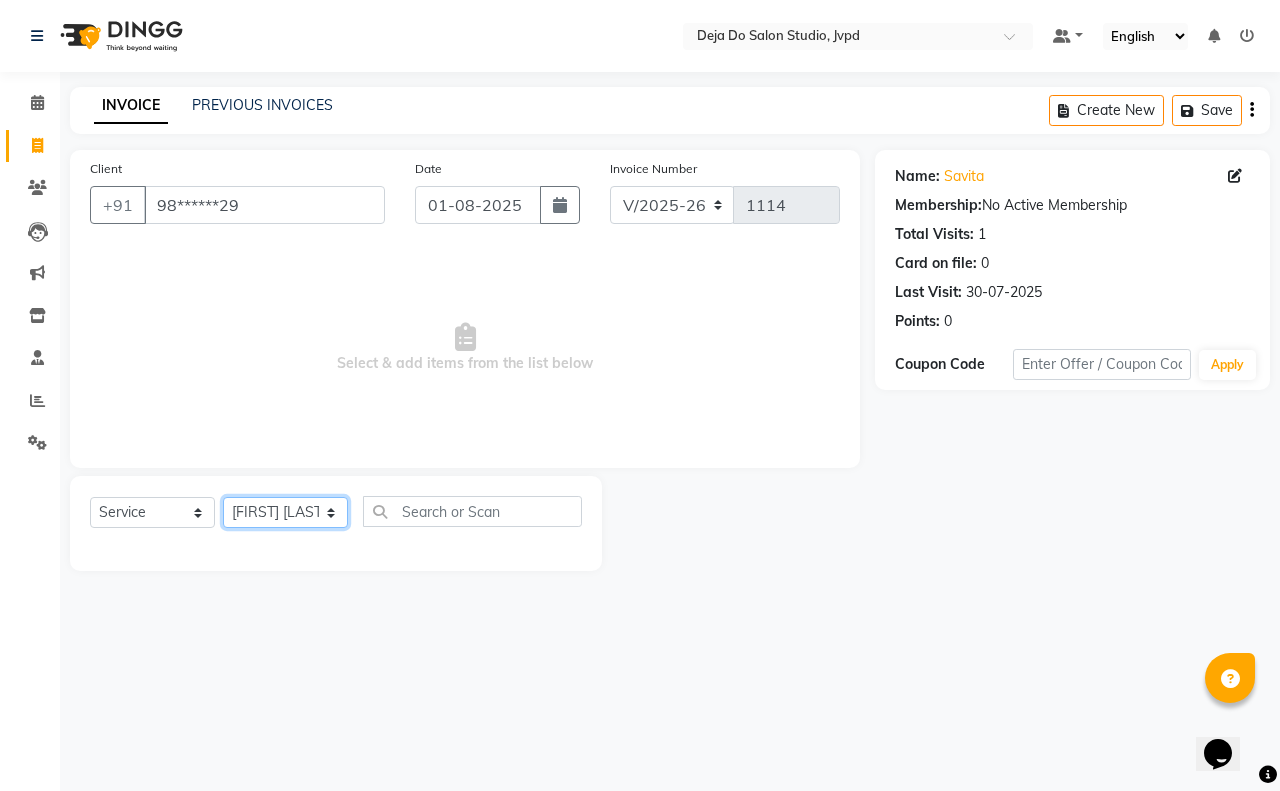 click on "Select Stylist Aditi Admin Anam  Sheikh  Arifa Shaikh Danish  Salamani Farida Fatima Kasbe Namya salian Rashi Mayur Sakina Rupani Shefali  shetty Shuaib Salamani Sumaiya sayed Sushma Pelage" 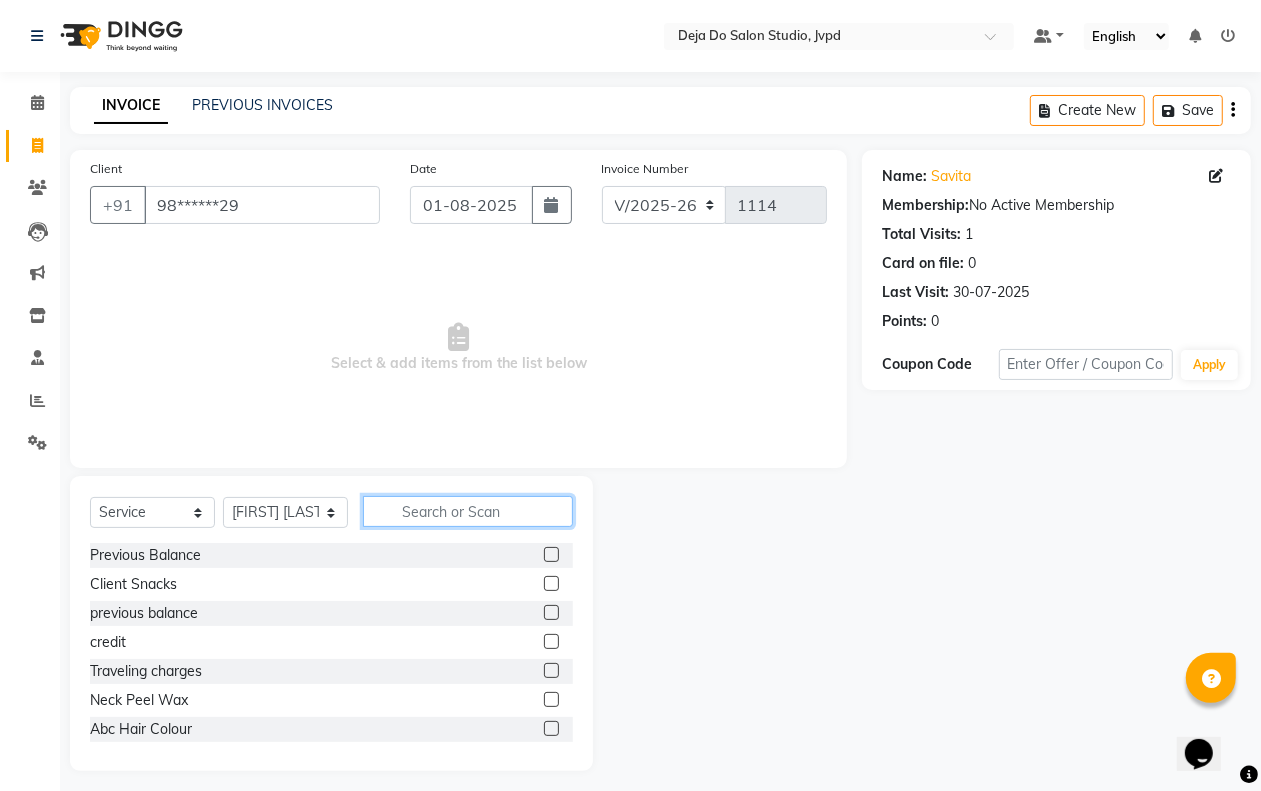 click 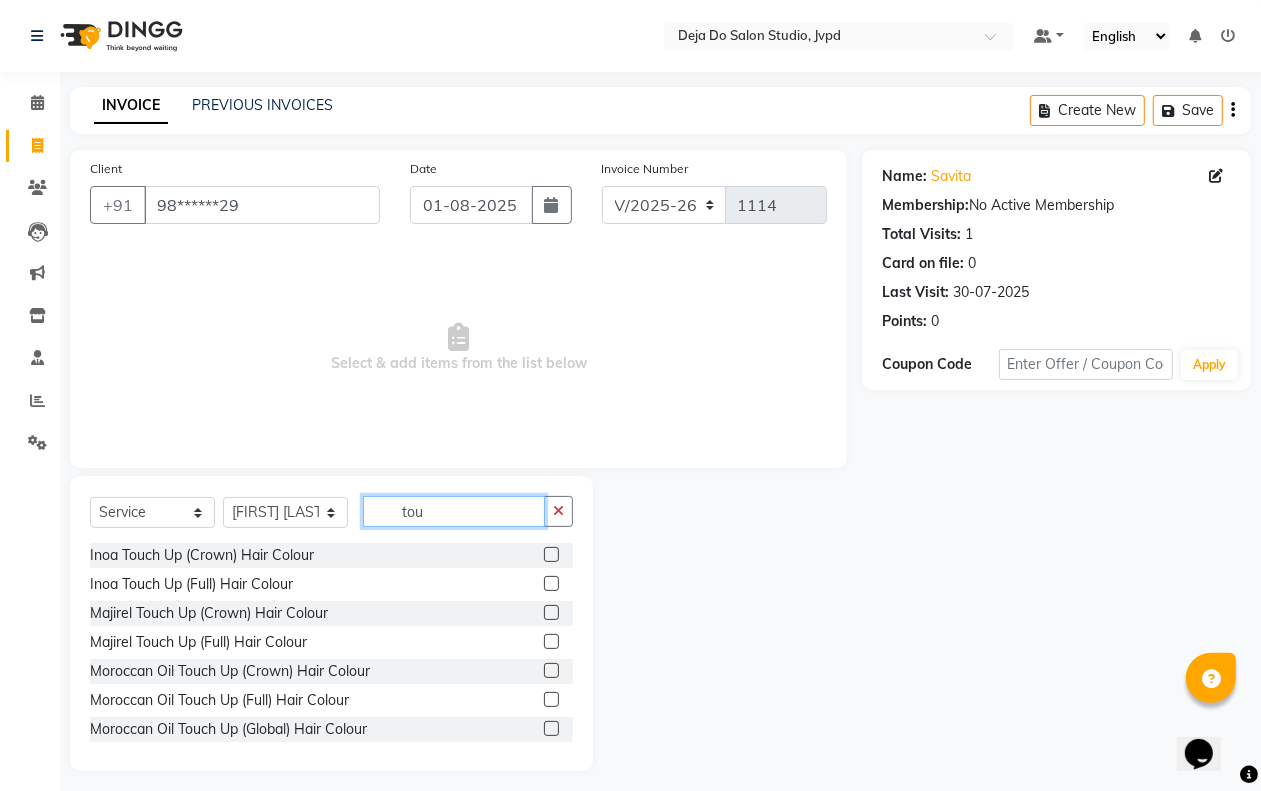 type on "tou" 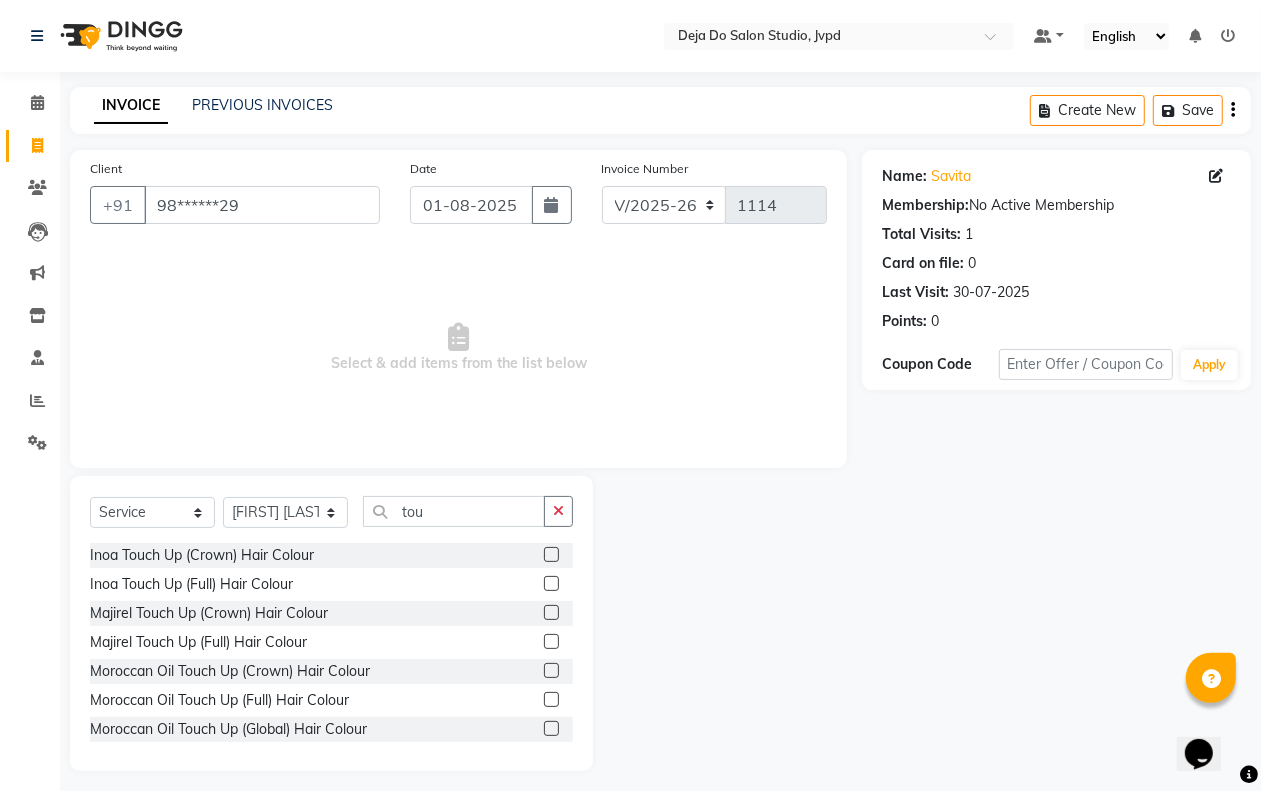 click 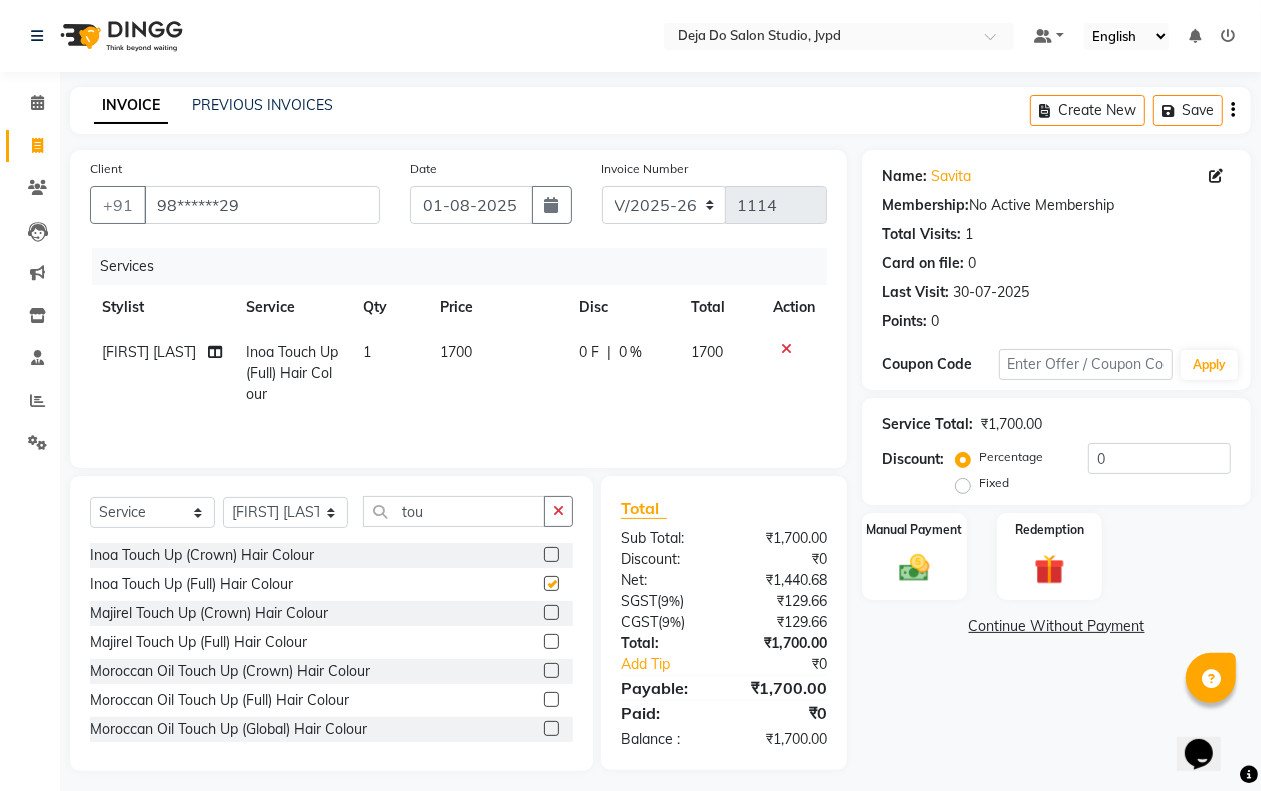 checkbox on "false" 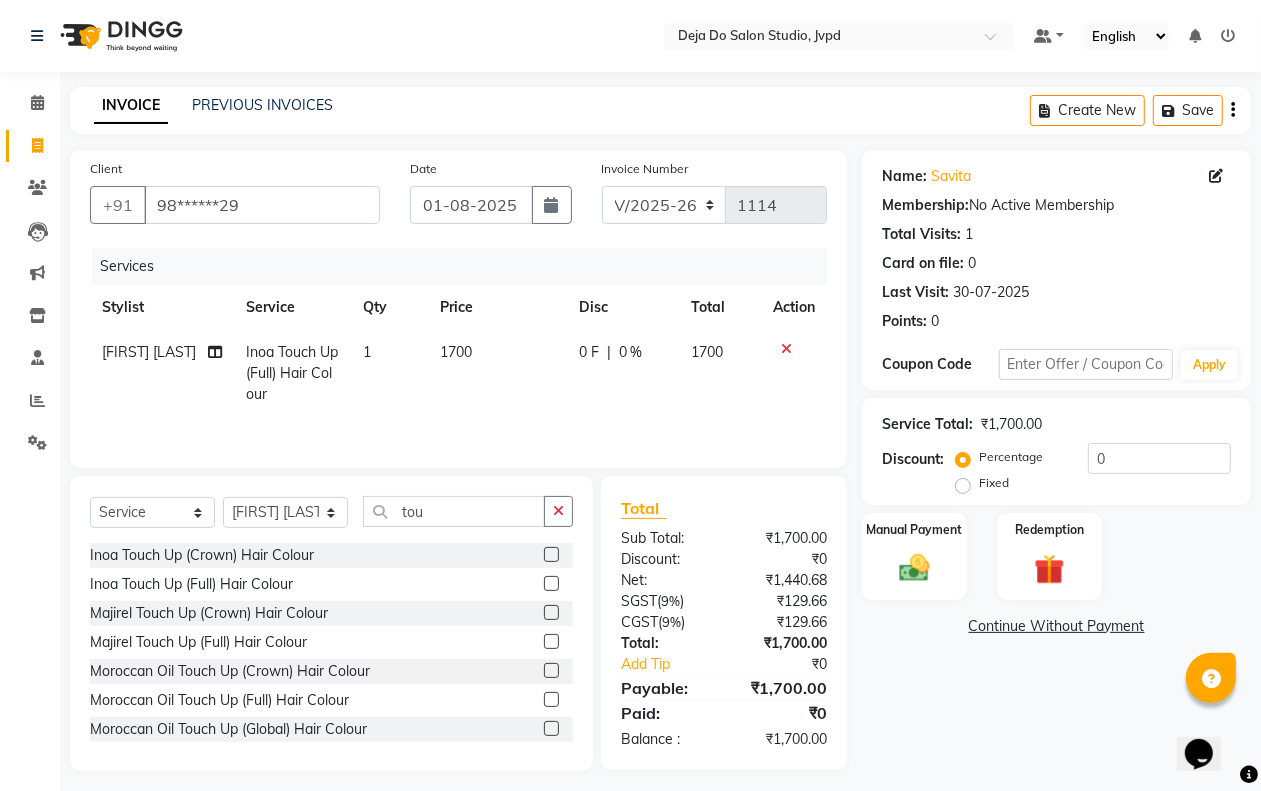 click on "1700" 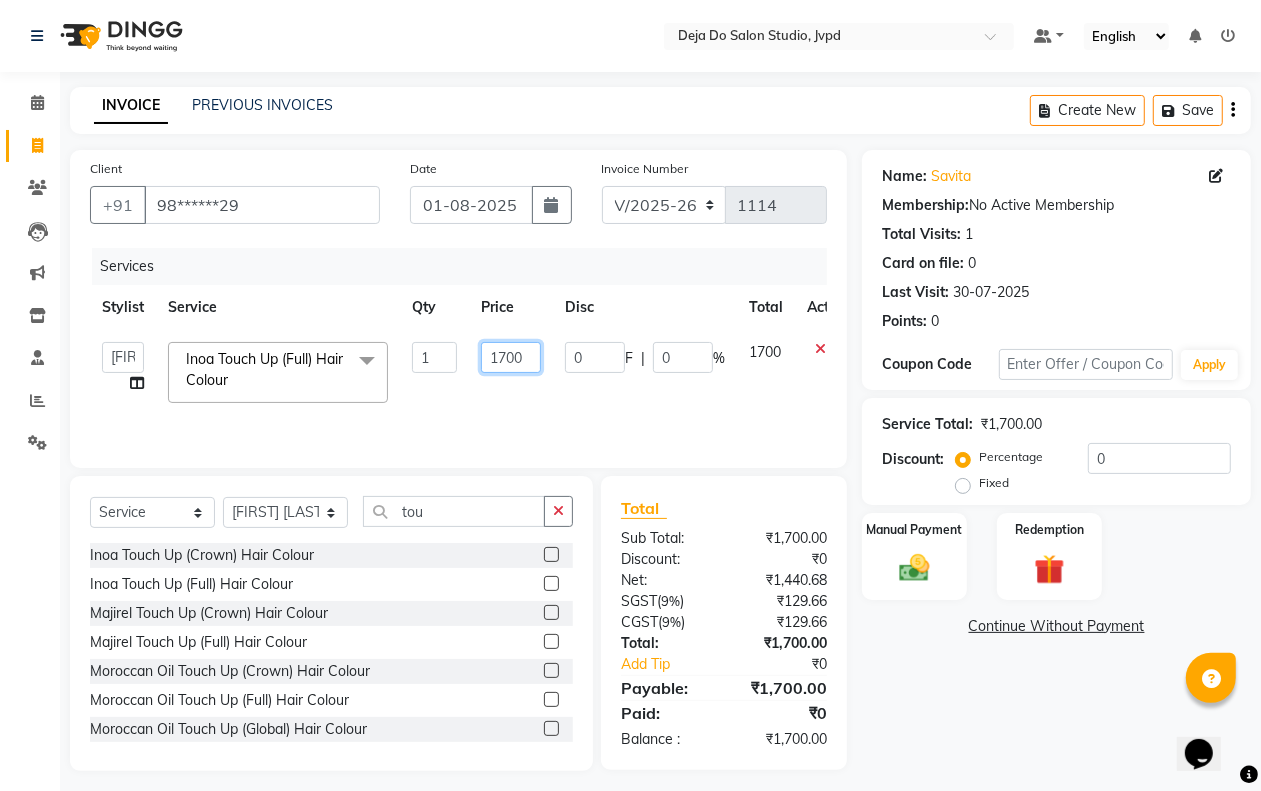 click on "1700" 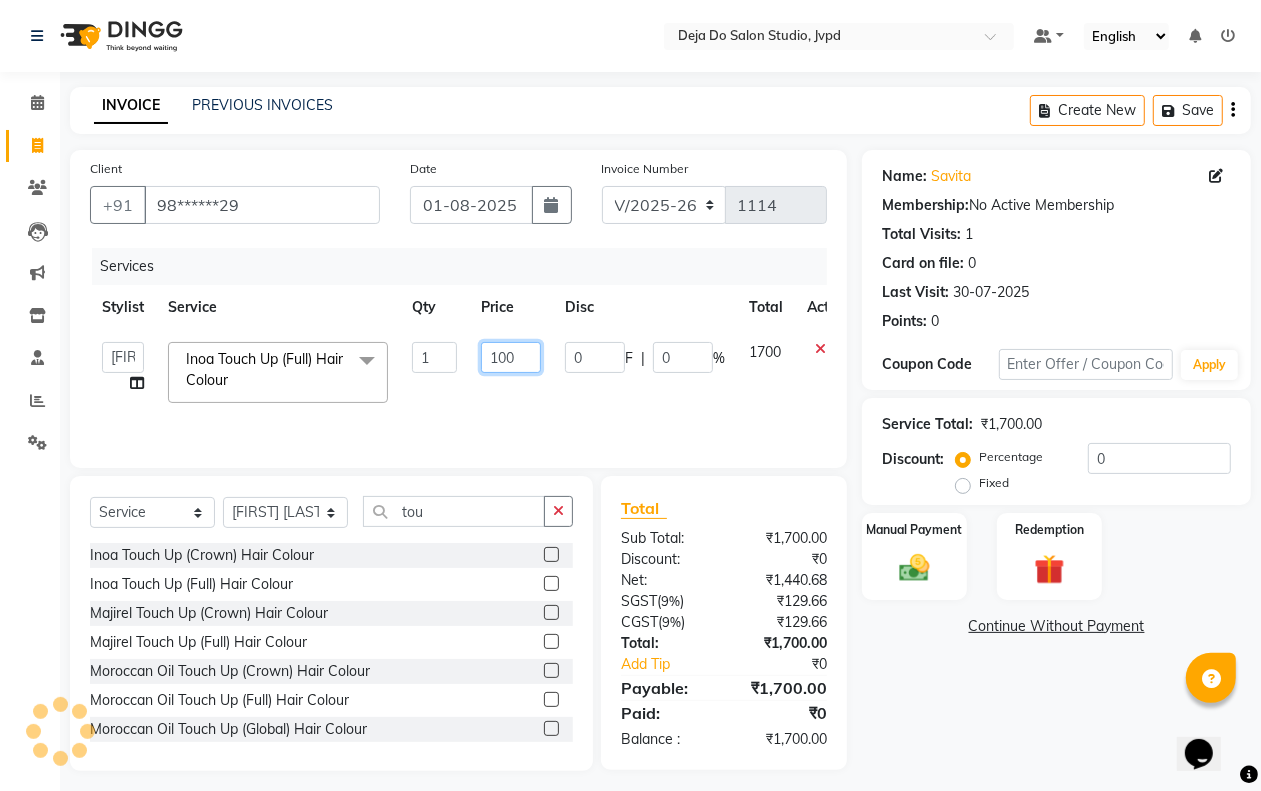 type on "1800" 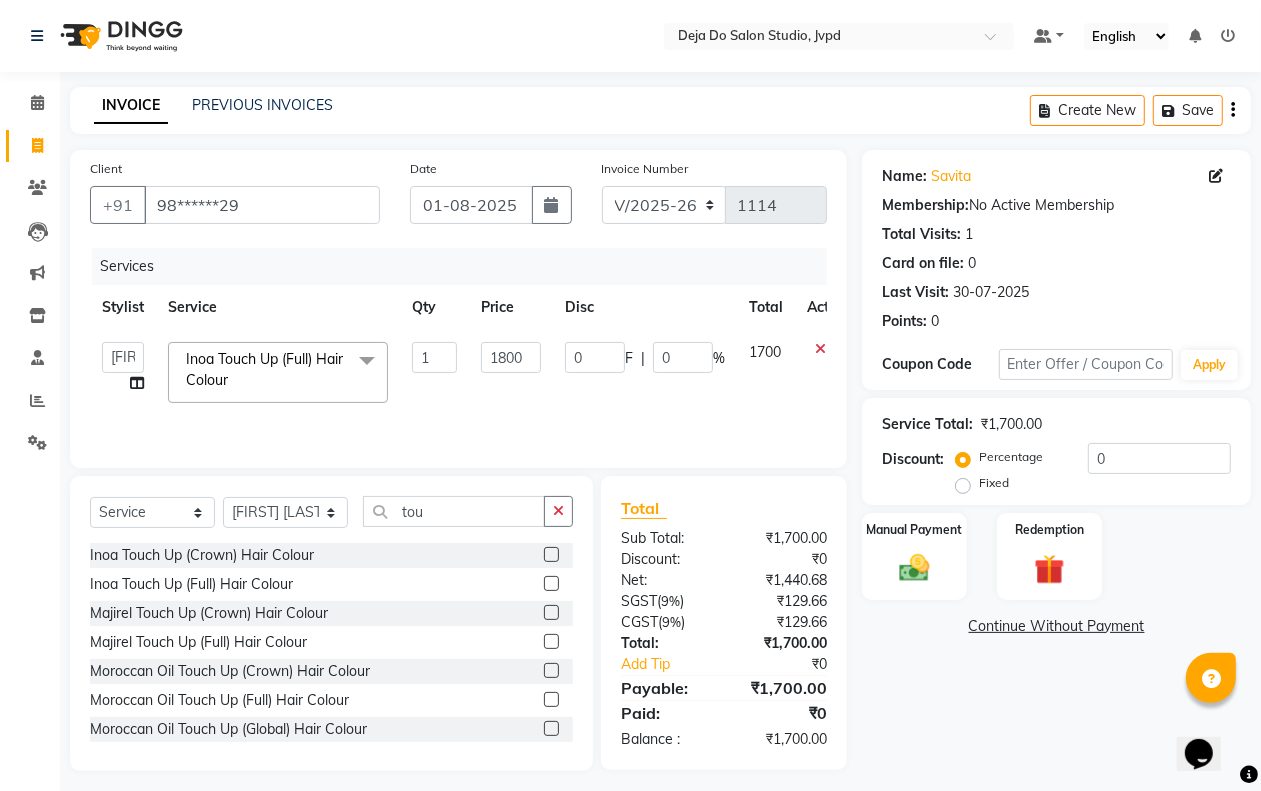 click on "Aditi Admin Anam Sheikh Arifa Shaikh Danish Salamani Farida Fatima Kasbe Namya salian Rashi Mayur Sakina Rupani Shefali shetty Shuaib Salamani Sumaiya sayed Sushma Pelage" 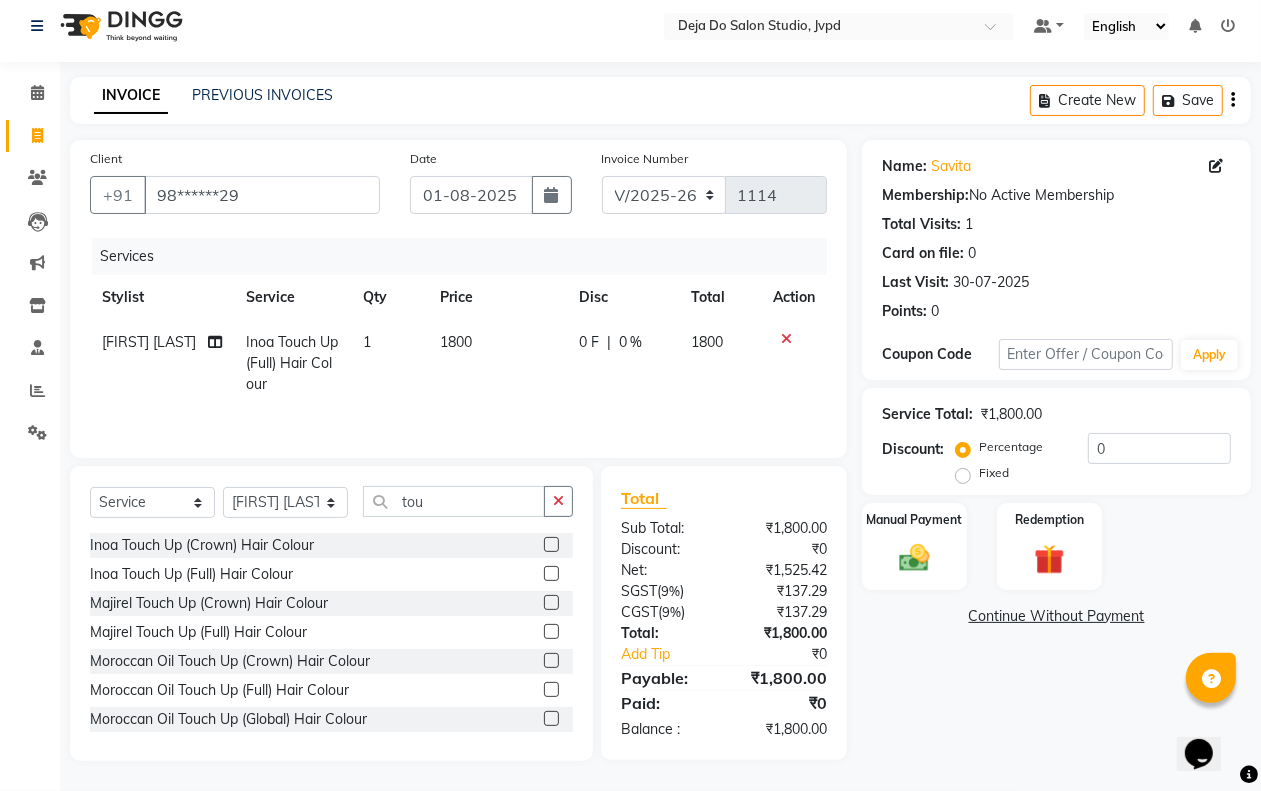 click 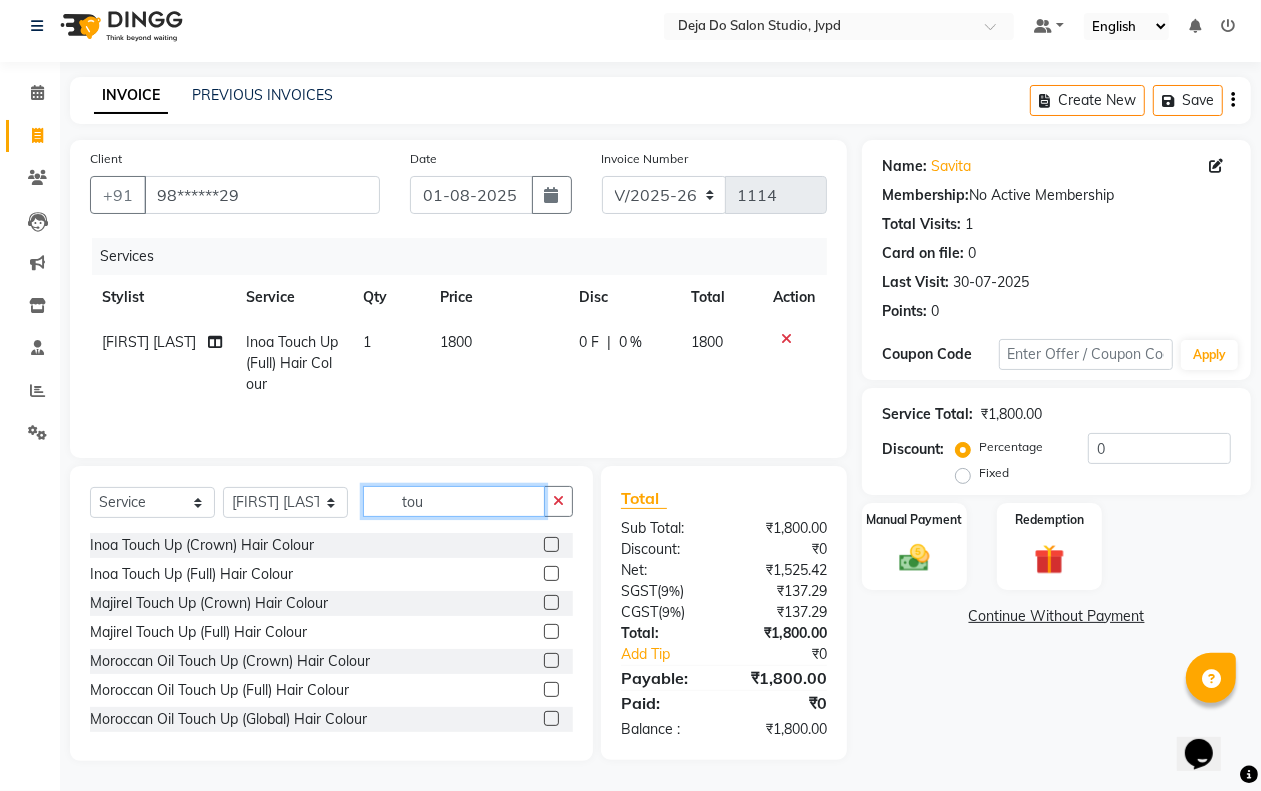 type 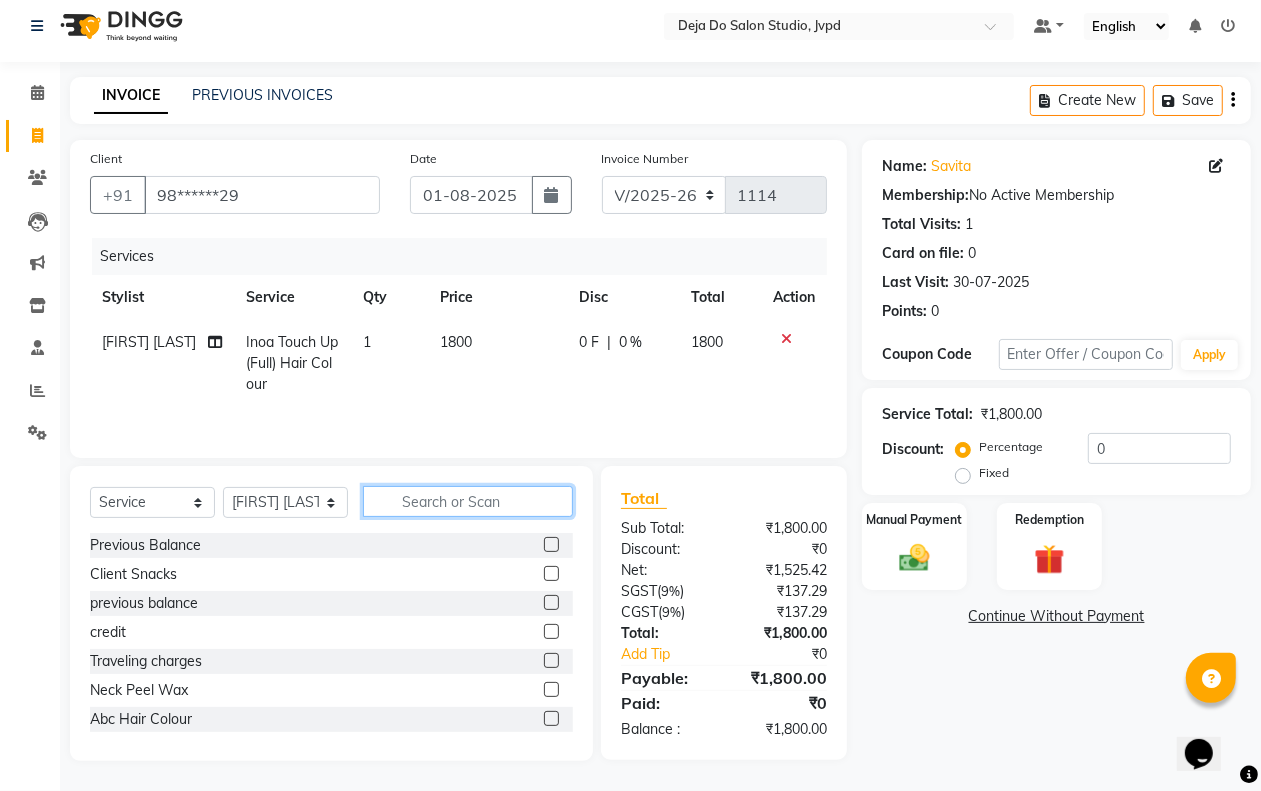 scroll, scrollTop: 12, scrollLeft: 0, axis: vertical 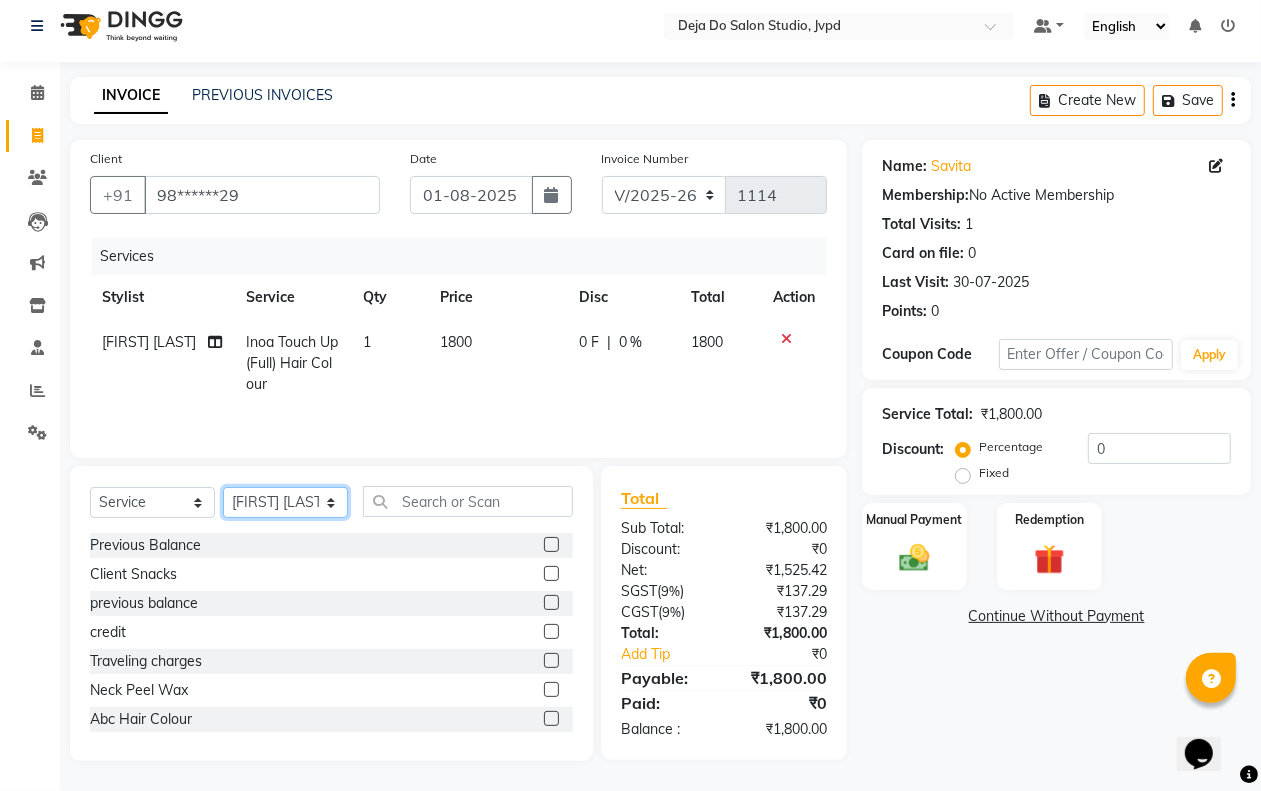 click on "Select Stylist Aditi Admin Anam  Sheikh  Arifa Shaikh Danish  Salamani Farida Fatima Kasbe Namya salian Rashi Mayur Sakina Rupani Shefali  shetty Shuaib Salamani Sumaiya sayed Sushma Pelage" 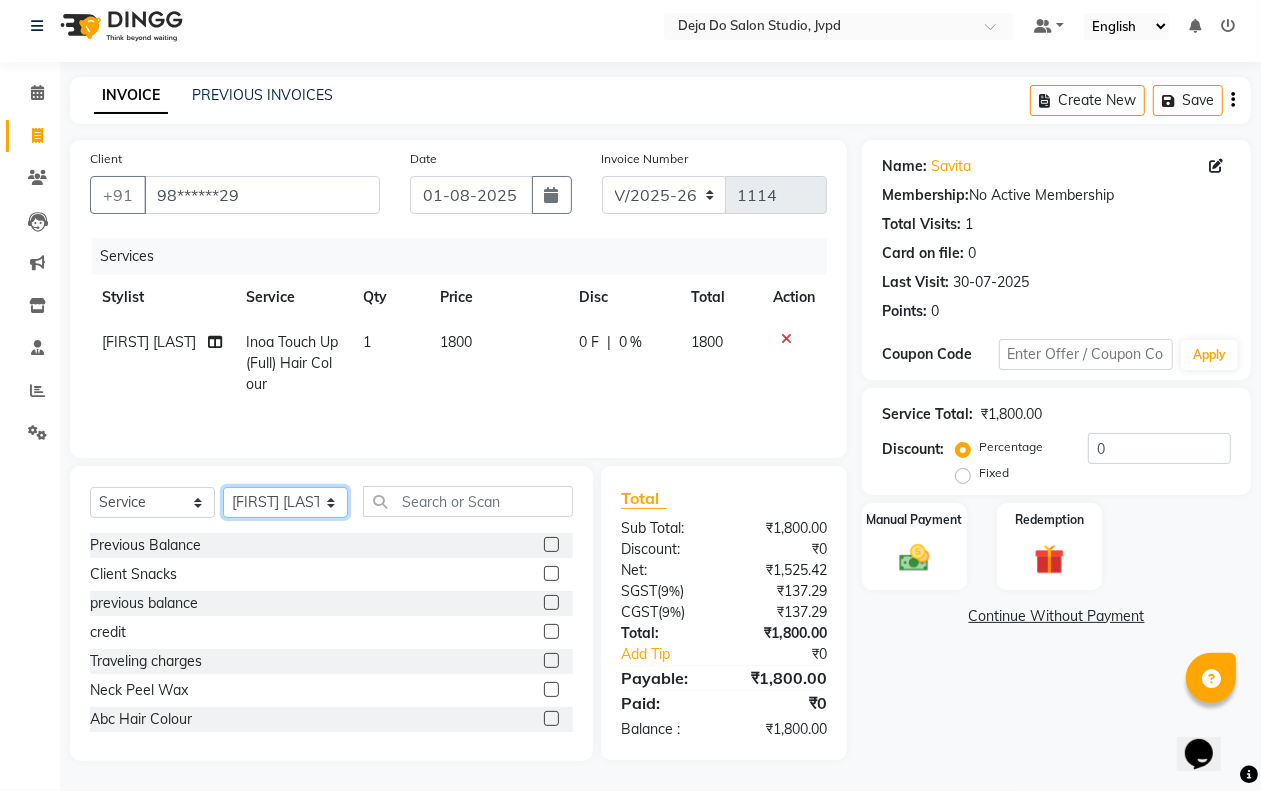 select on "62498" 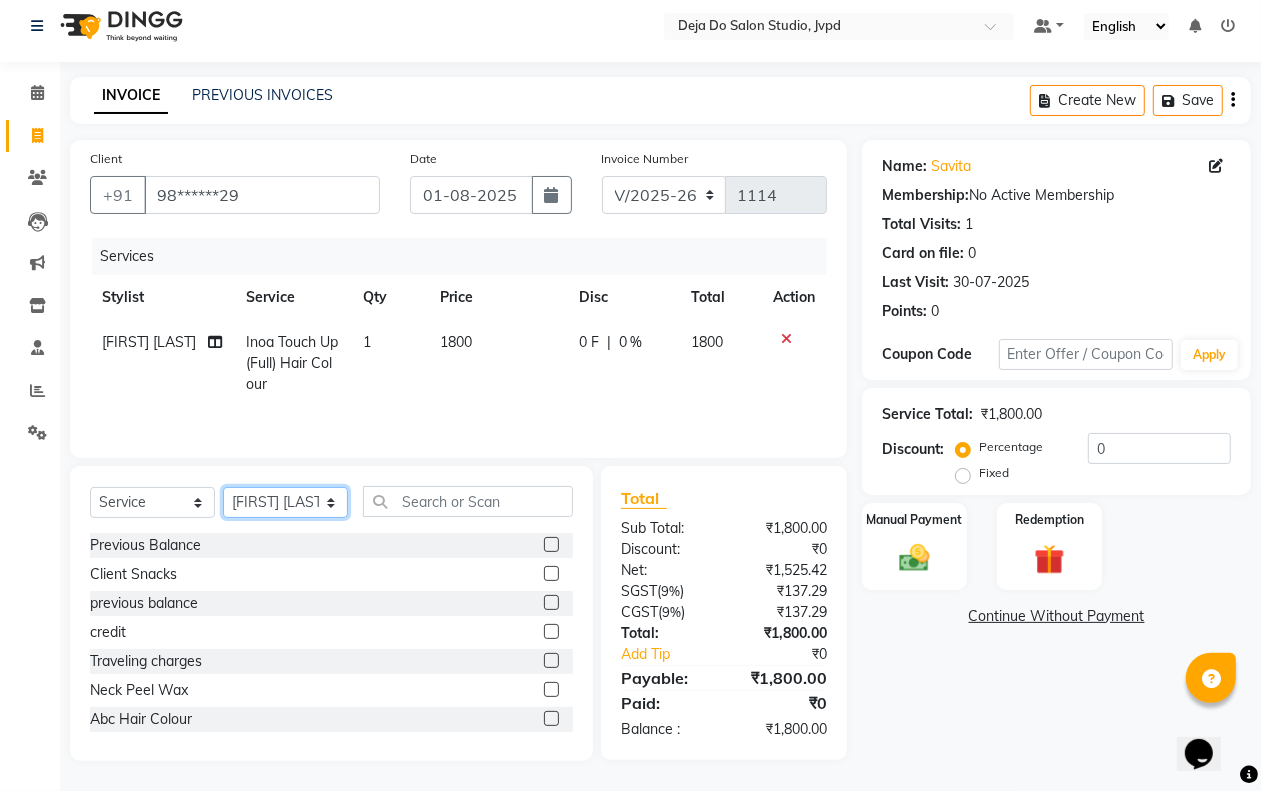 click on "Select Stylist Aditi Admin Anam  Sheikh  Arifa Shaikh Danish  Salamani Farida Fatima Kasbe Namya salian Rashi Mayur Sakina Rupani Shefali  shetty Shuaib Salamani Sumaiya sayed Sushma Pelage" 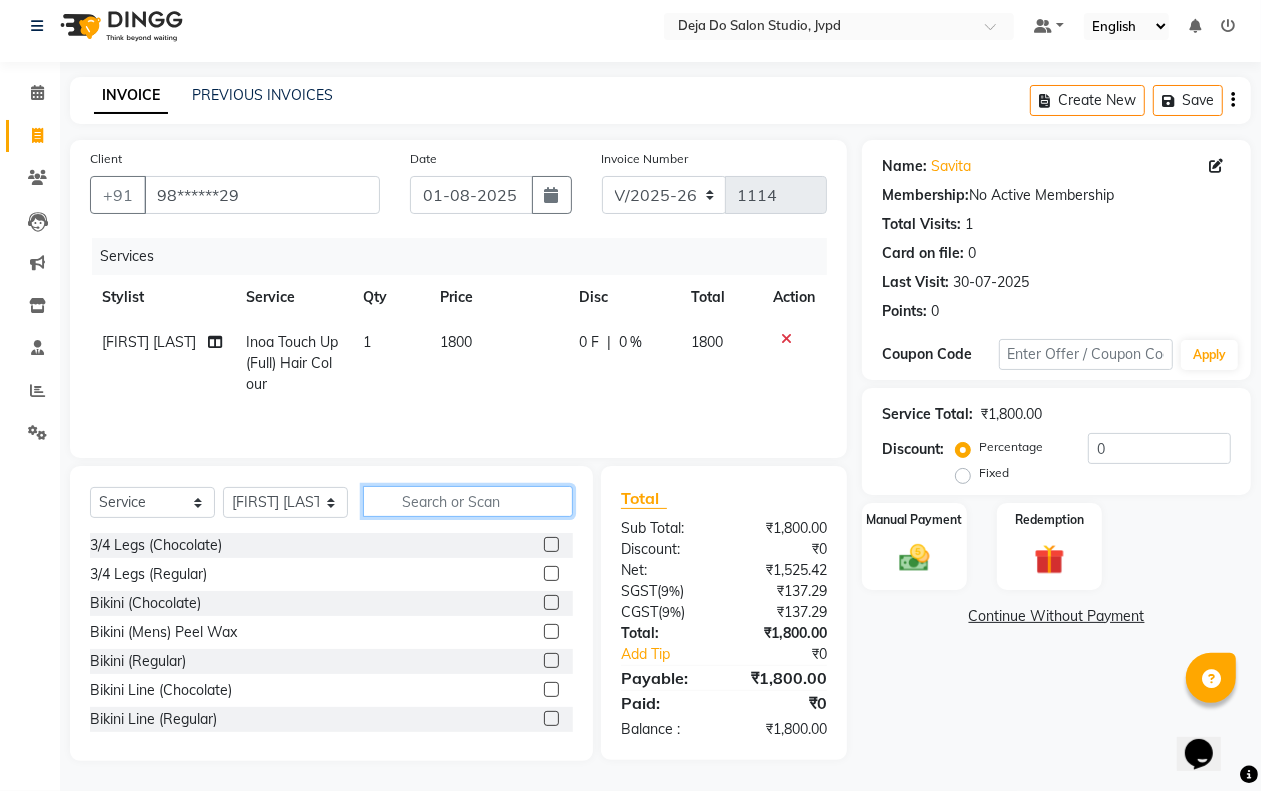 click 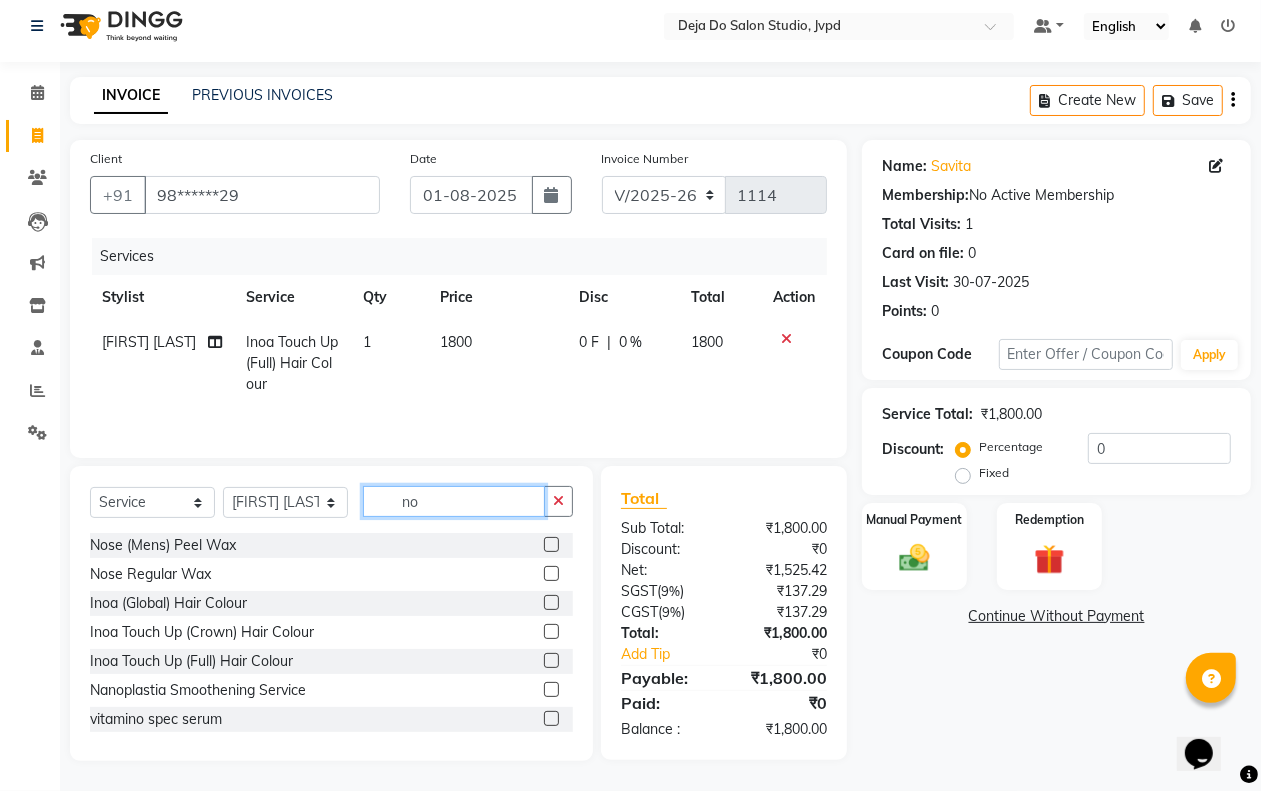 type on "n" 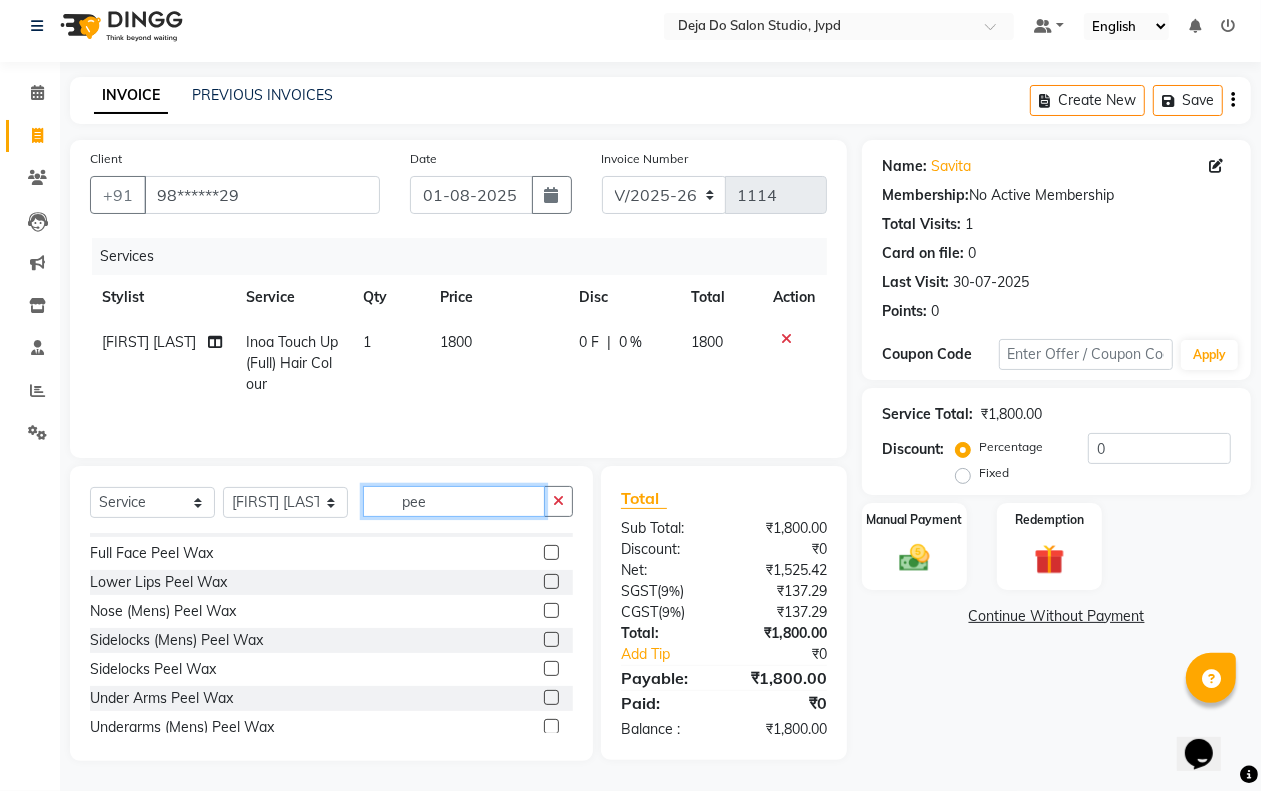 scroll, scrollTop: 255, scrollLeft: 0, axis: vertical 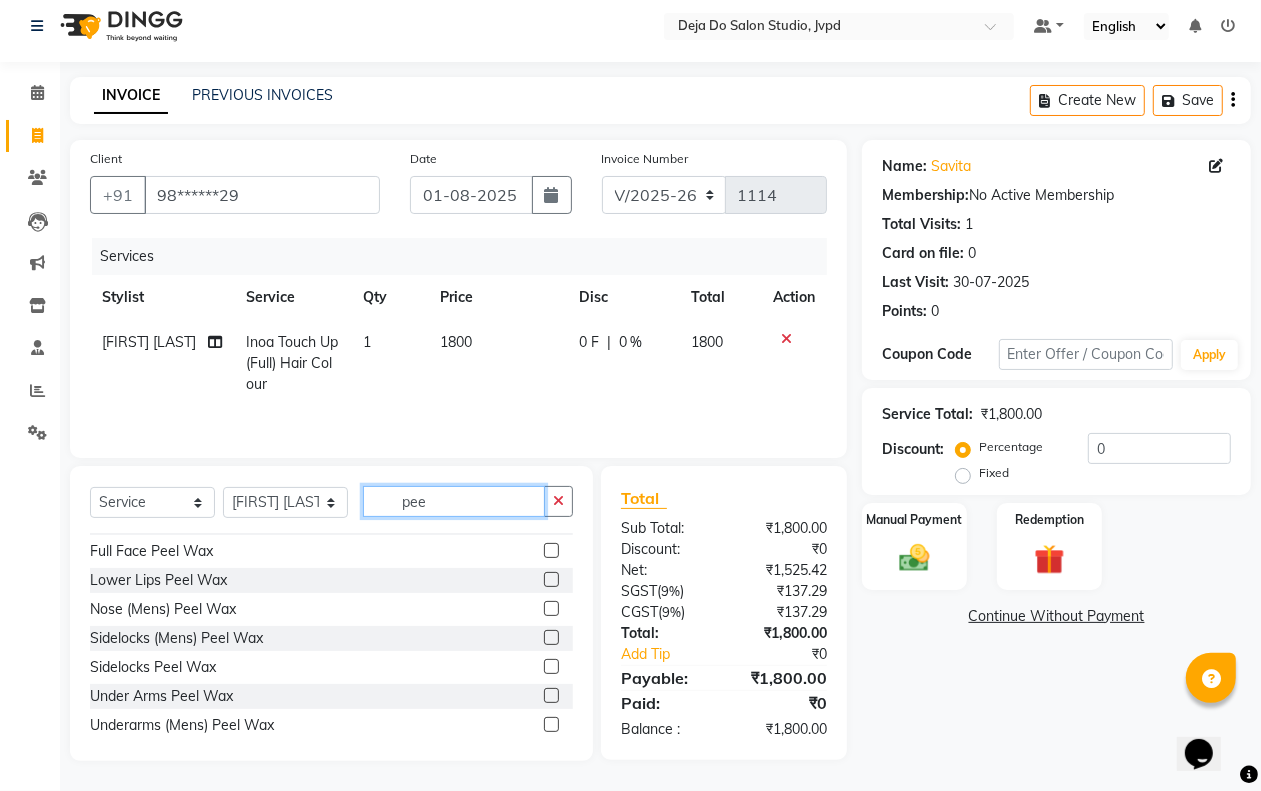 type on "pee" 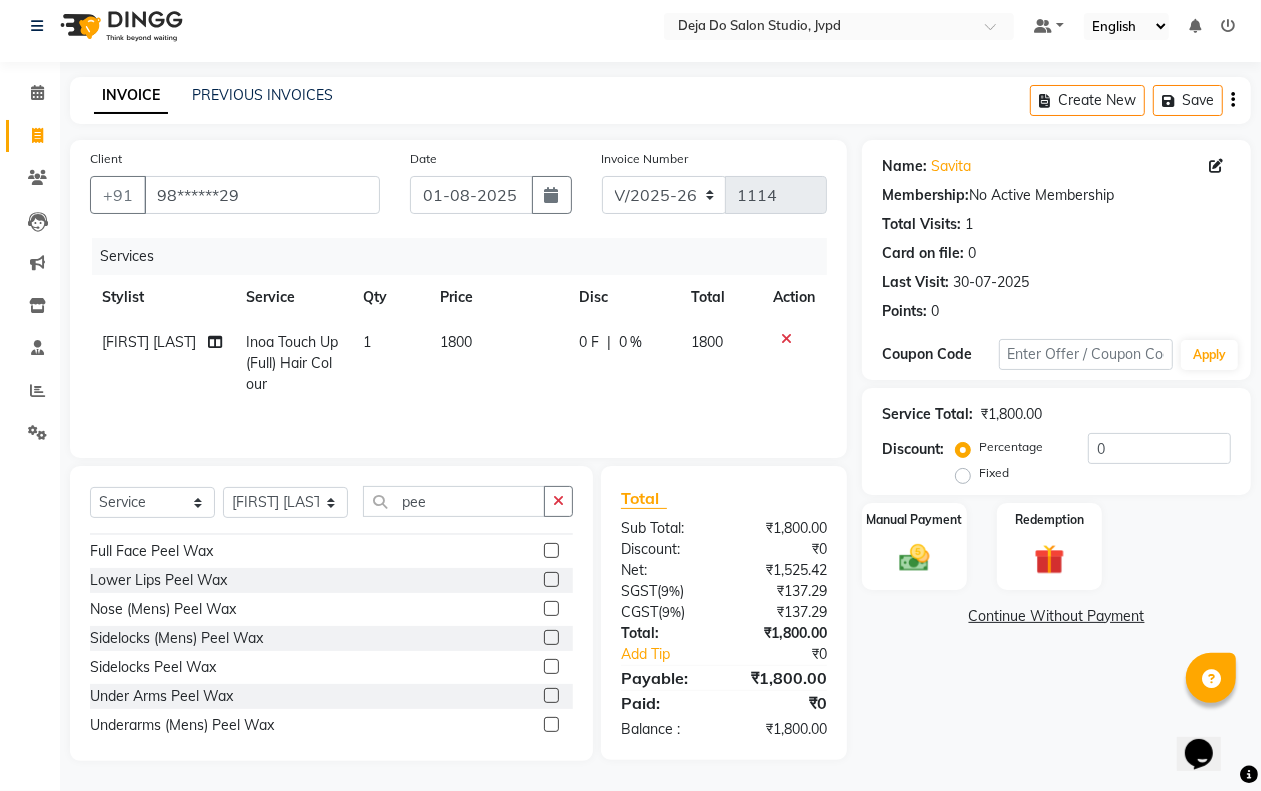 click 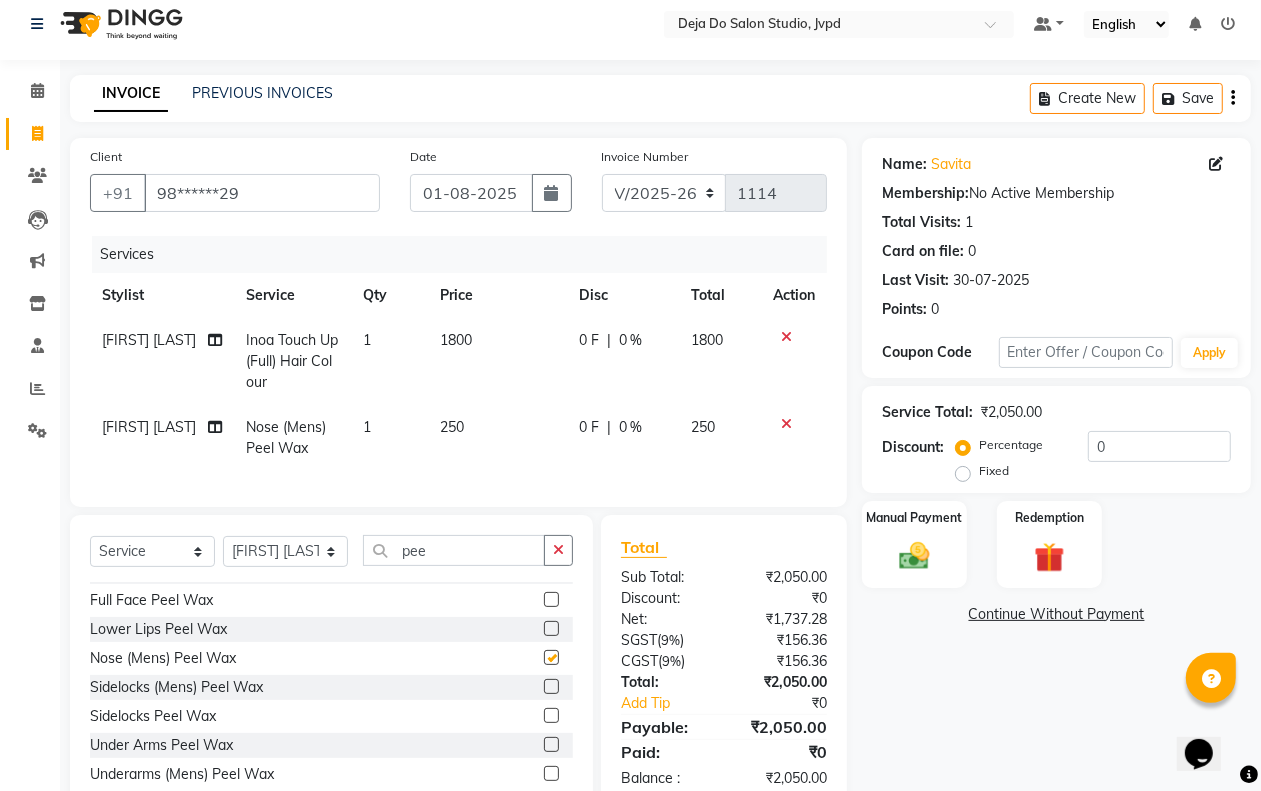 checkbox on "false" 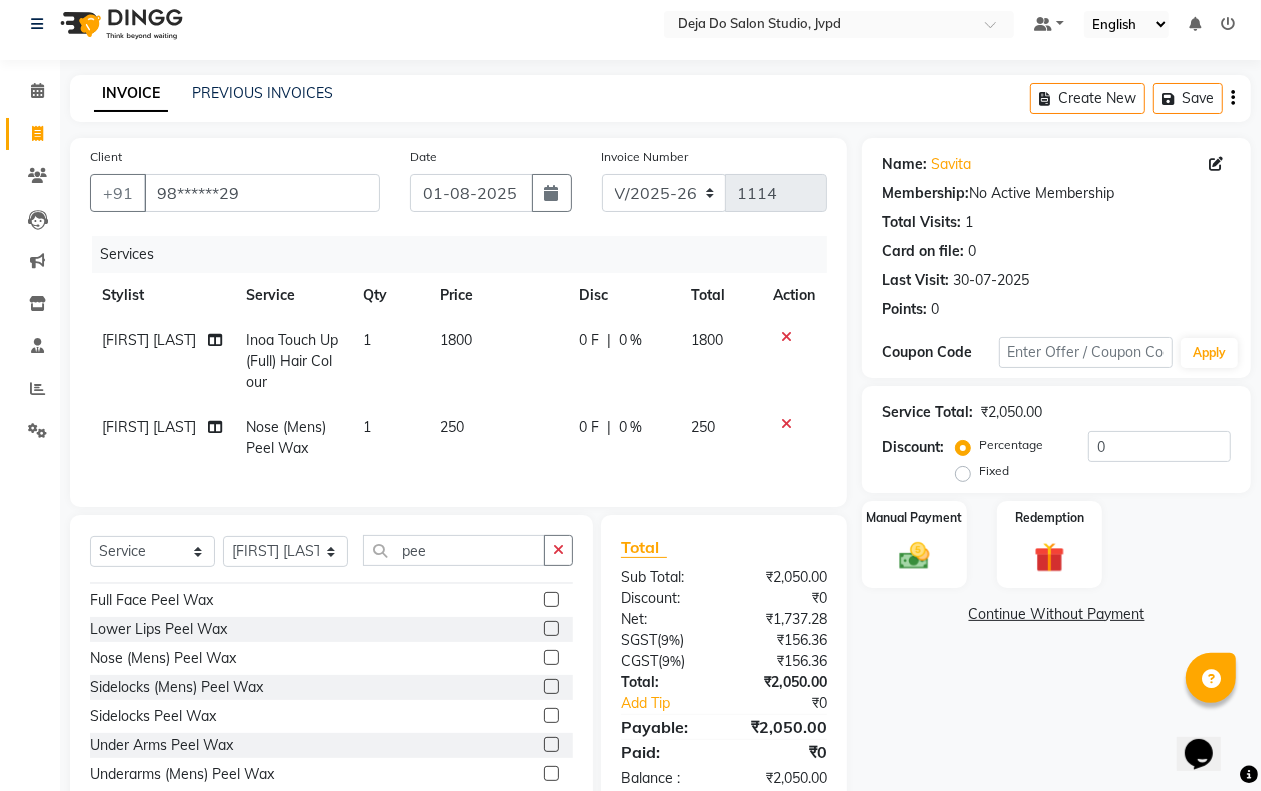 click on "Aditi Admin Anam Sheikh Arifa Shaikh Danish Salamani Farida Fatima Kasbe Namya salian Rashi Mayur Sakina Rupani Shefali shetty Shuaib Salamani Sumaiya sayed Sushma Pelage" 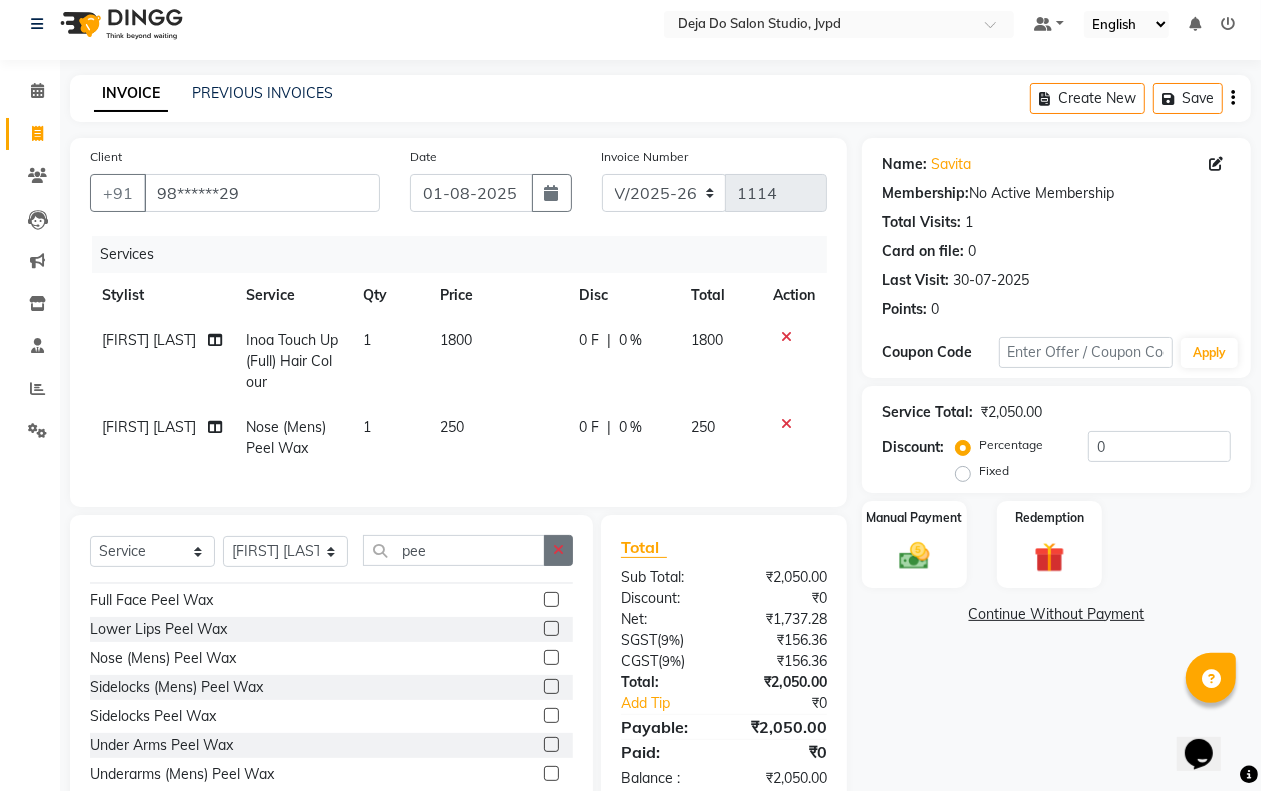 click 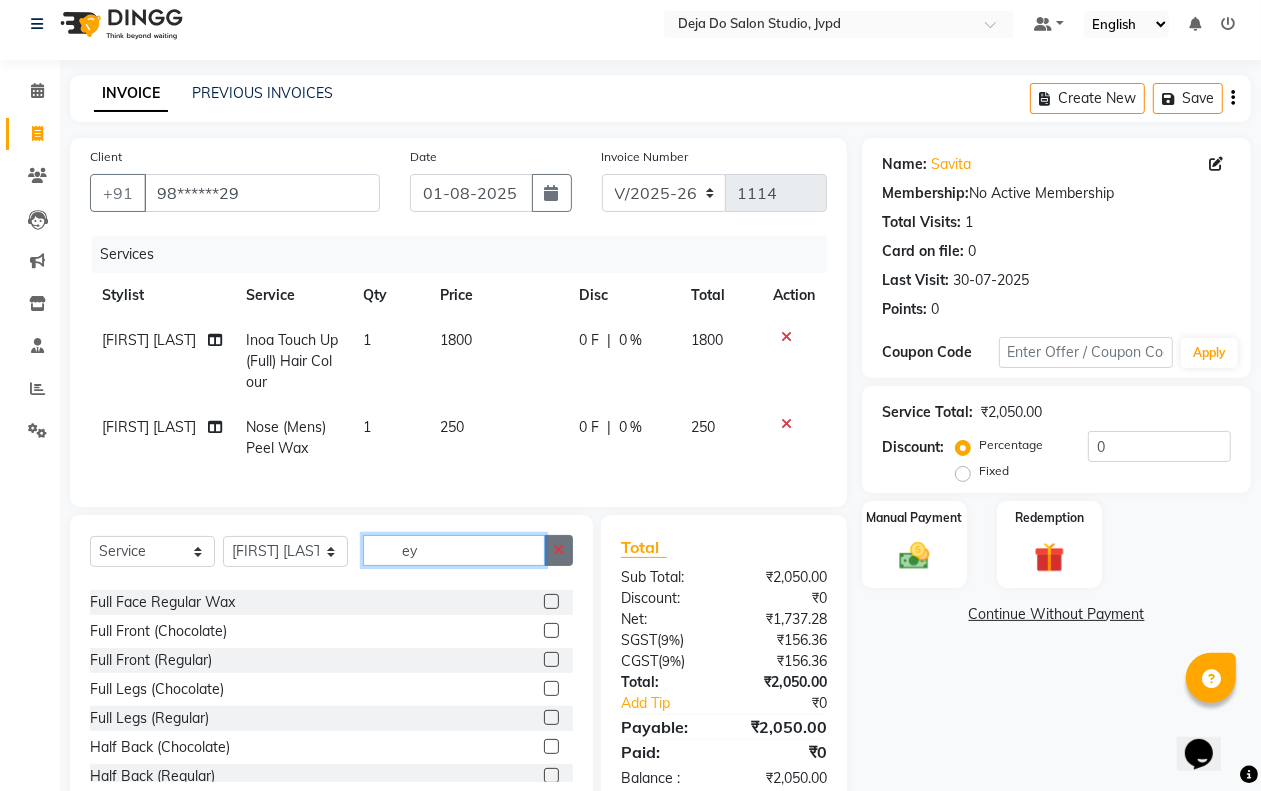 scroll, scrollTop: 0, scrollLeft: 0, axis: both 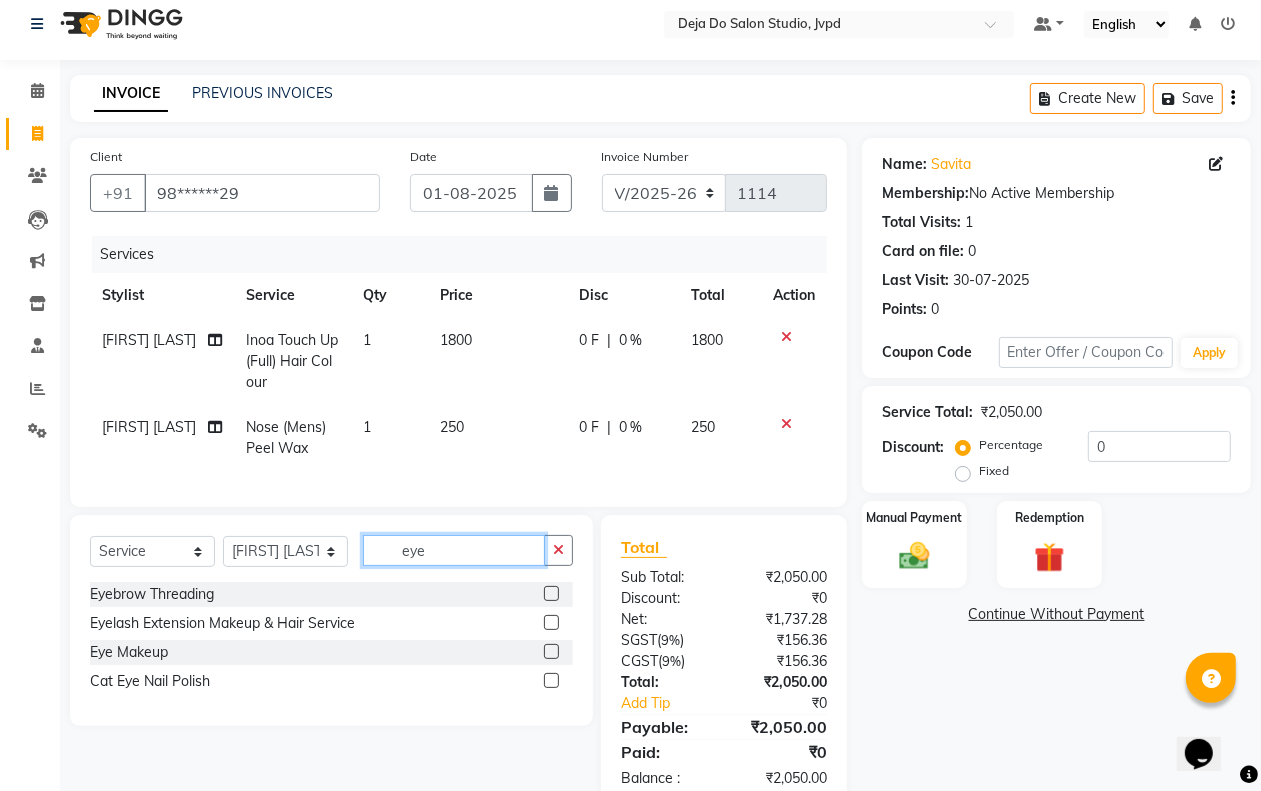 type on "eye" 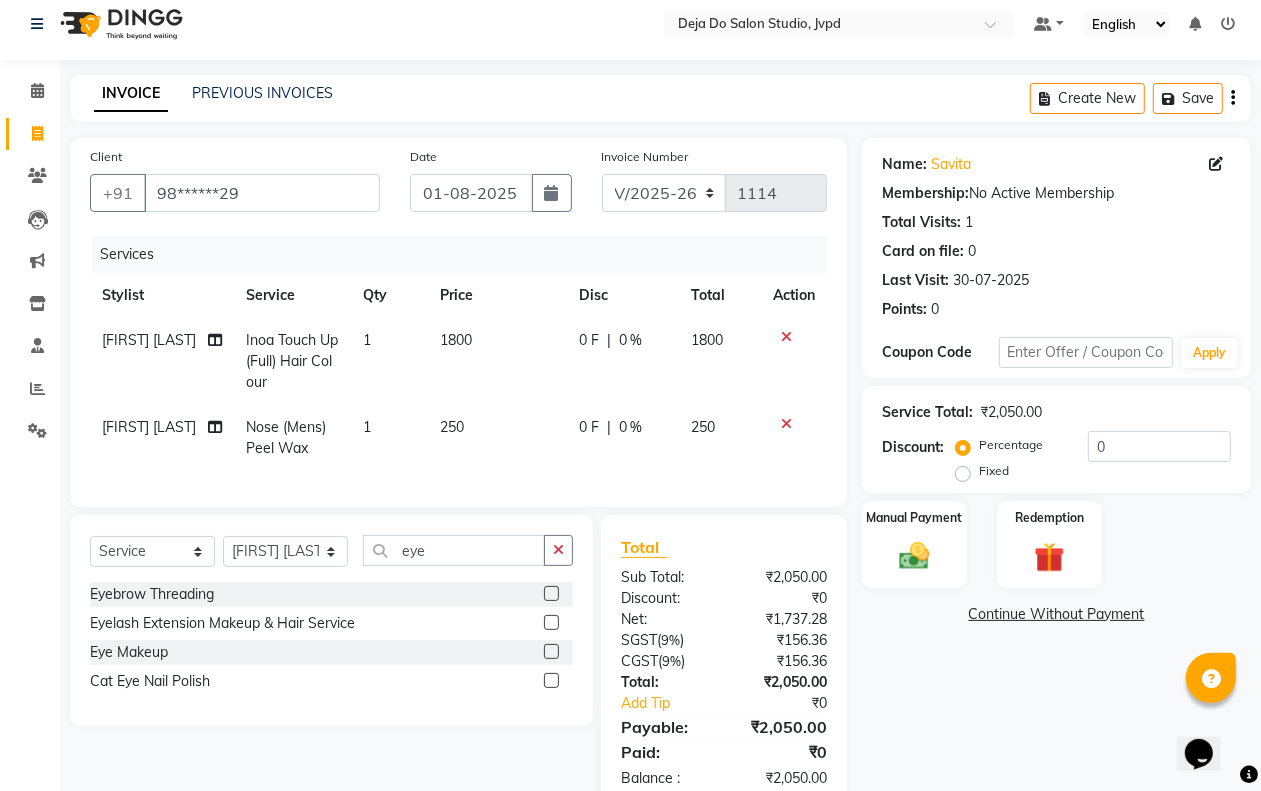 click 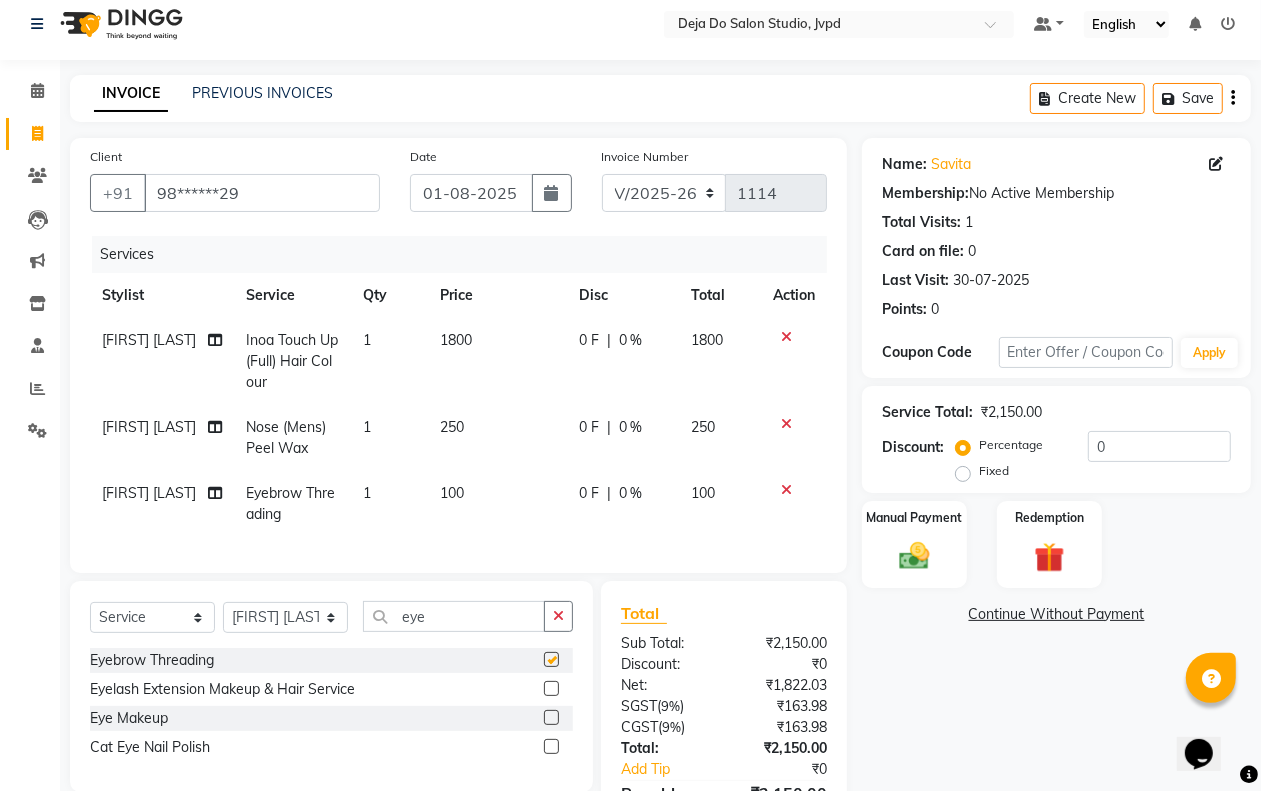 checkbox on "false" 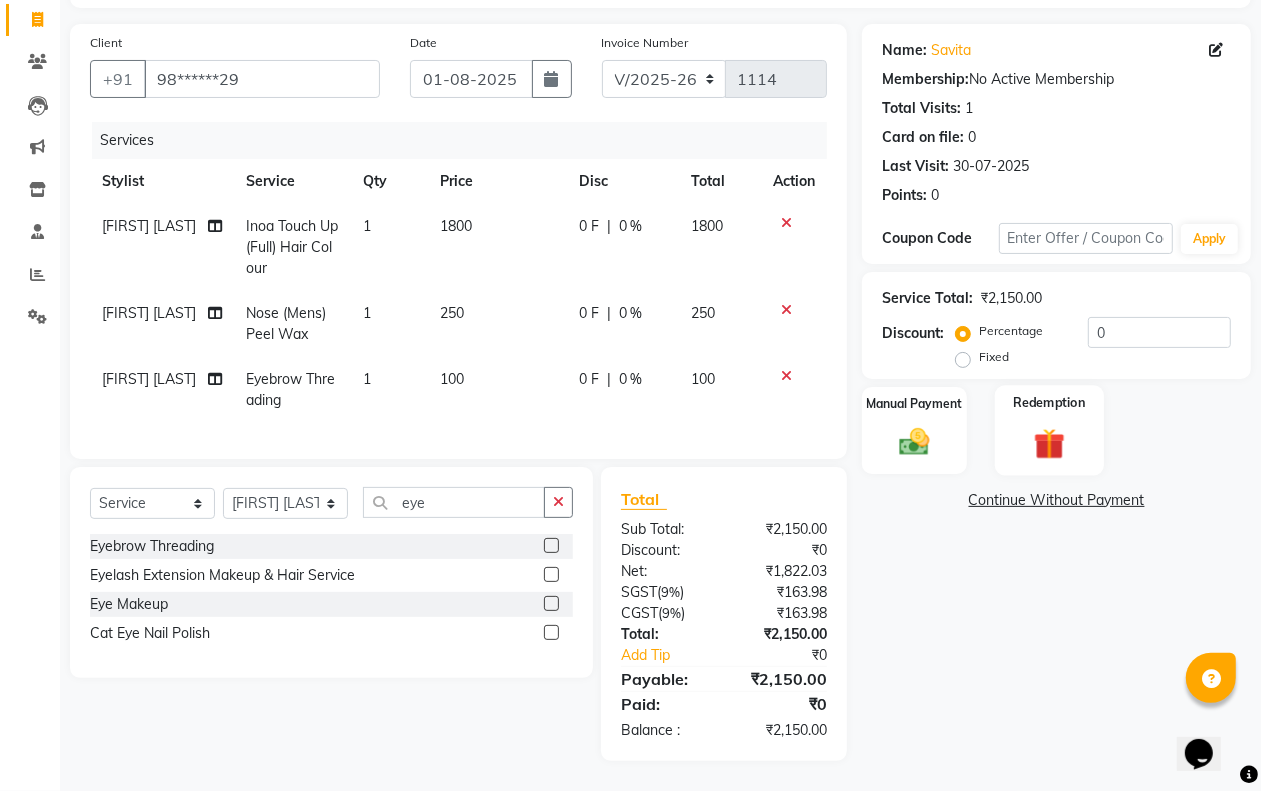 scroll, scrollTop: 143, scrollLeft: 0, axis: vertical 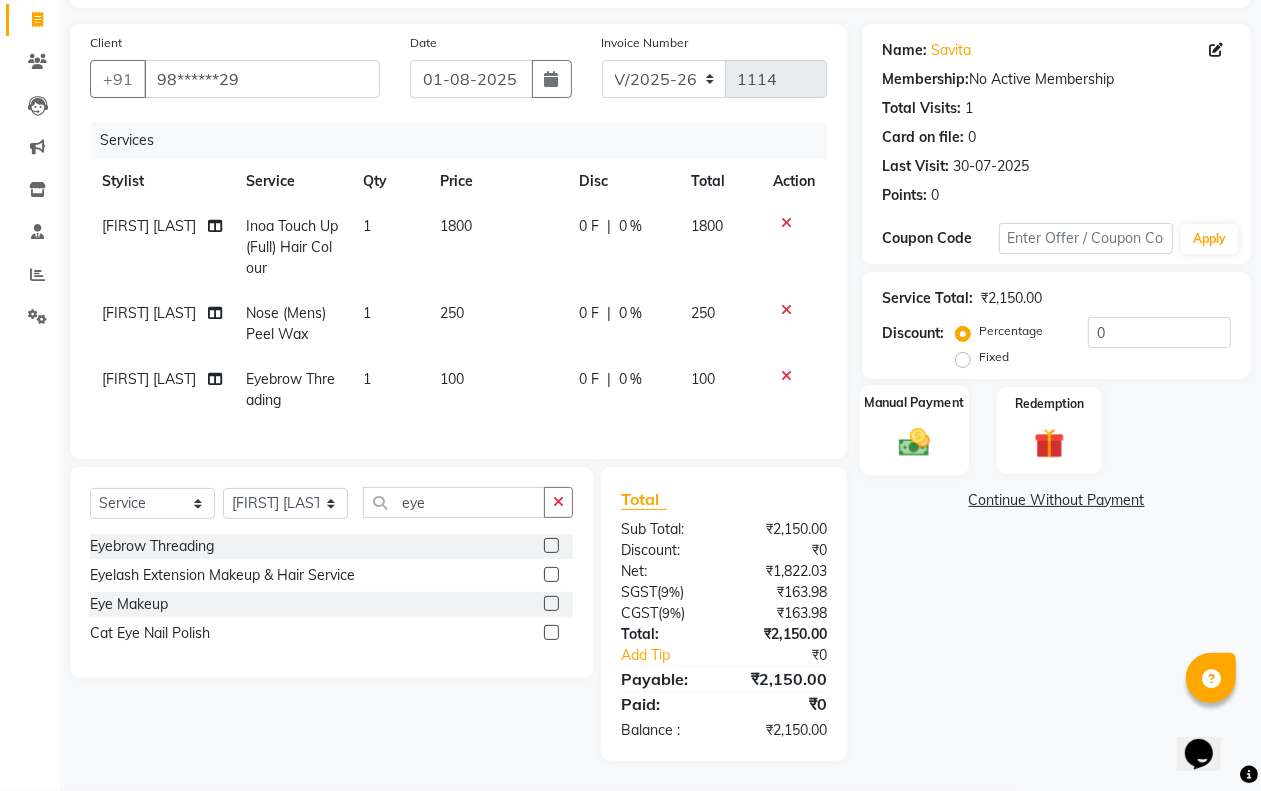 click 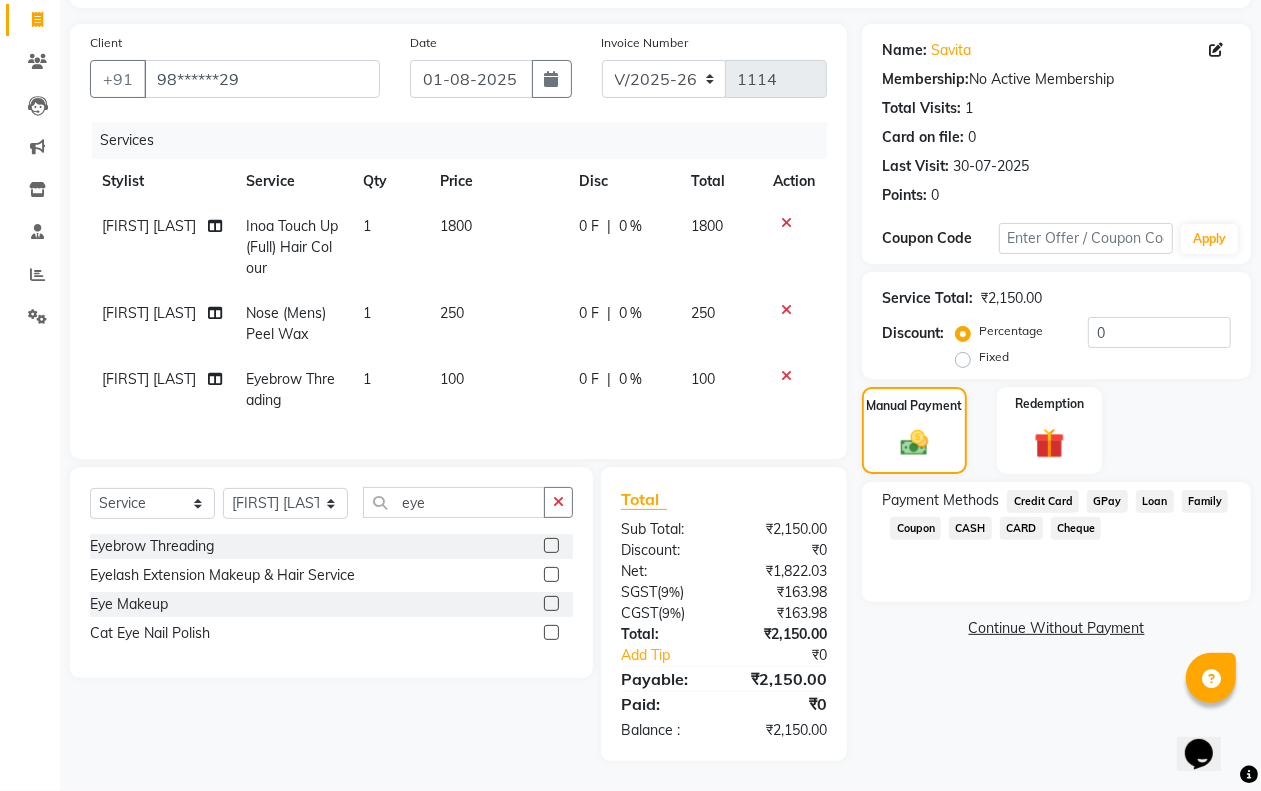 click on "GPay" 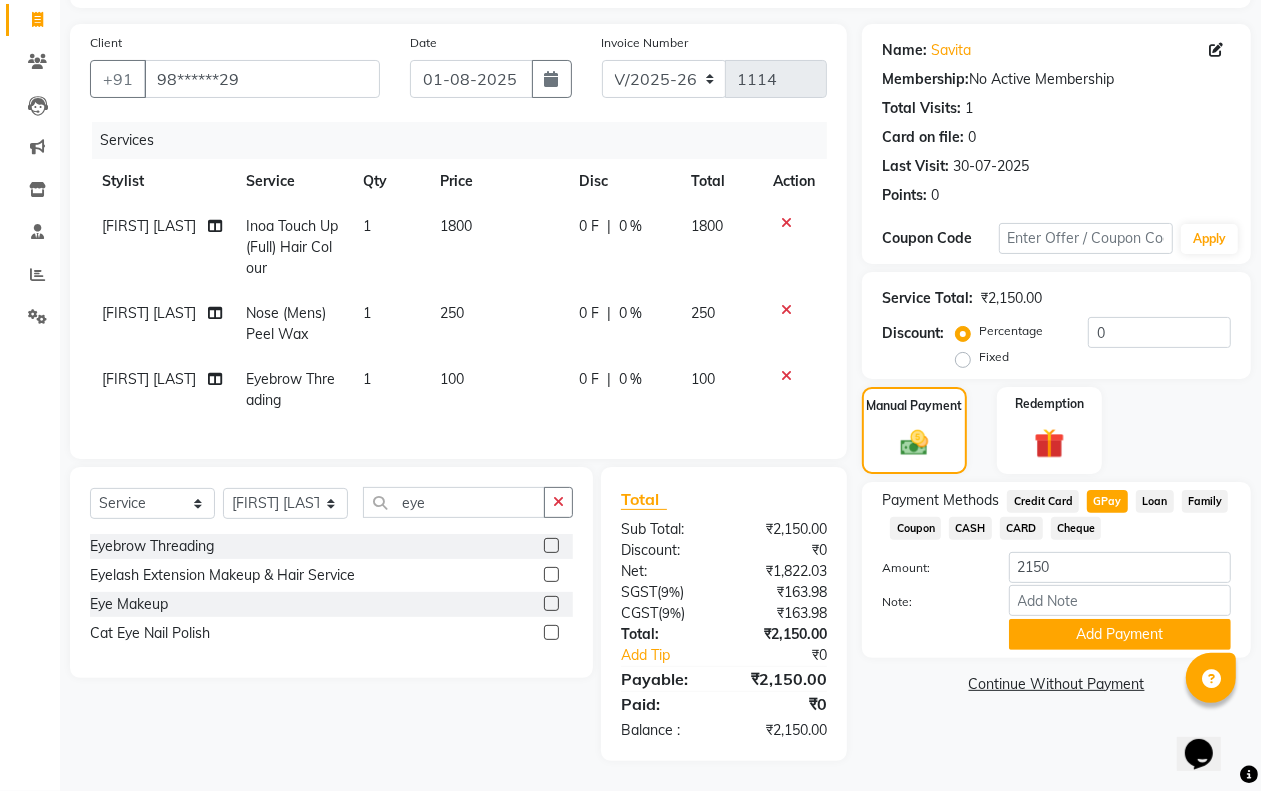 drag, startPoint x: 1105, startPoint y: 602, endPoint x: 1097, endPoint y: 585, distance: 18.788294 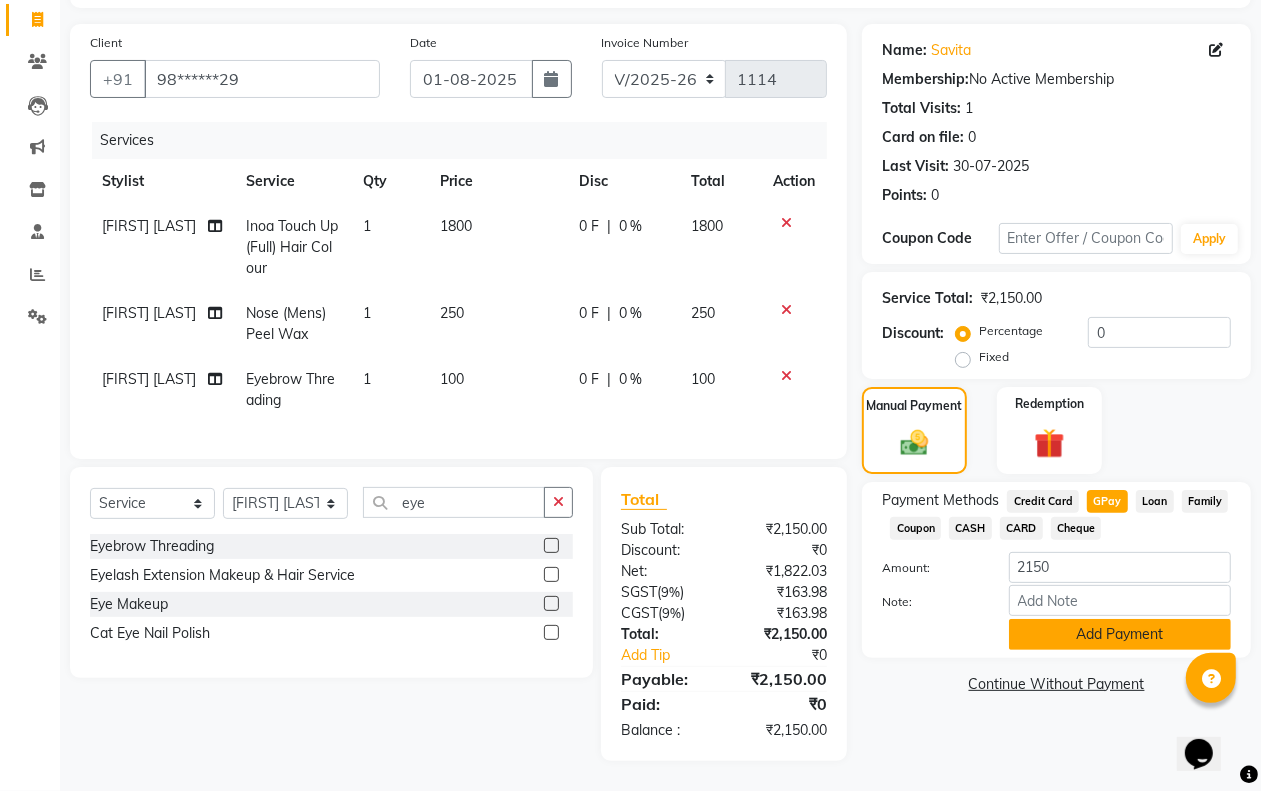 click on "Add Payment" 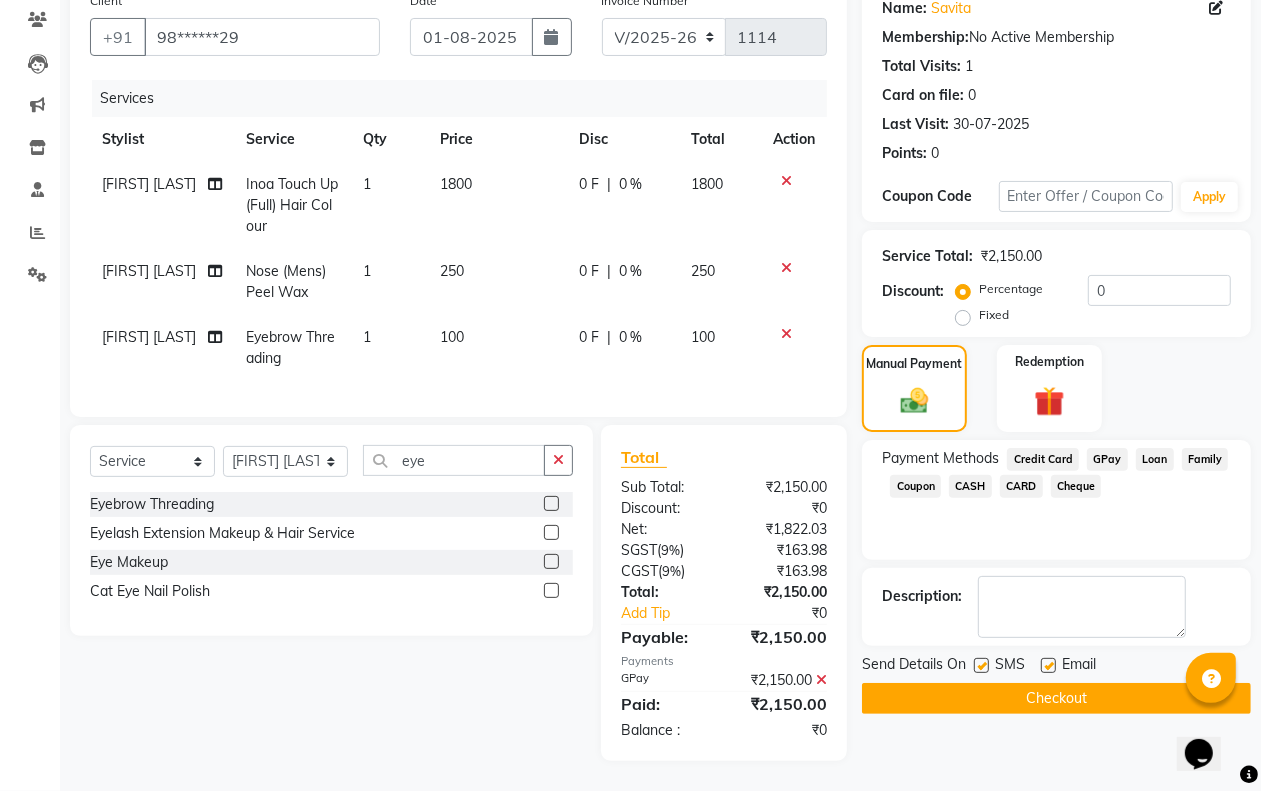 scroll, scrollTop: 186, scrollLeft: 0, axis: vertical 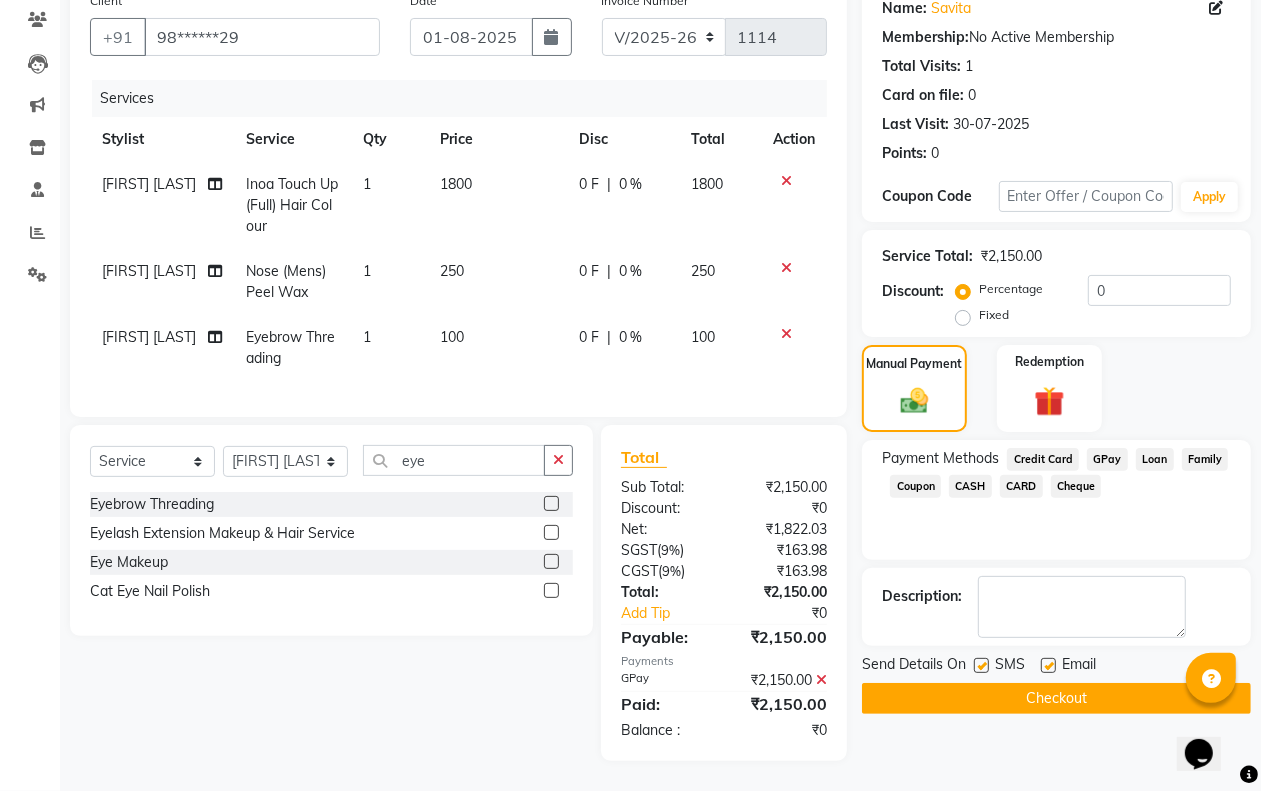 click on "Checkout" 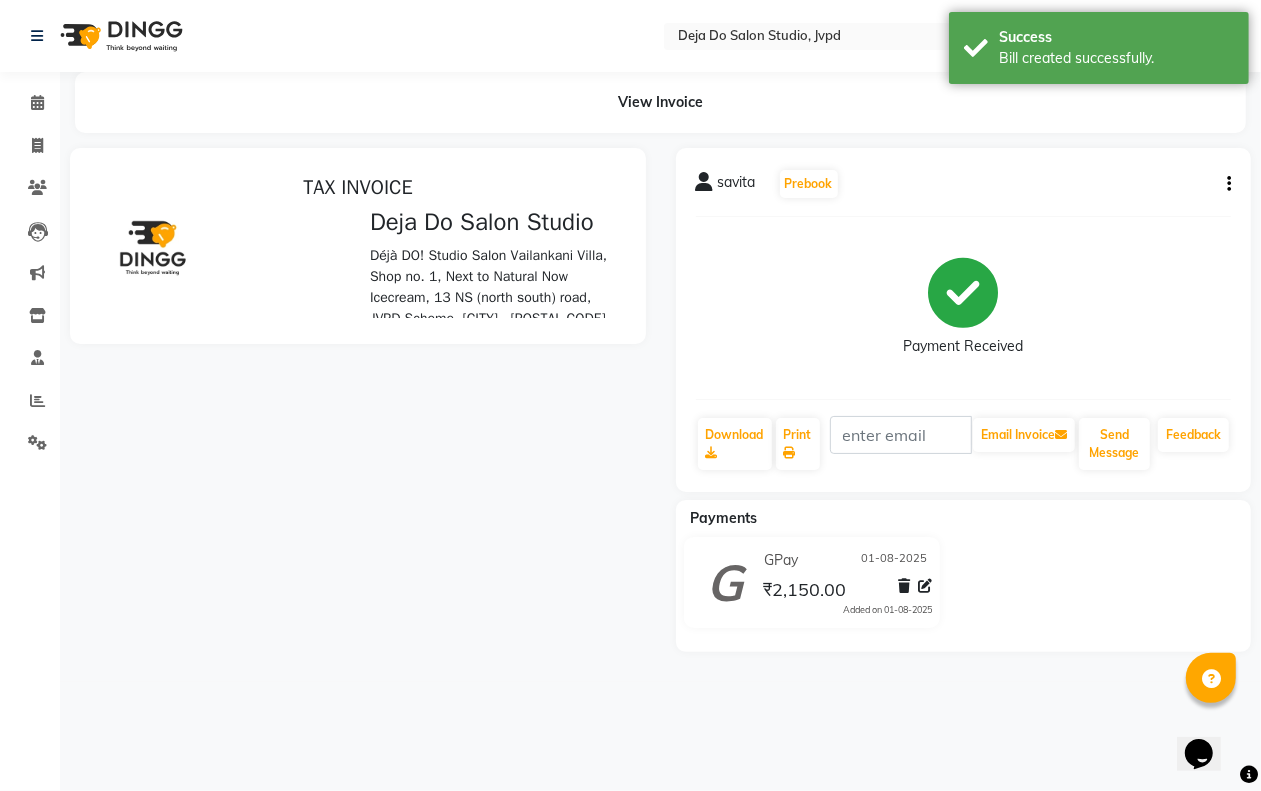 scroll, scrollTop: 0, scrollLeft: 0, axis: both 